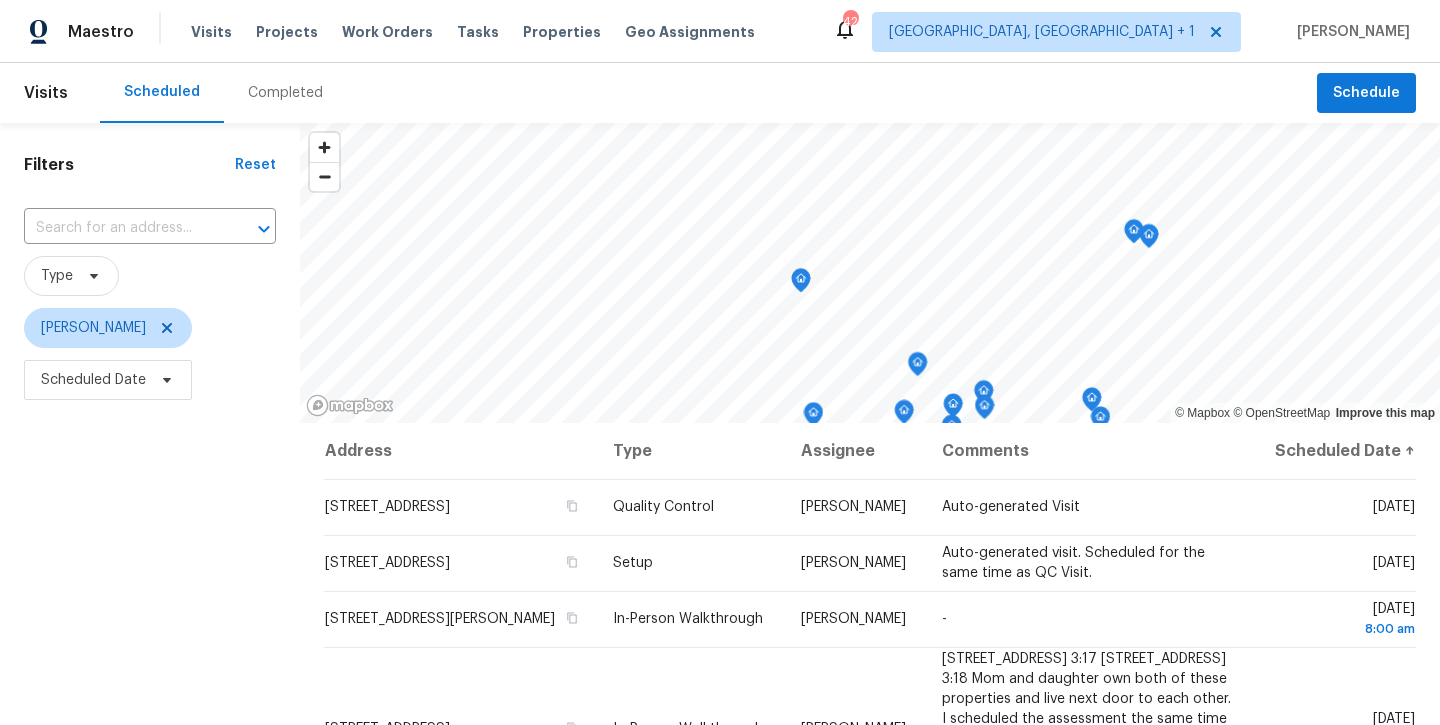 scroll, scrollTop: 0, scrollLeft: 0, axis: both 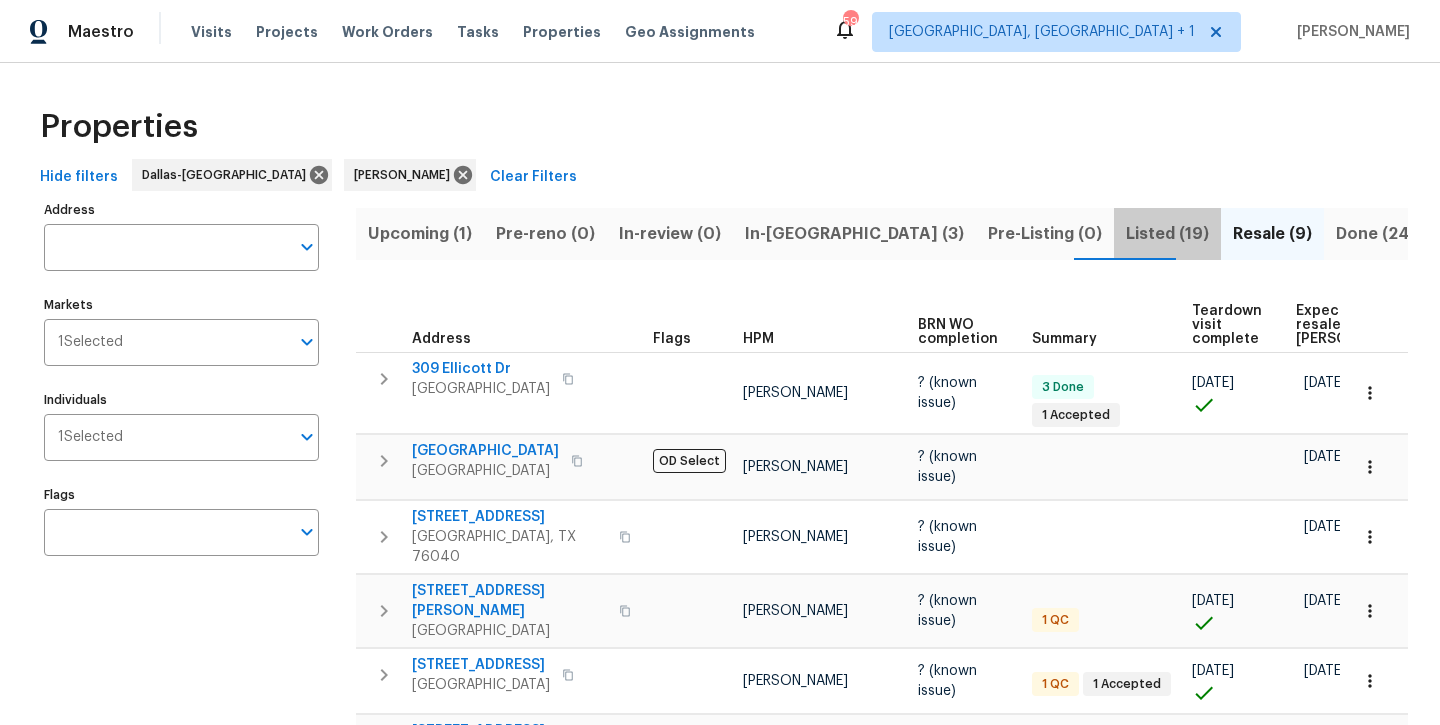 click on "Listed (19)" at bounding box center (1167, 234) 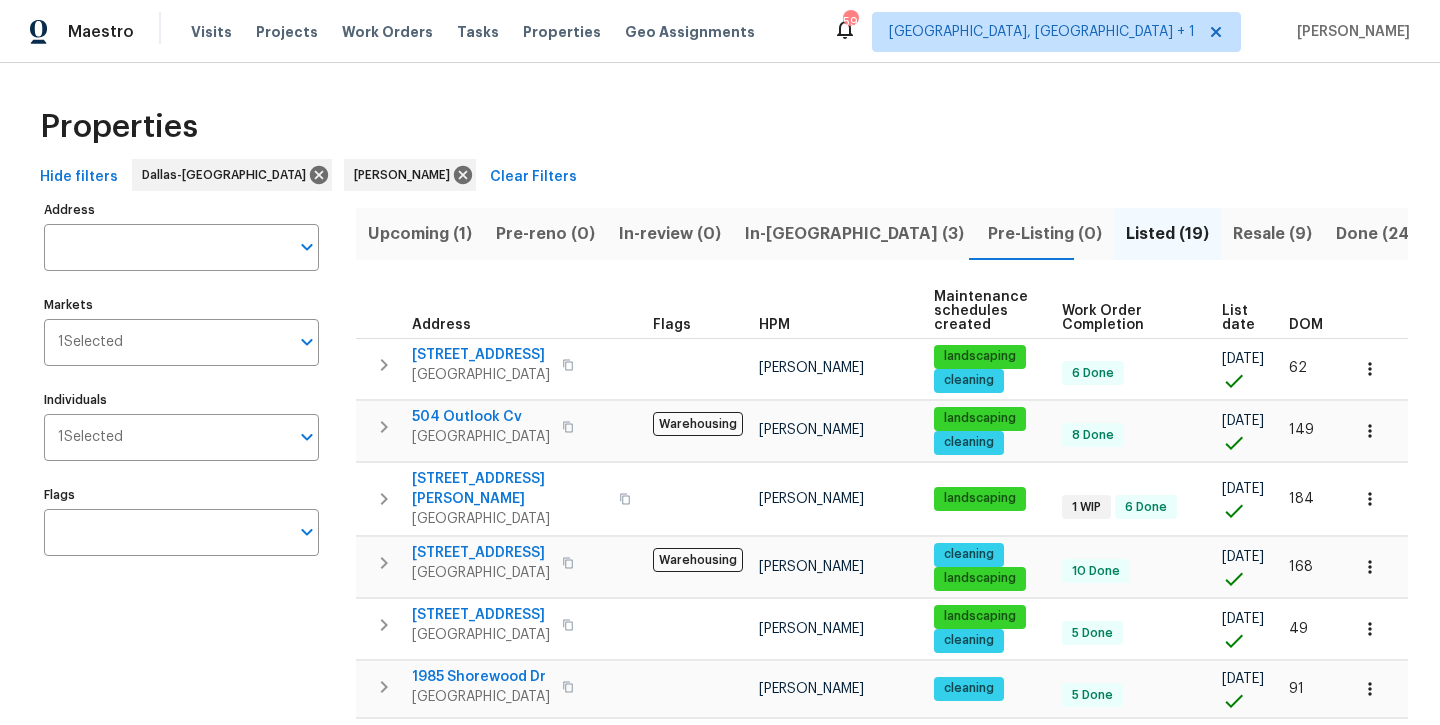 click on "Upcoming (1)" at bounding box center [420, 234] 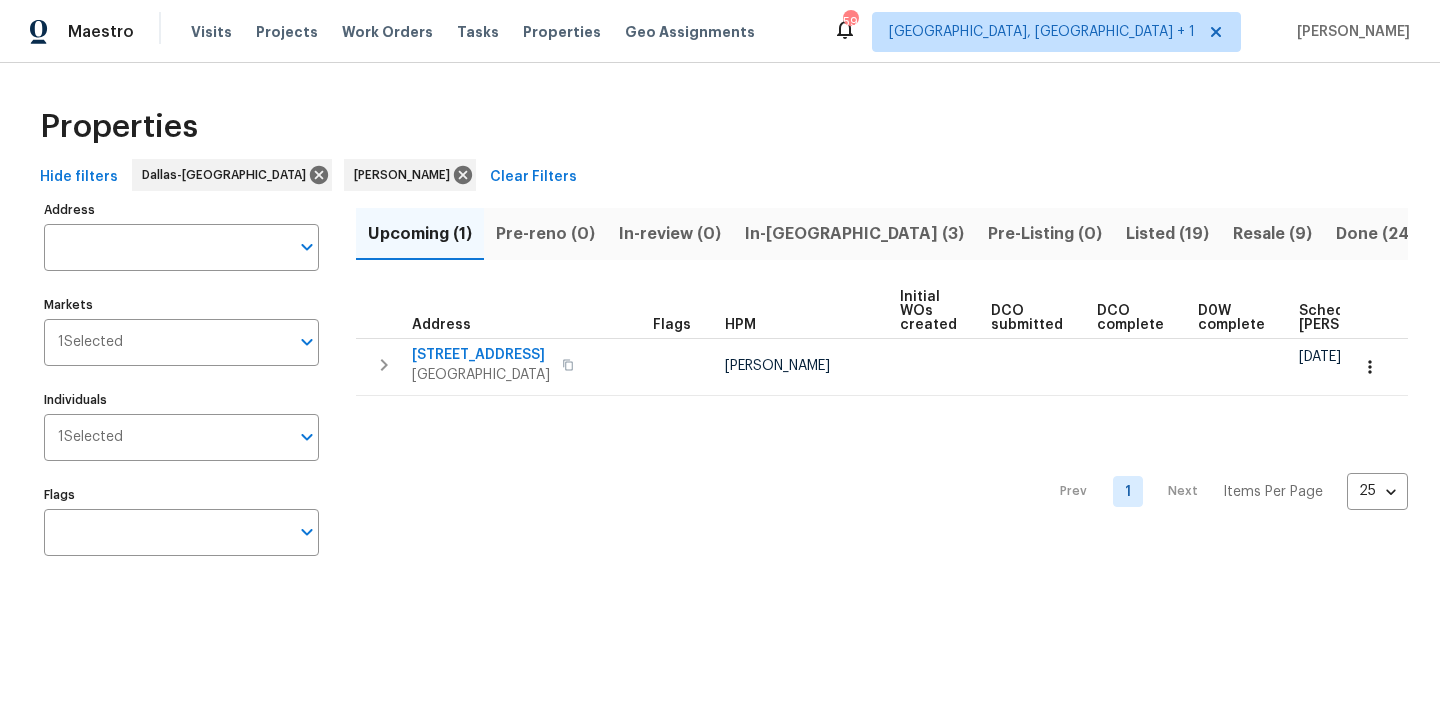 click on "In-reno (3)" at bounding box center (854, 234) 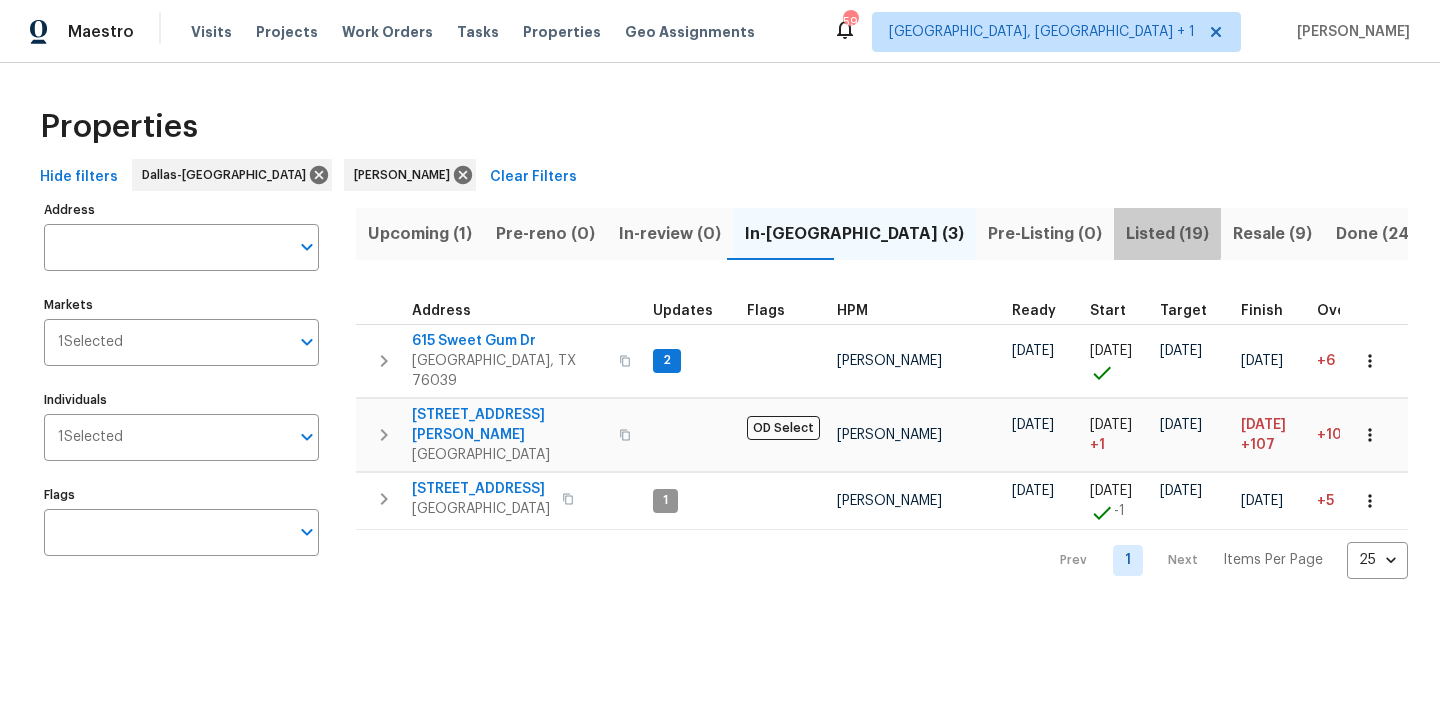 click on "Listed (19)" at bounding box center (1167, 234) 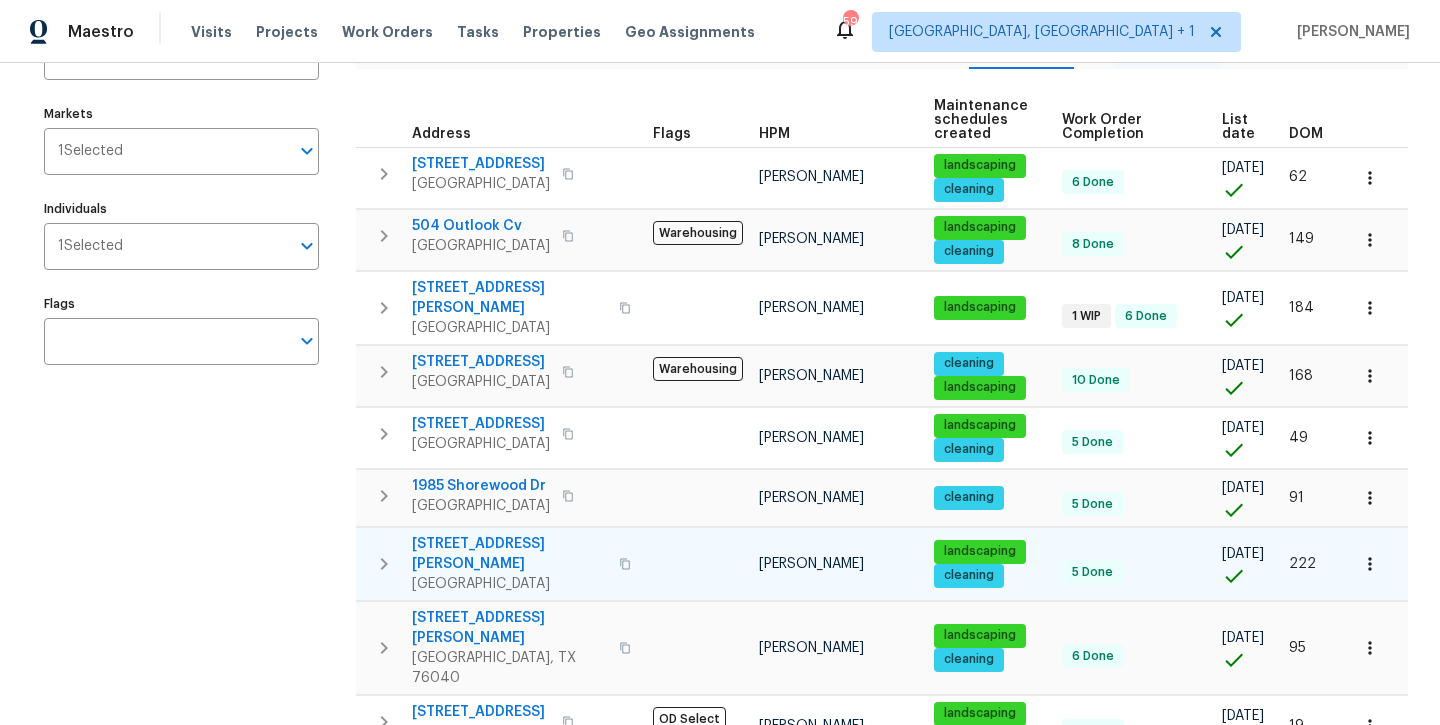 scroll, scrollTop: 266, scrollLeft: 0, axis: vertical 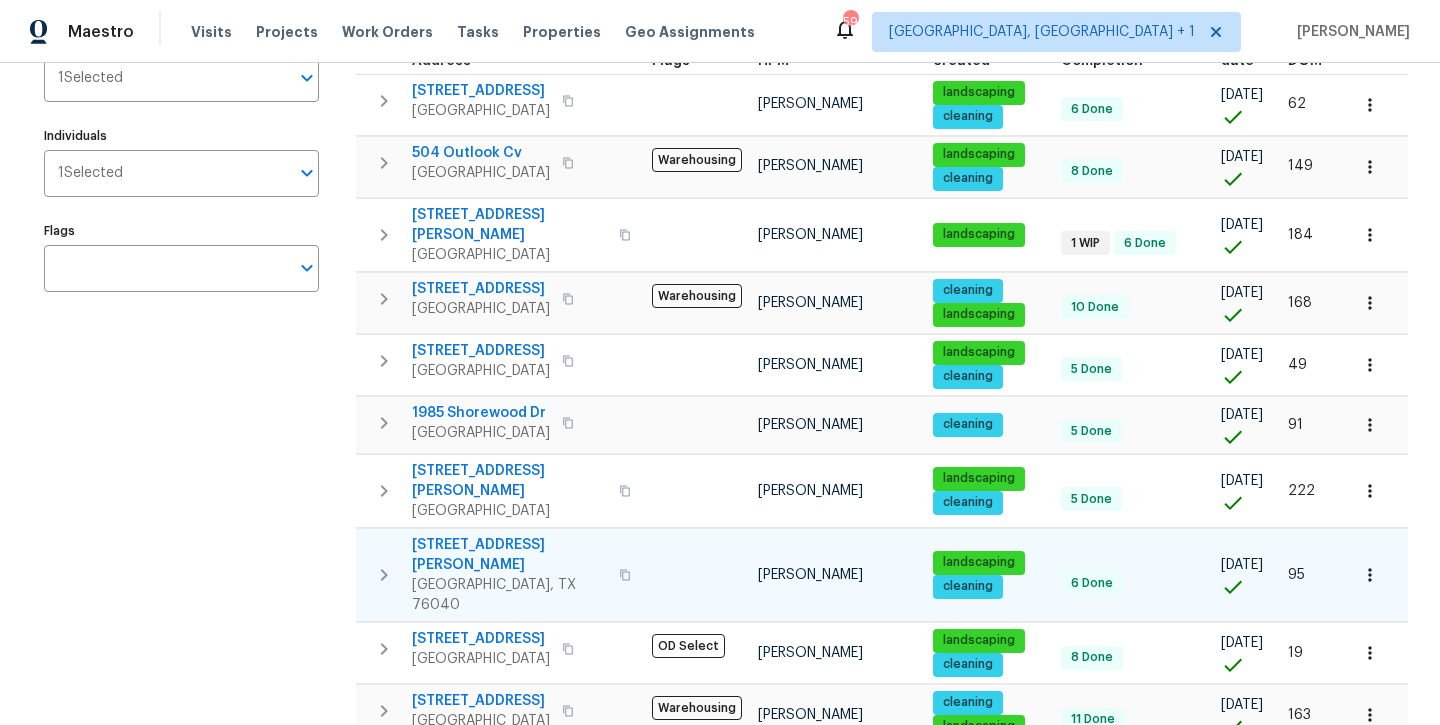 click on "612 Pauline St" at bounding box center (509, 555) 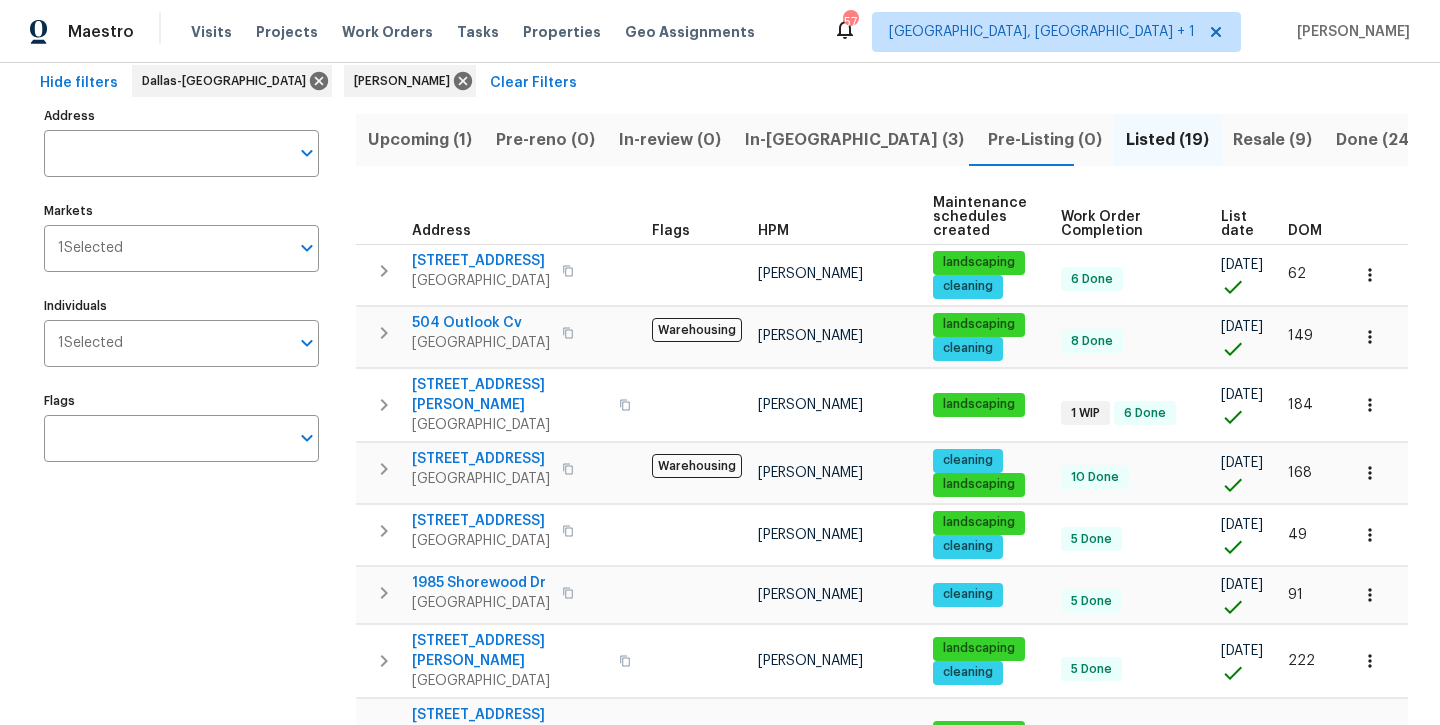 scroll, scrollTop: 93, scrollLeft: 0, axis: vertical 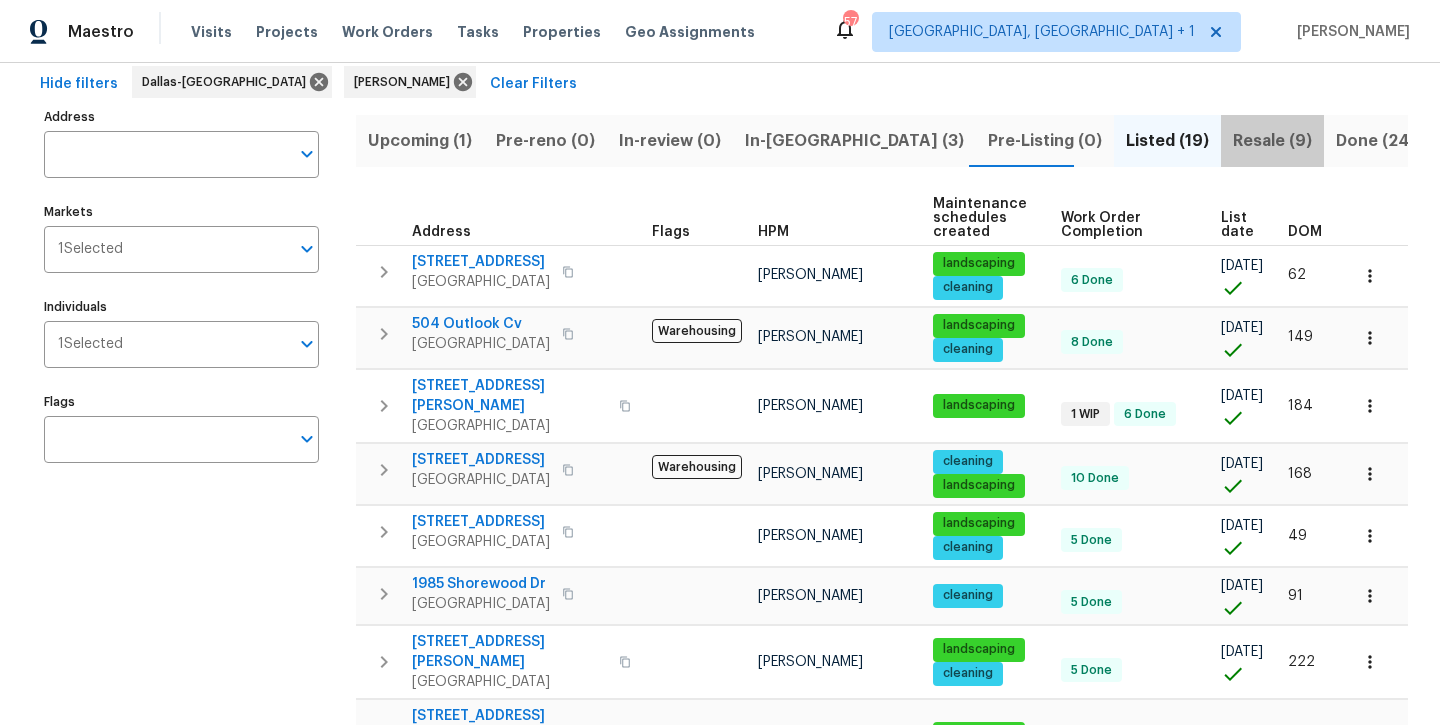 click on "Resale (9)" at bounding box center [1272, 141] 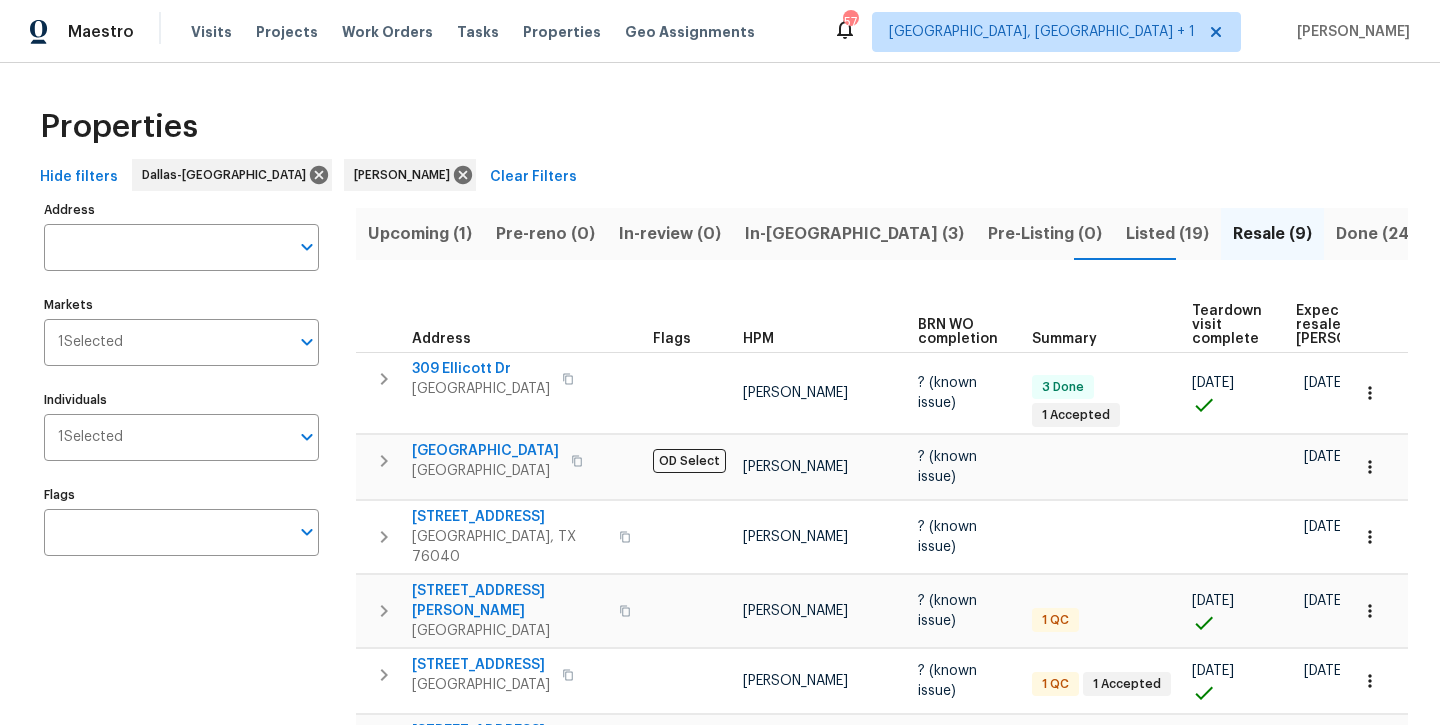 click on "In-reno (3)" at bounding box center [854, 234] 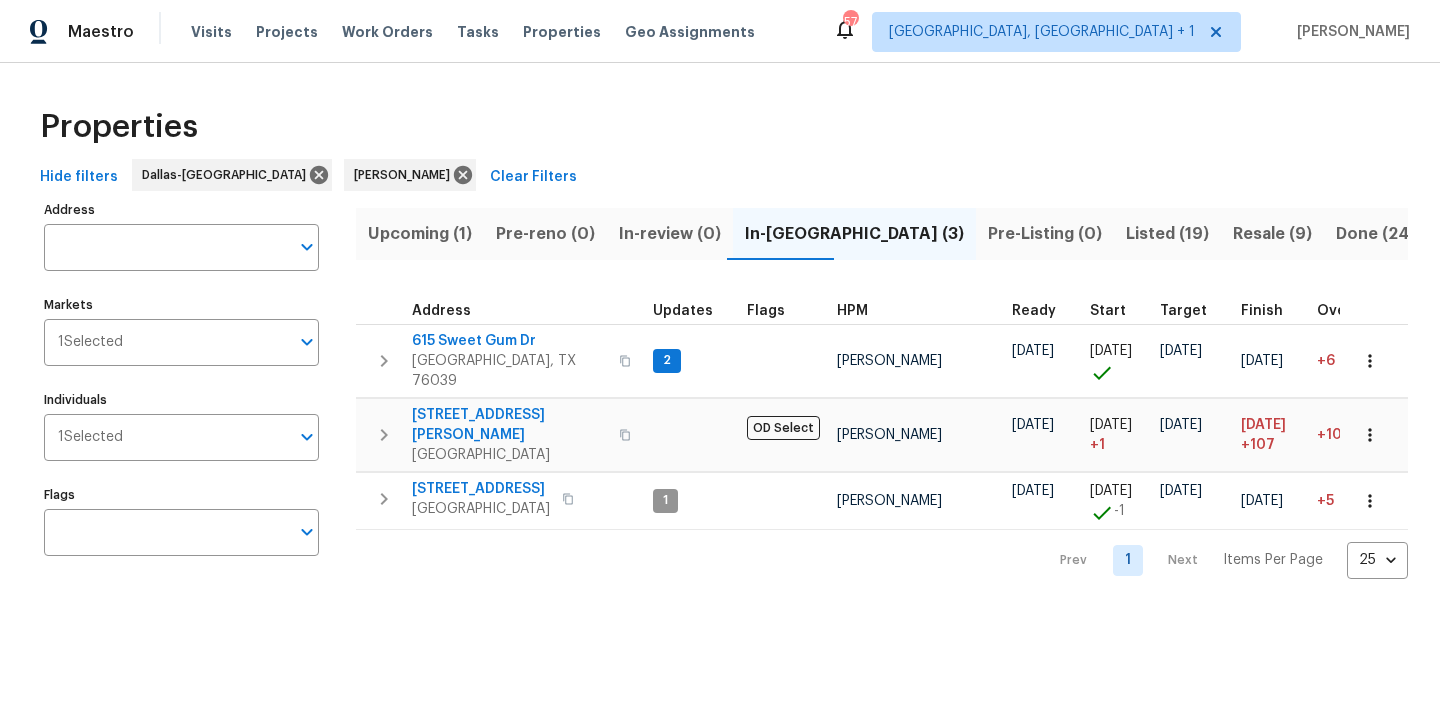 scroll, scrollTop: 0, scrollLeft: 0, axis: both 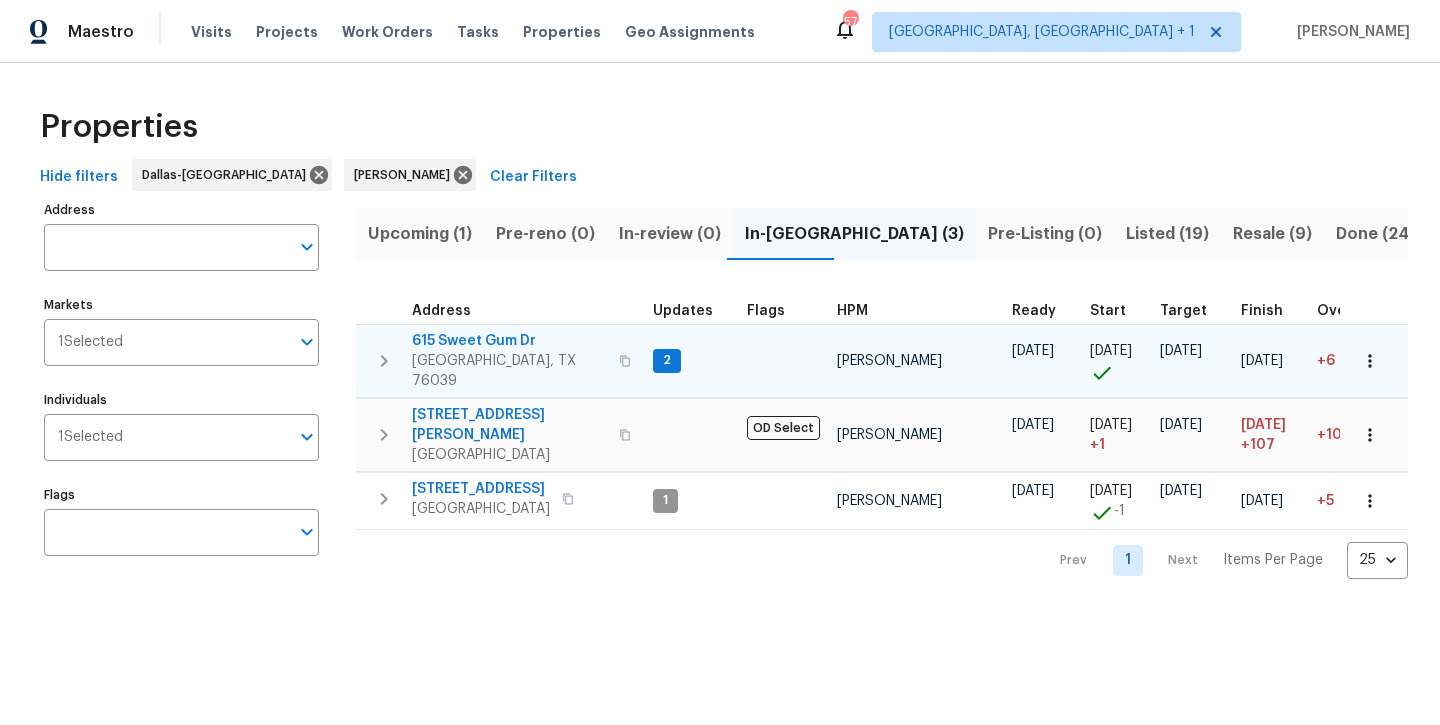 click on "615 Sweet Gum Dr" at bounding box center [509, 341] 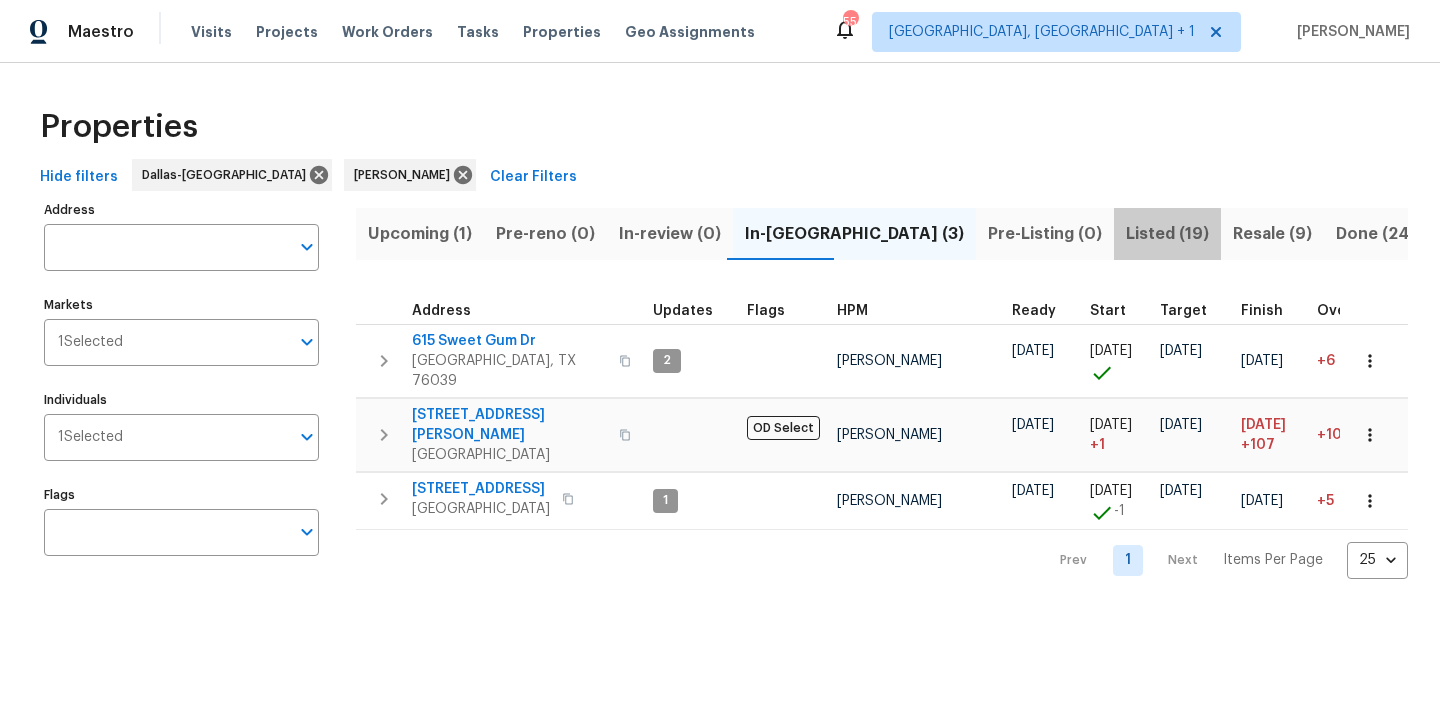 click on "Listed (19)" at bounding box center [1167, 234] 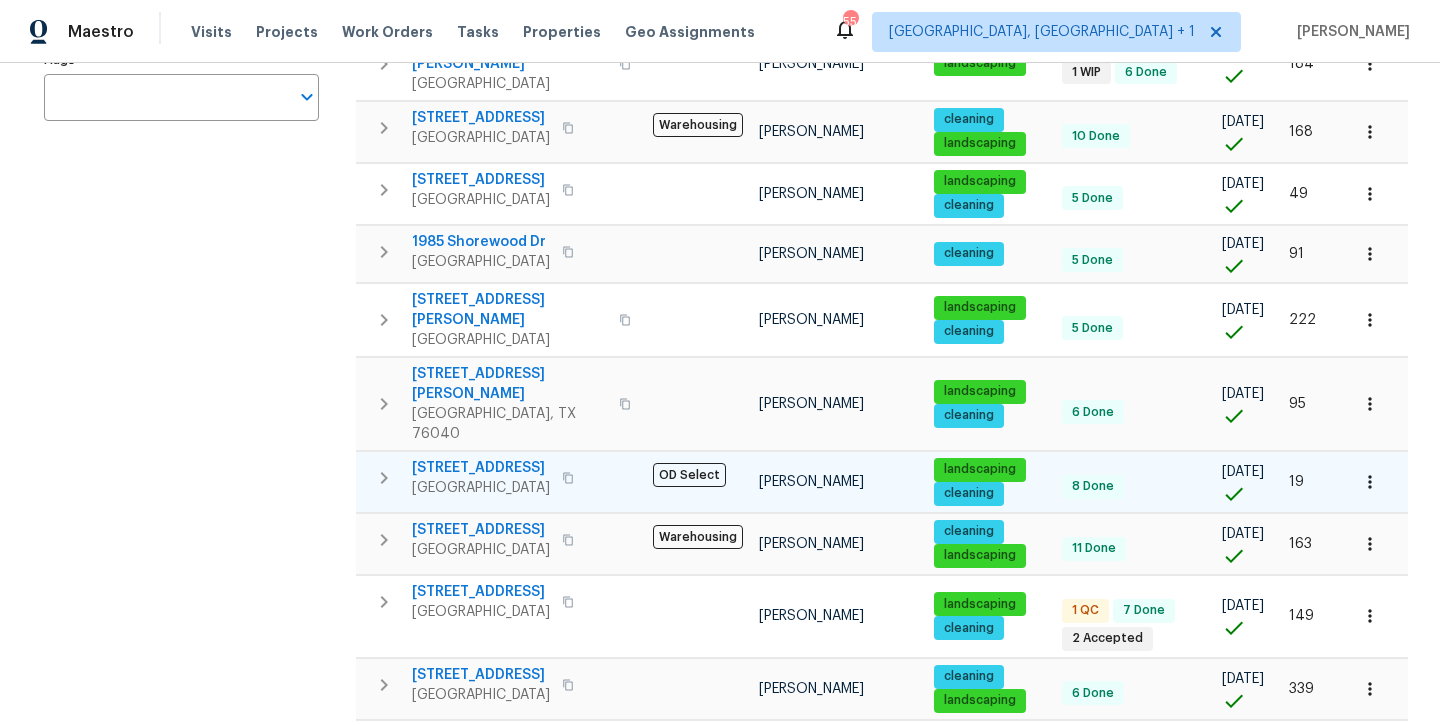 scroll, scrollTop: 442, scrollLeft: 0, axis: vertical 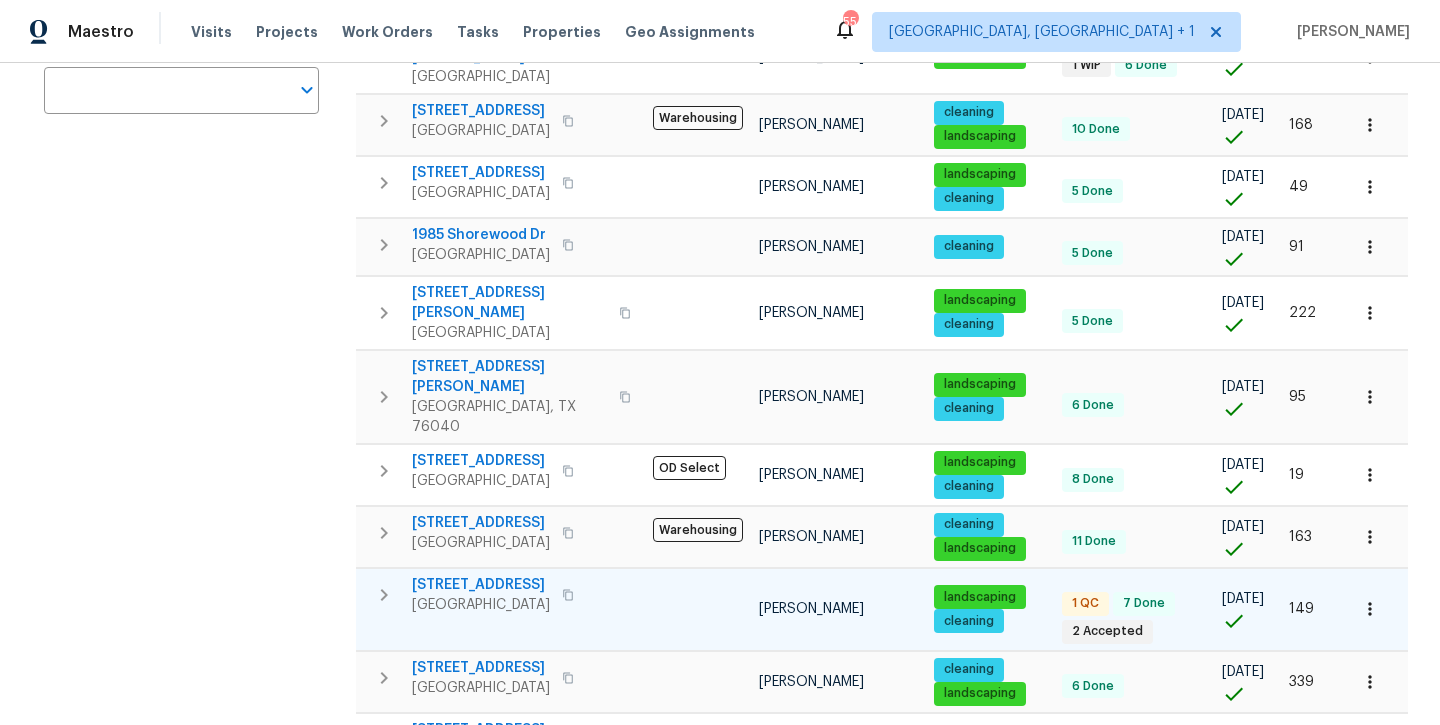 click on "[STREET_ADDRESS]" at bounding box center [481, 585] 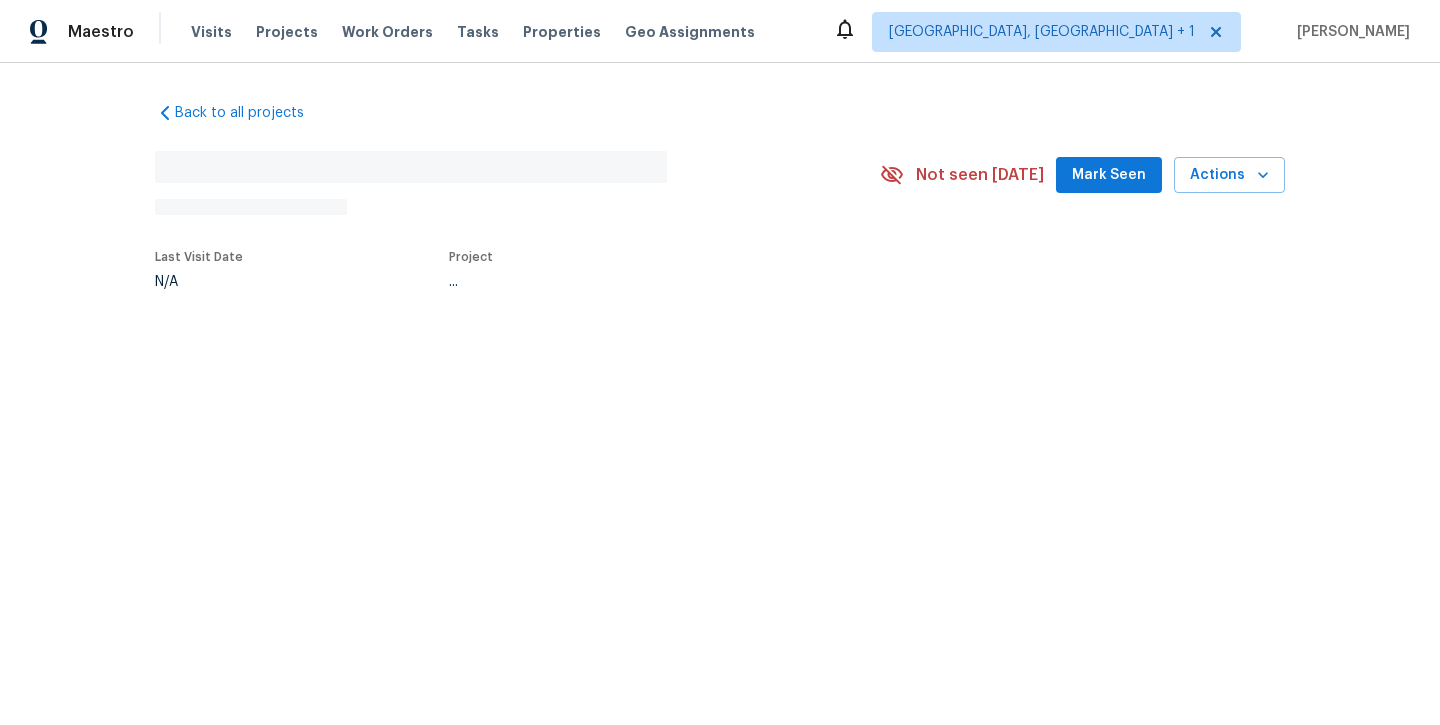 scroll, scrollTop: 0, scrollLeft: 0, axis: both 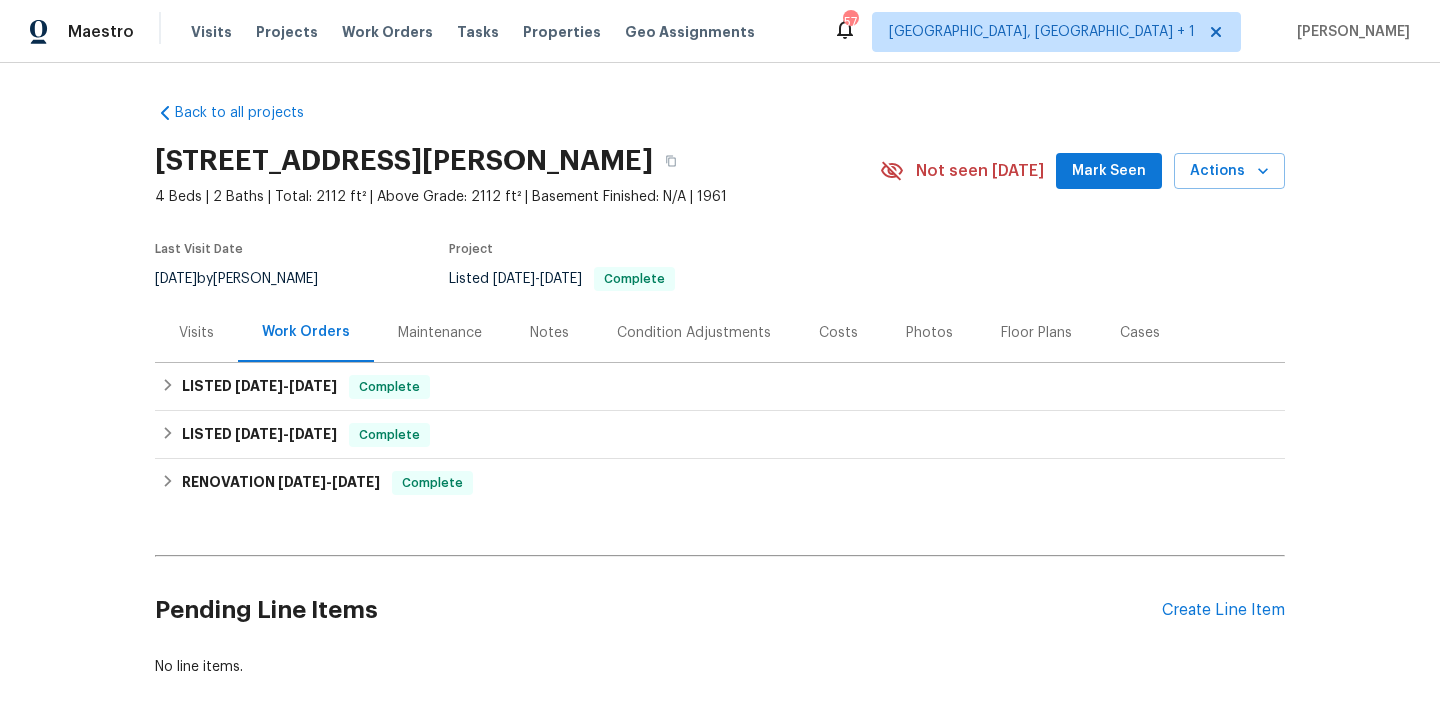 click on "Photos" at bounding box center [929, 333] 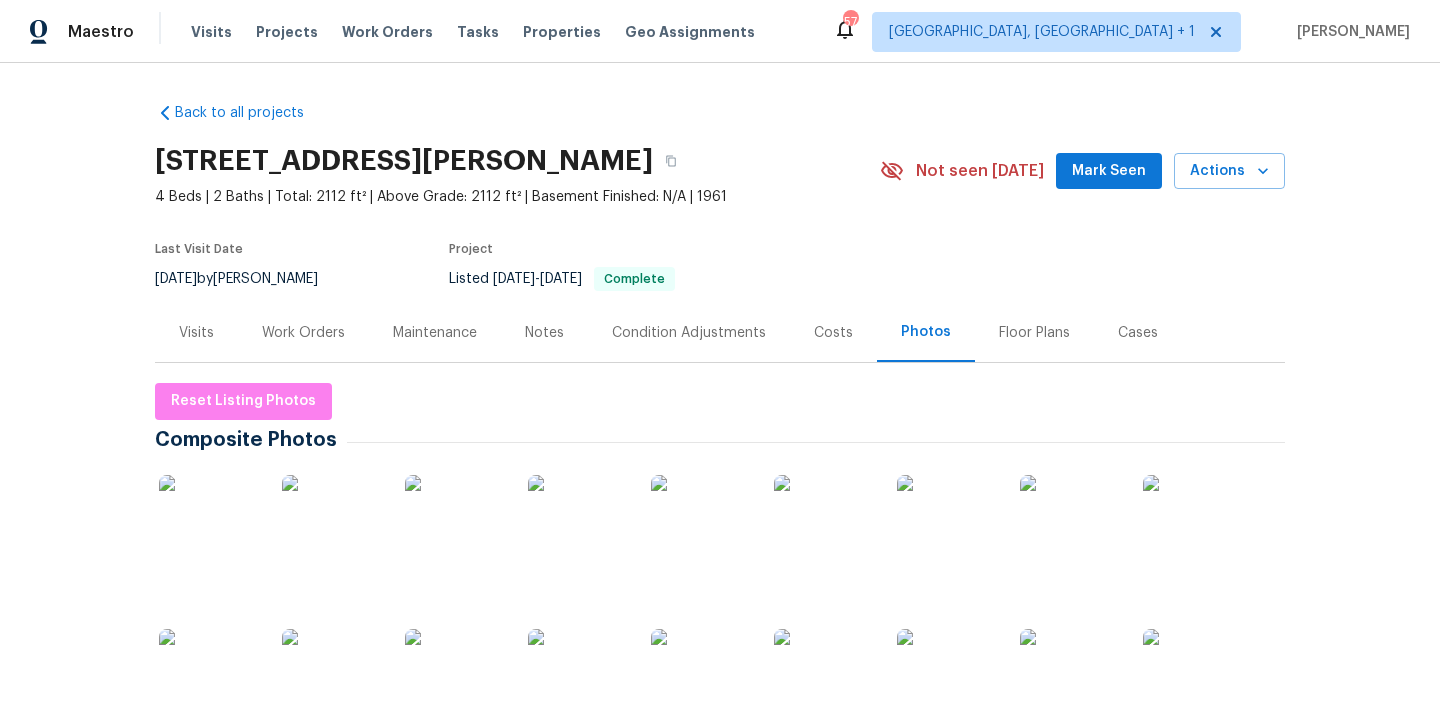 click at bounding box center (209, 525) 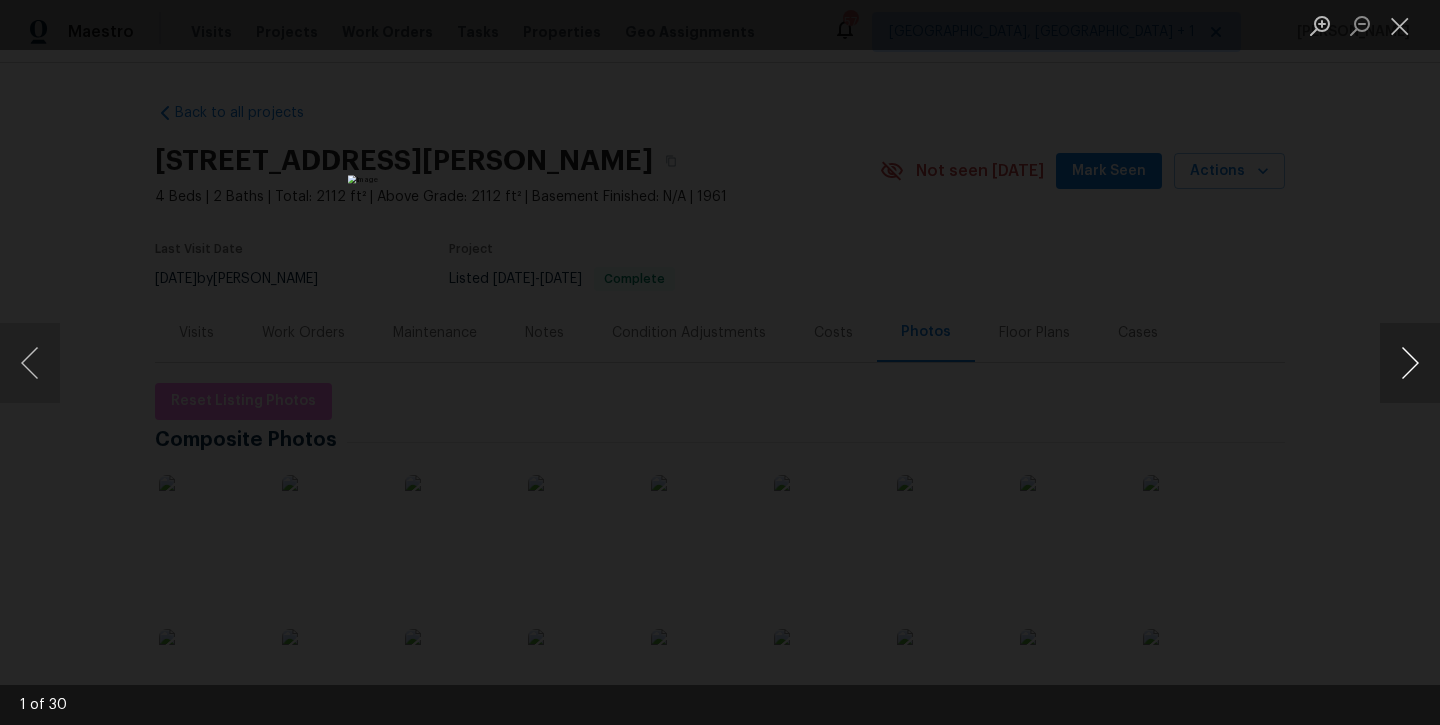 click at bounding box center (1410, 363) 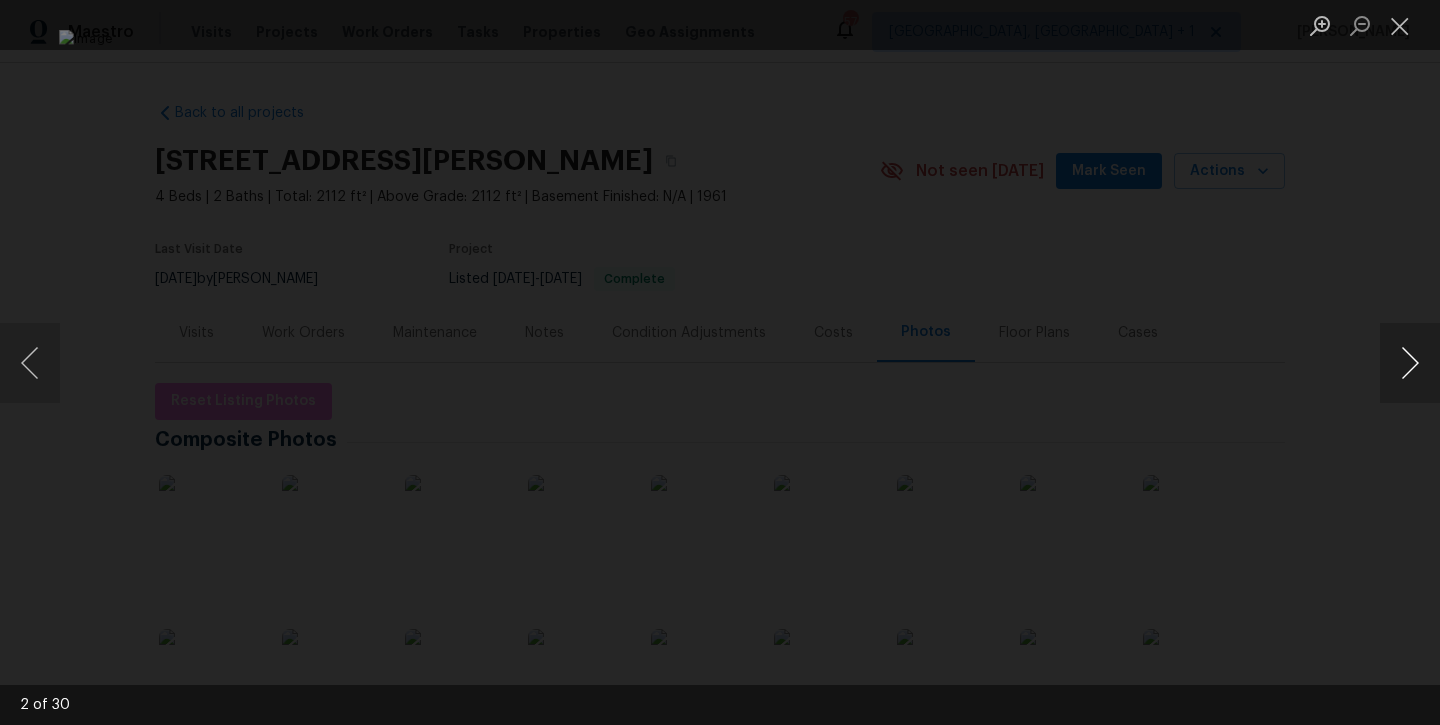click at bounding box center [1410, 363] 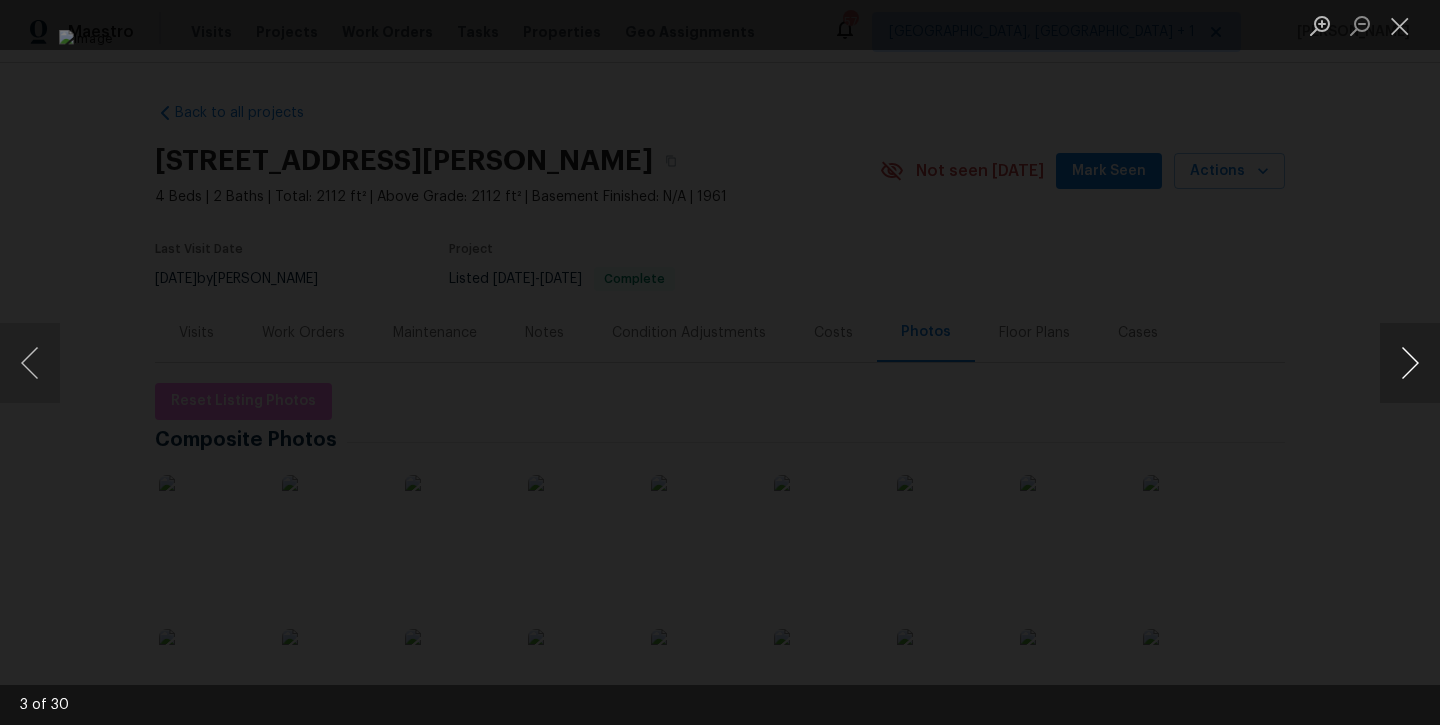 click at bounding box center [1410, 363] 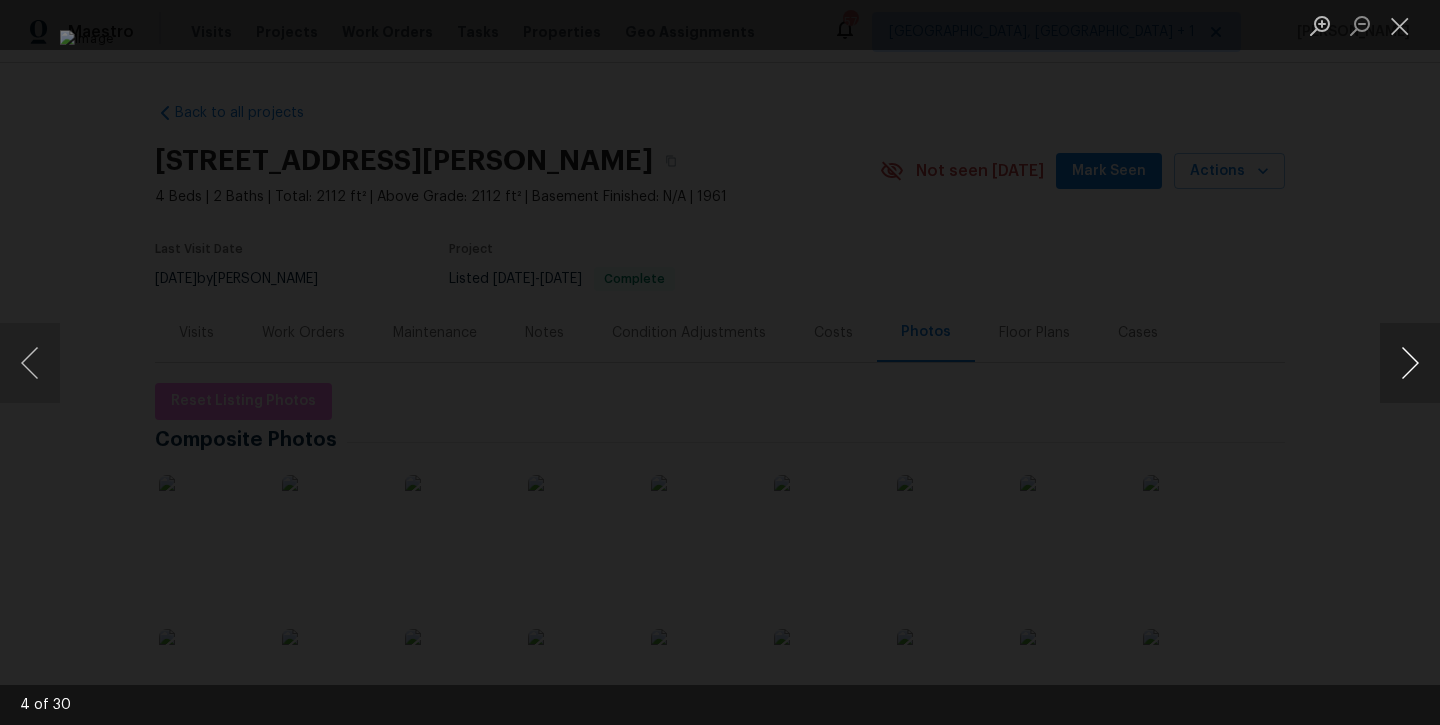 click at bounding box center (1410, 363) 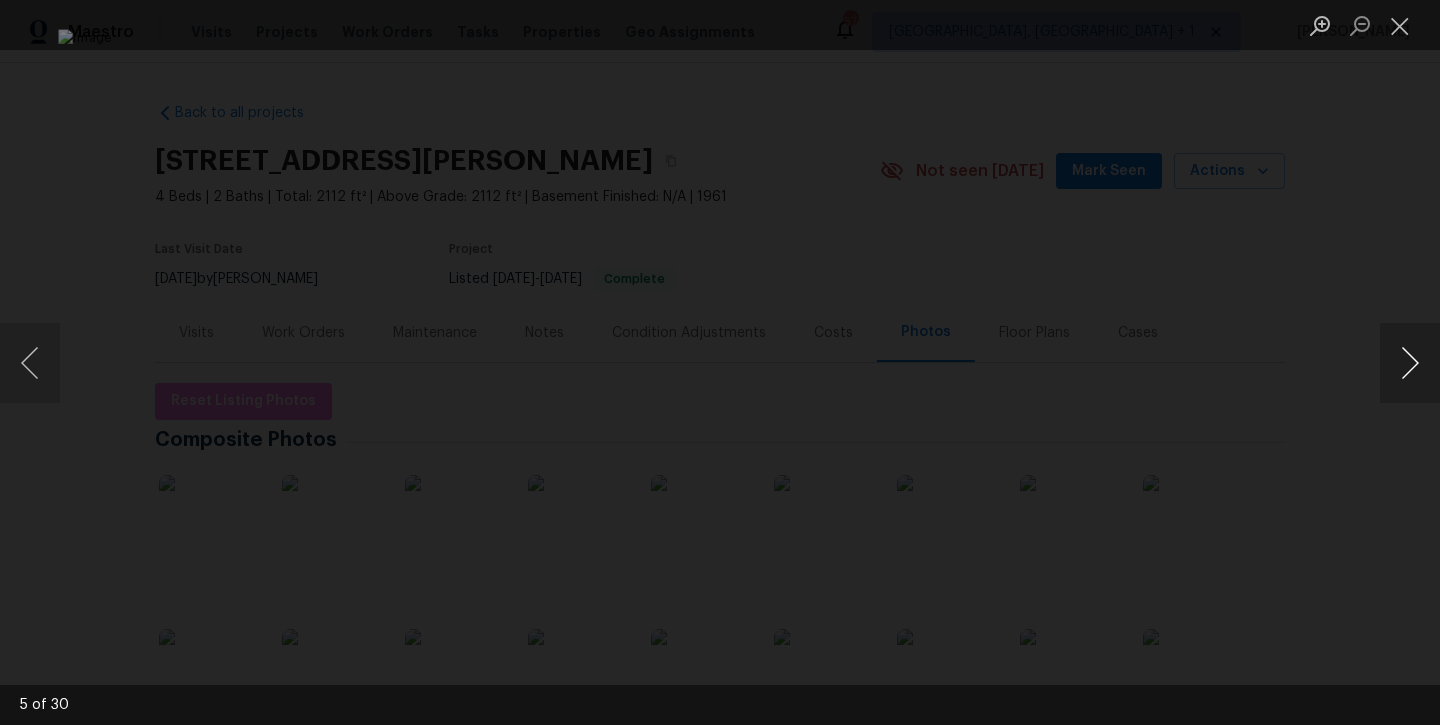 click at bounding box center [1410, 363] 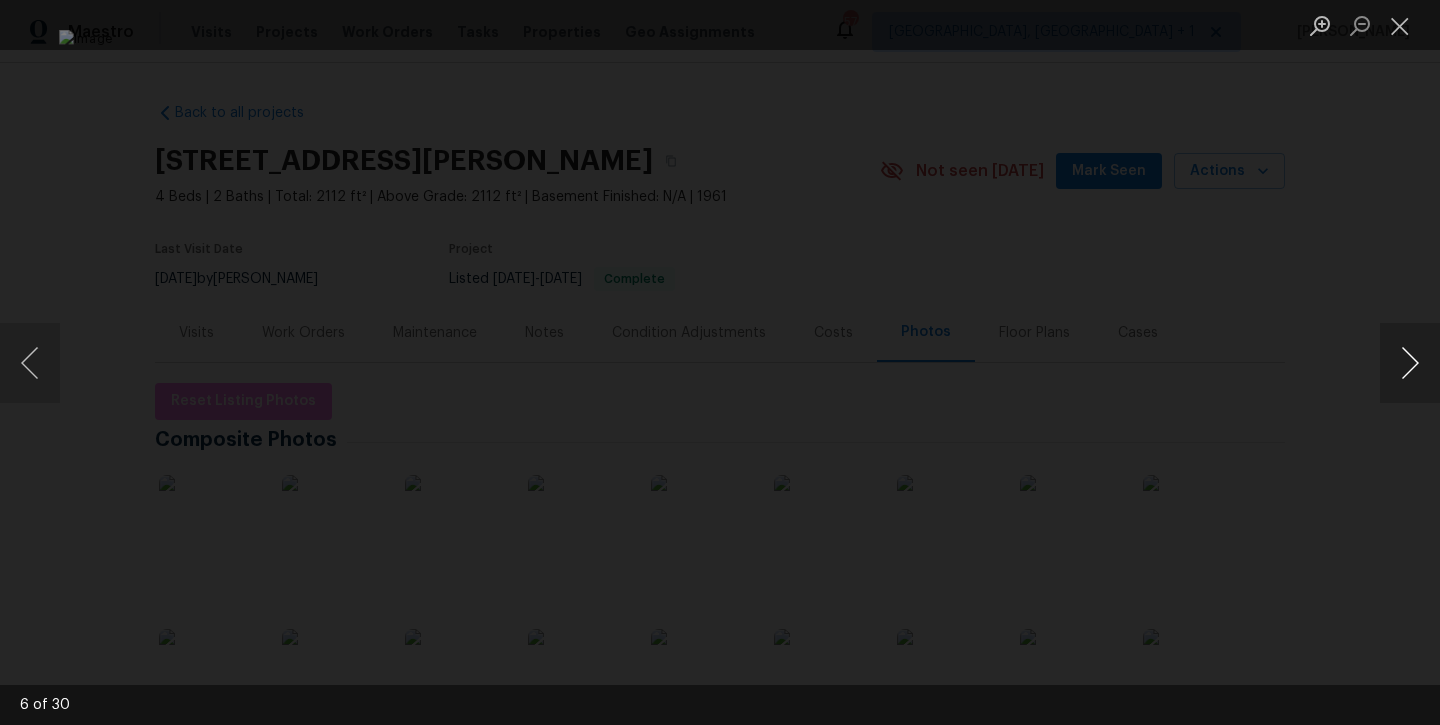 click at bounding box center [1410, 363] 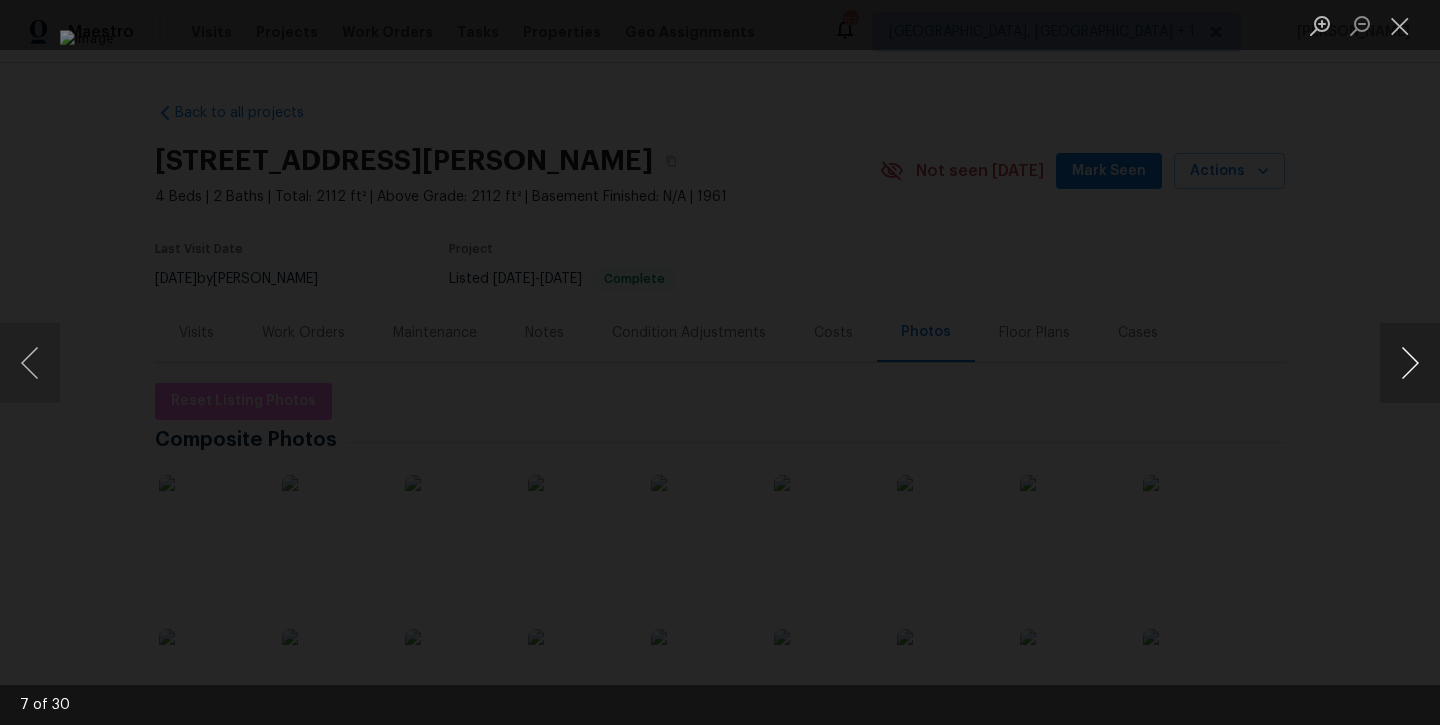 click at bounding box center (1410, 363) 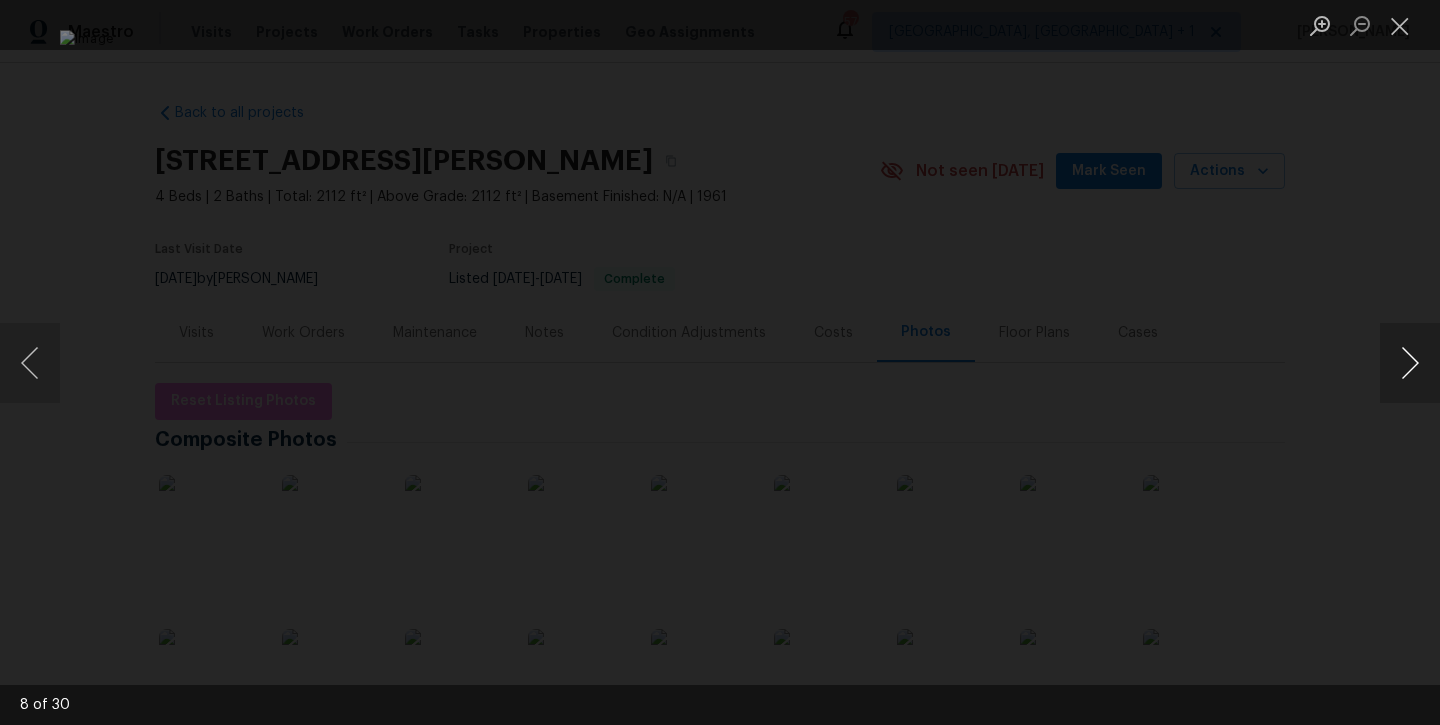 click at bounding box center (1410, 363) 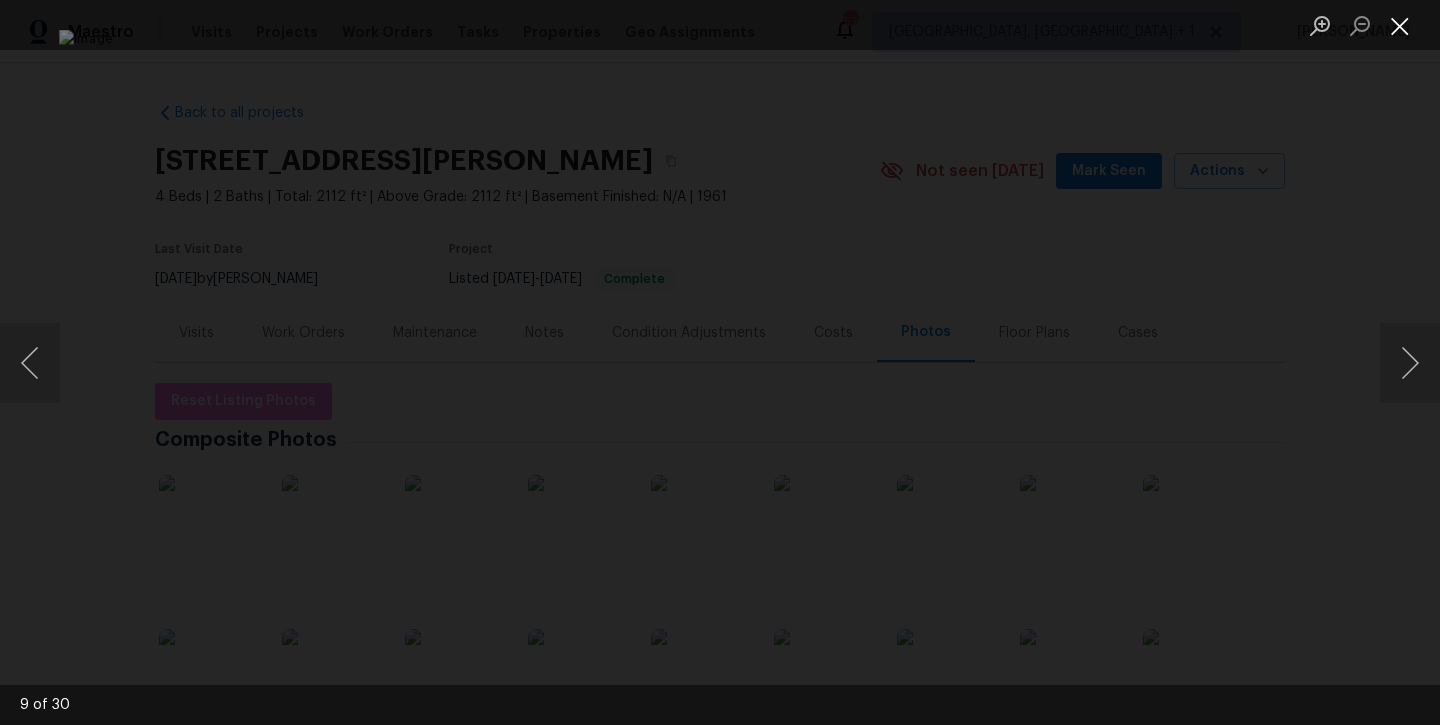 click at bounding box center (1400, 25) 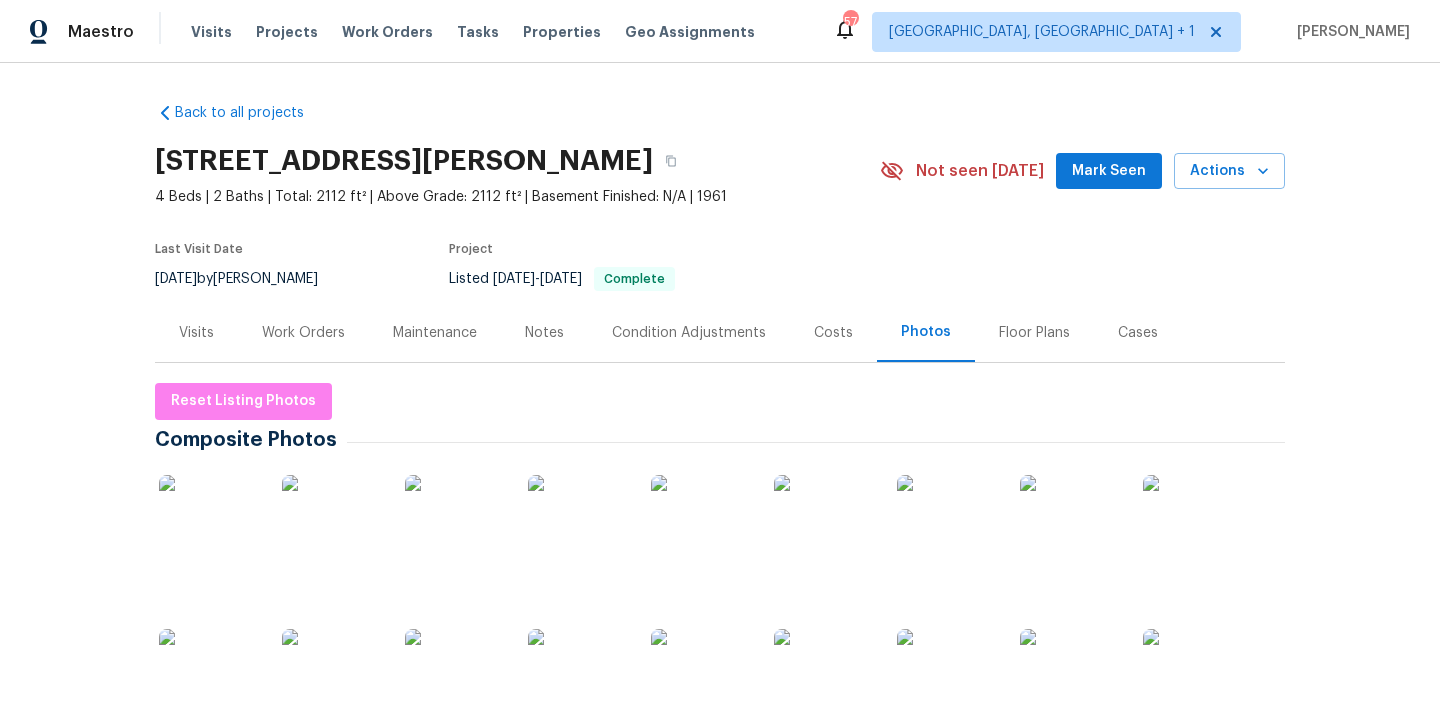 click on "Mark Seen" at bounding box center (1109, 171) 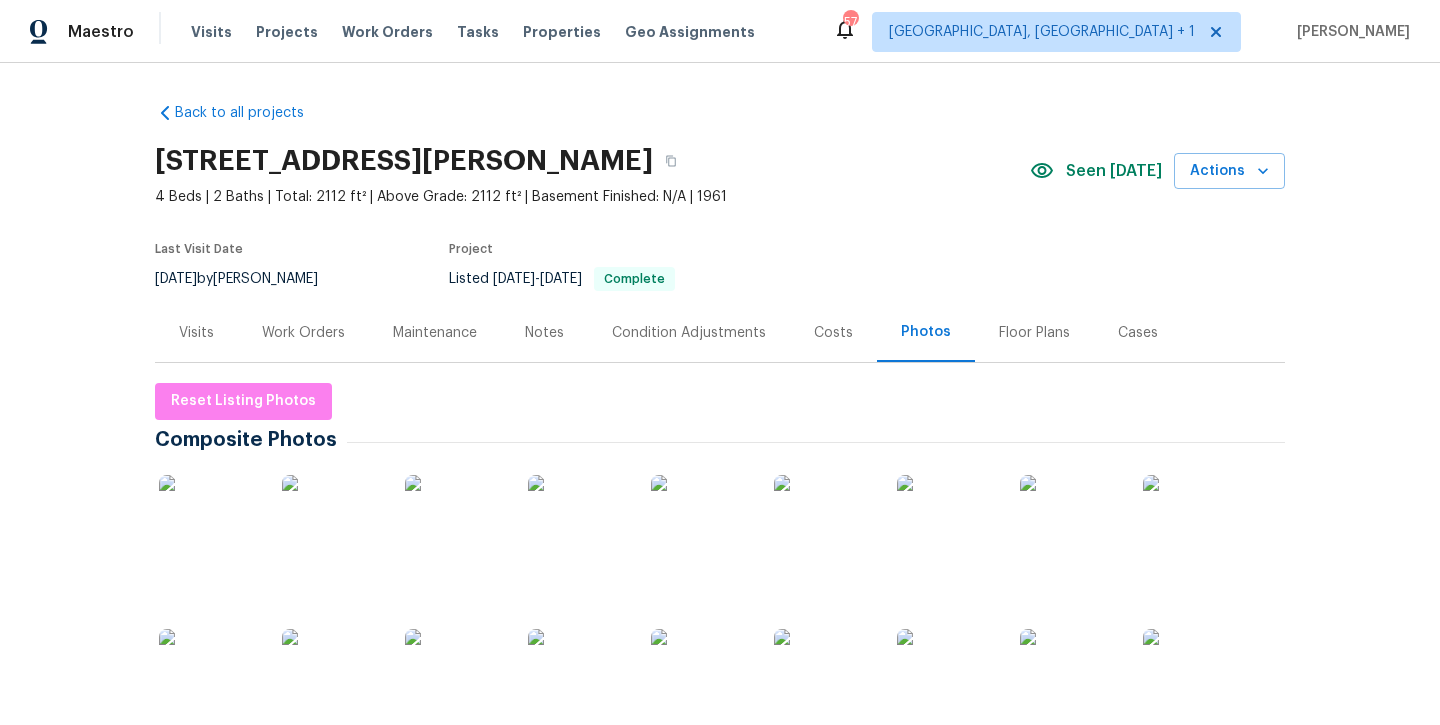 scroll, scrollTop: 0, scrollLeft: 0, axis: both 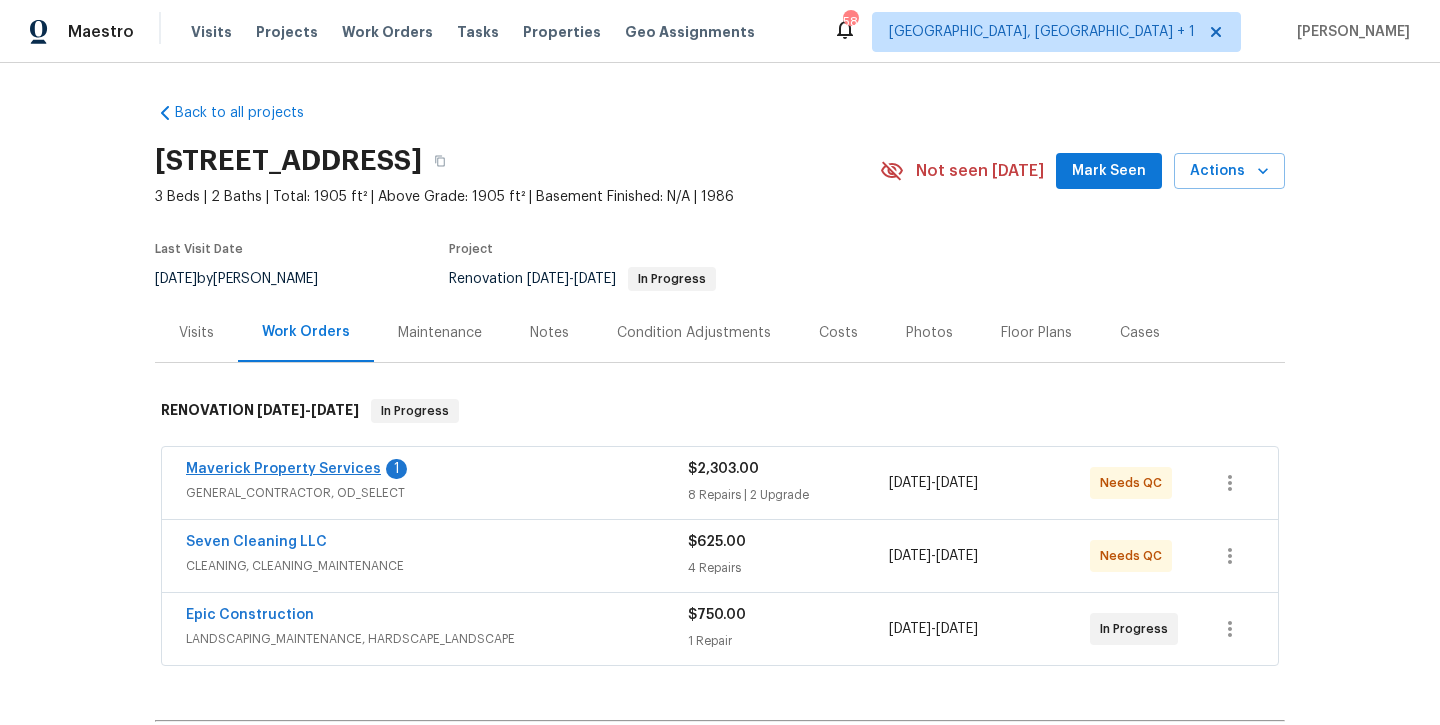 click on "Maverick Property Services" at bounding box center [283, 469] 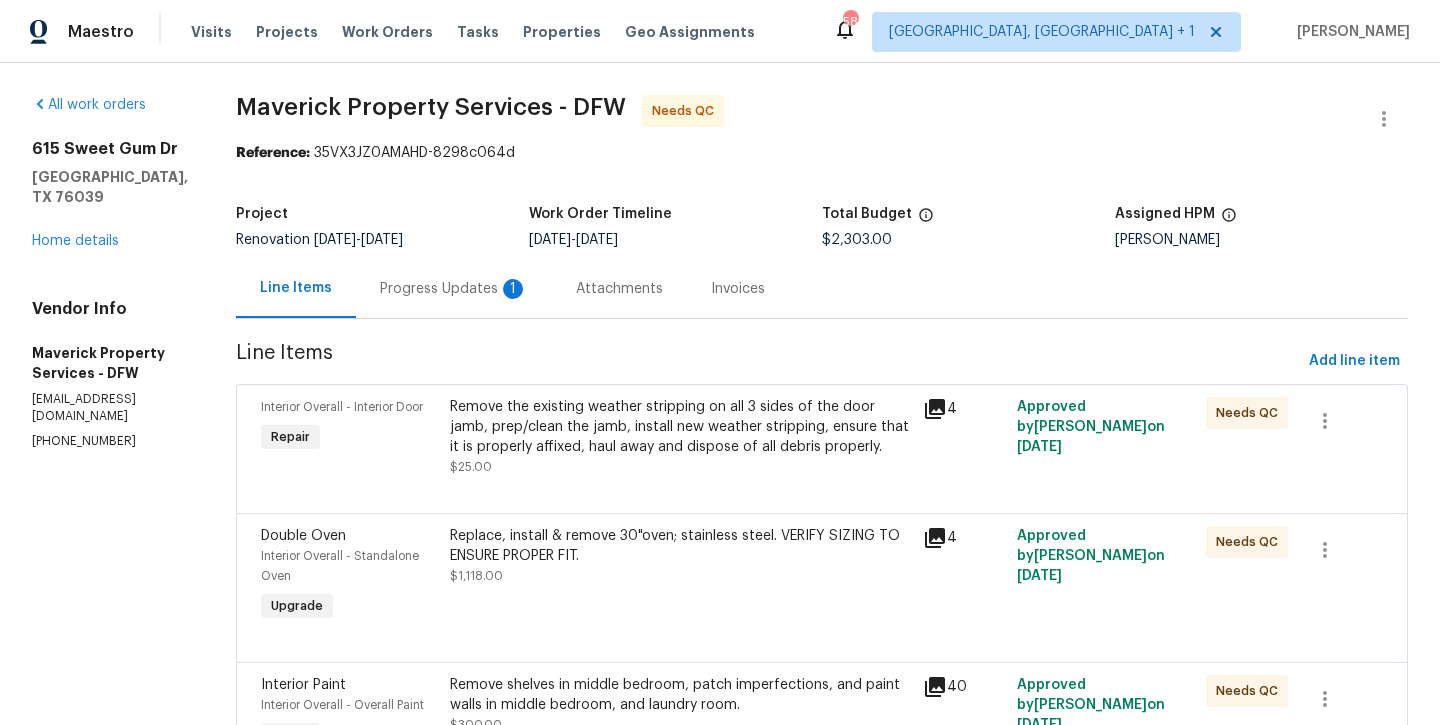 click on "Progress Updates 1" at bounding box center [454, 289] 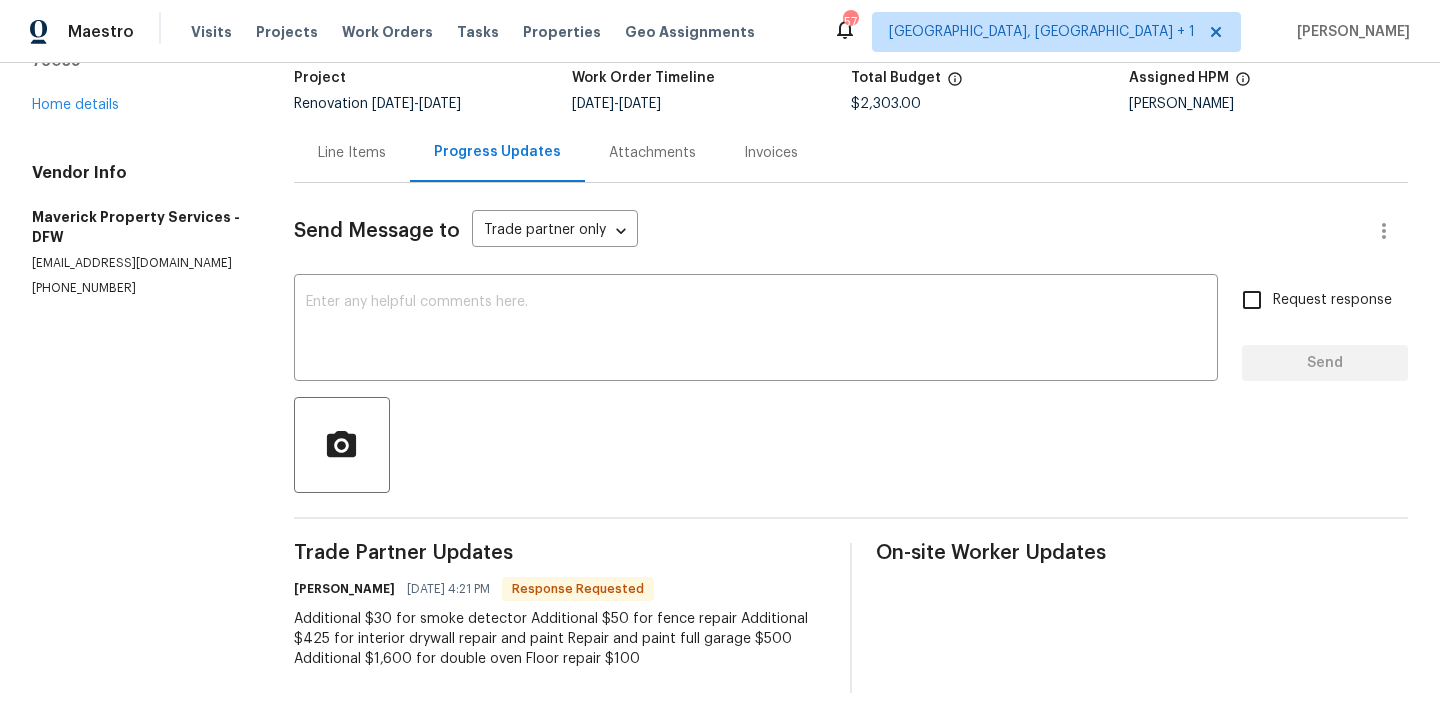 scroll, scrollTop: 137, scrollLeft: 0, axis: vertical 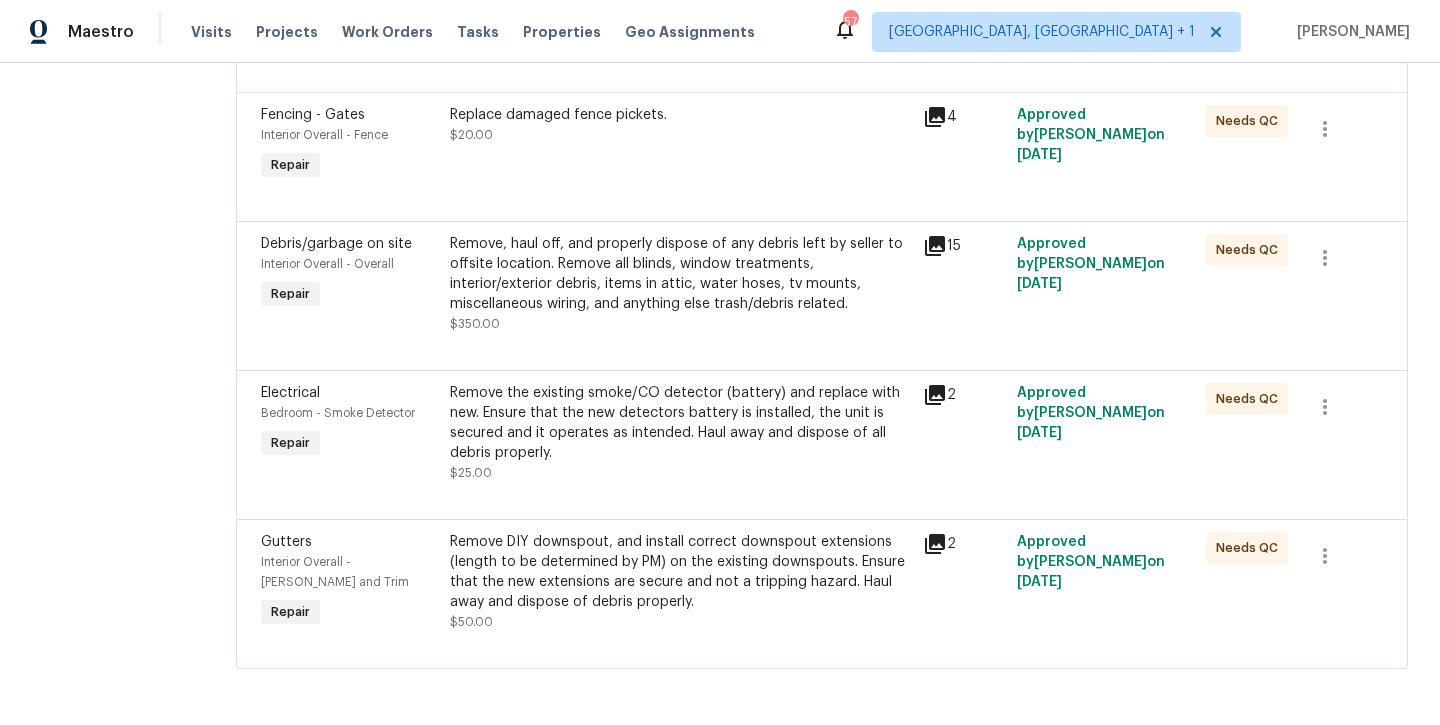 click on "Remove the existing smoke/CO detector (battery) and replace with new. Ensure that the new detectors battery is installed, the unit is secured and it operates as intended. Haul away and dispose of all debris properly." at bounding box center (680, 423) 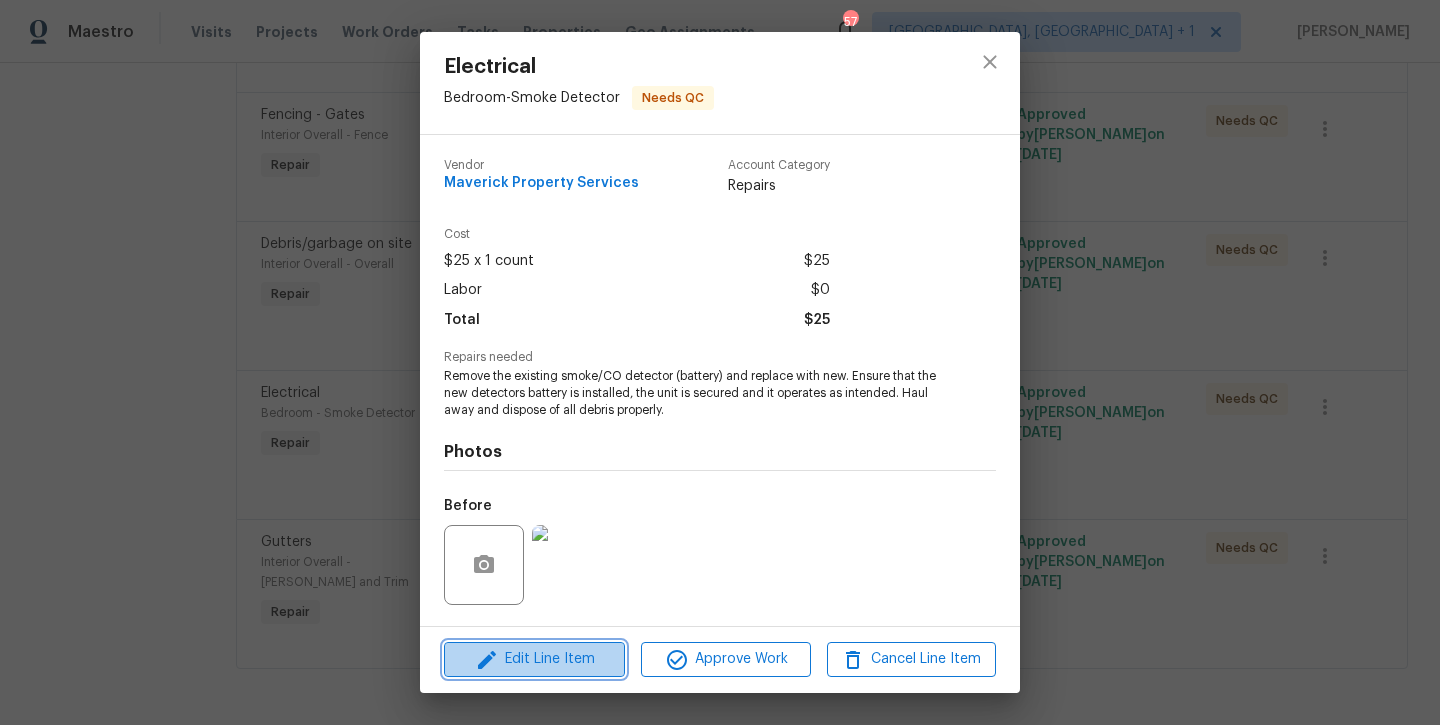 click on "Edit Line Item" at bounding box center (534, 659) 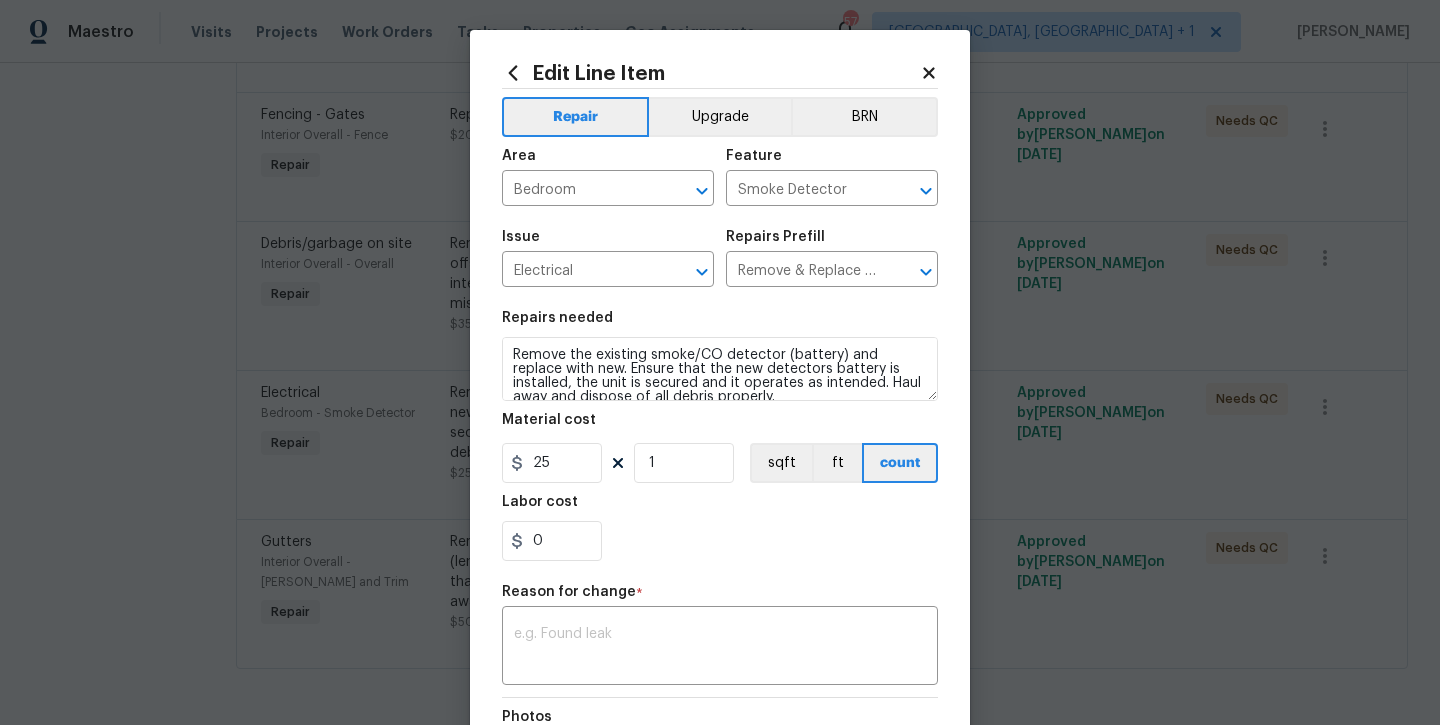 click on "Repairs needed Remove the existing smoke/CO detector (battery) and replace with new. Ensure that the new detectors battery is installed, the unit is secured and it operates as intended. Haul away and dispose of all debris properly. Material cost 25 1 sqft ft count Labor cost 0" at bounding box center (720, 436) 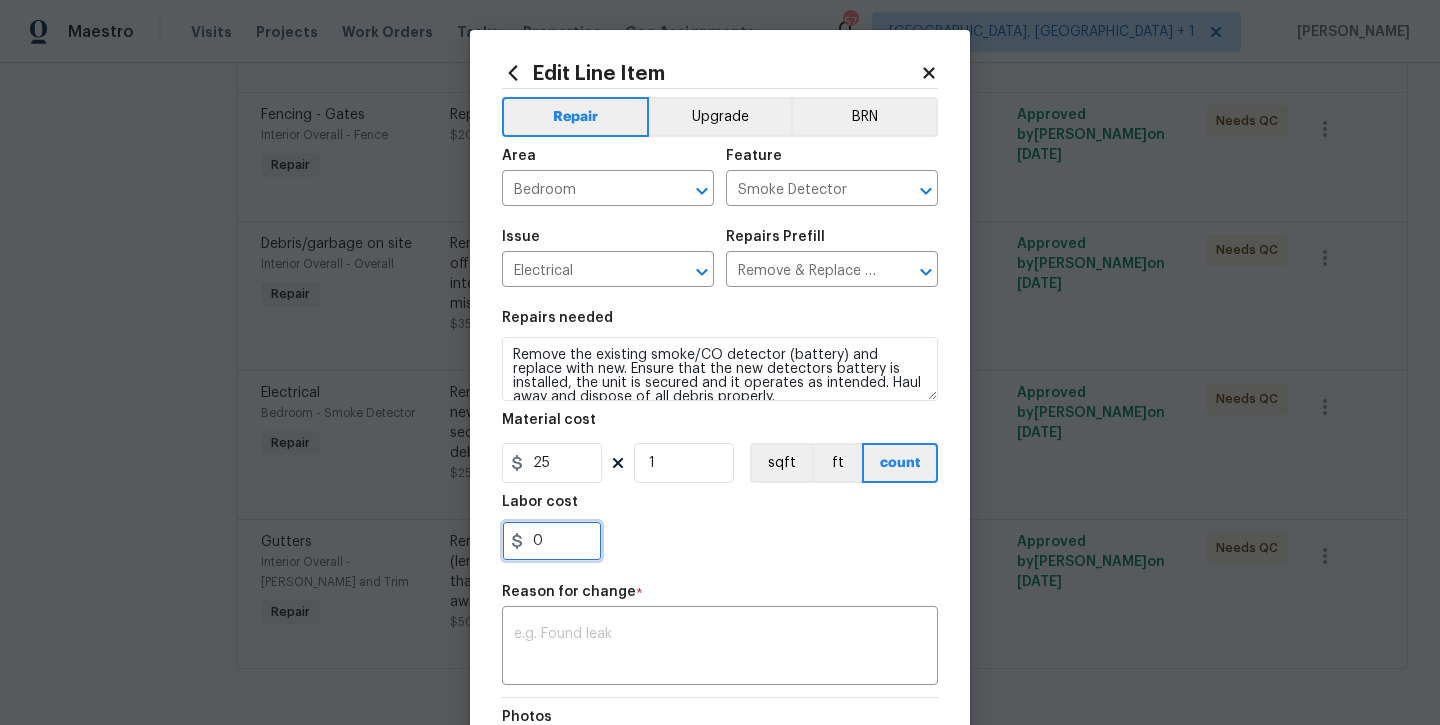 click on "0" at bounding box center [552, 541] 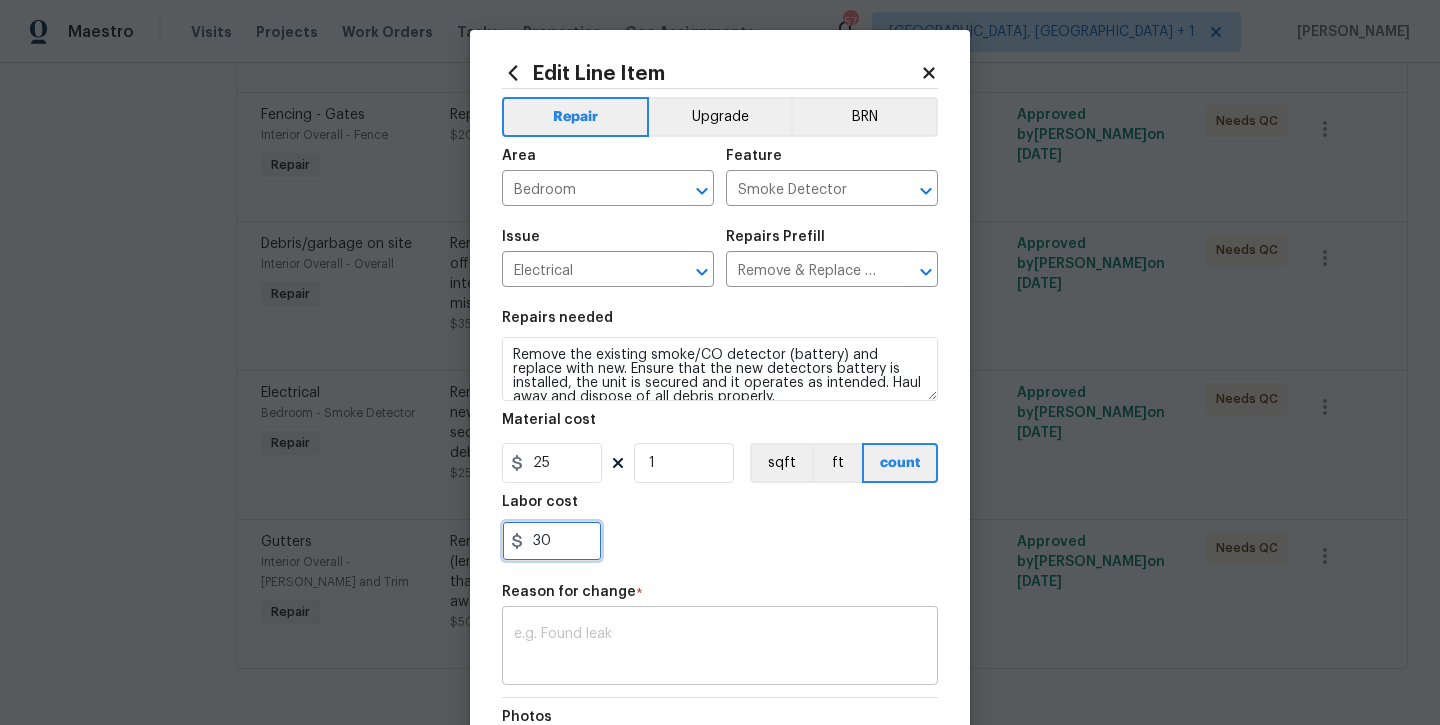 type on "30" 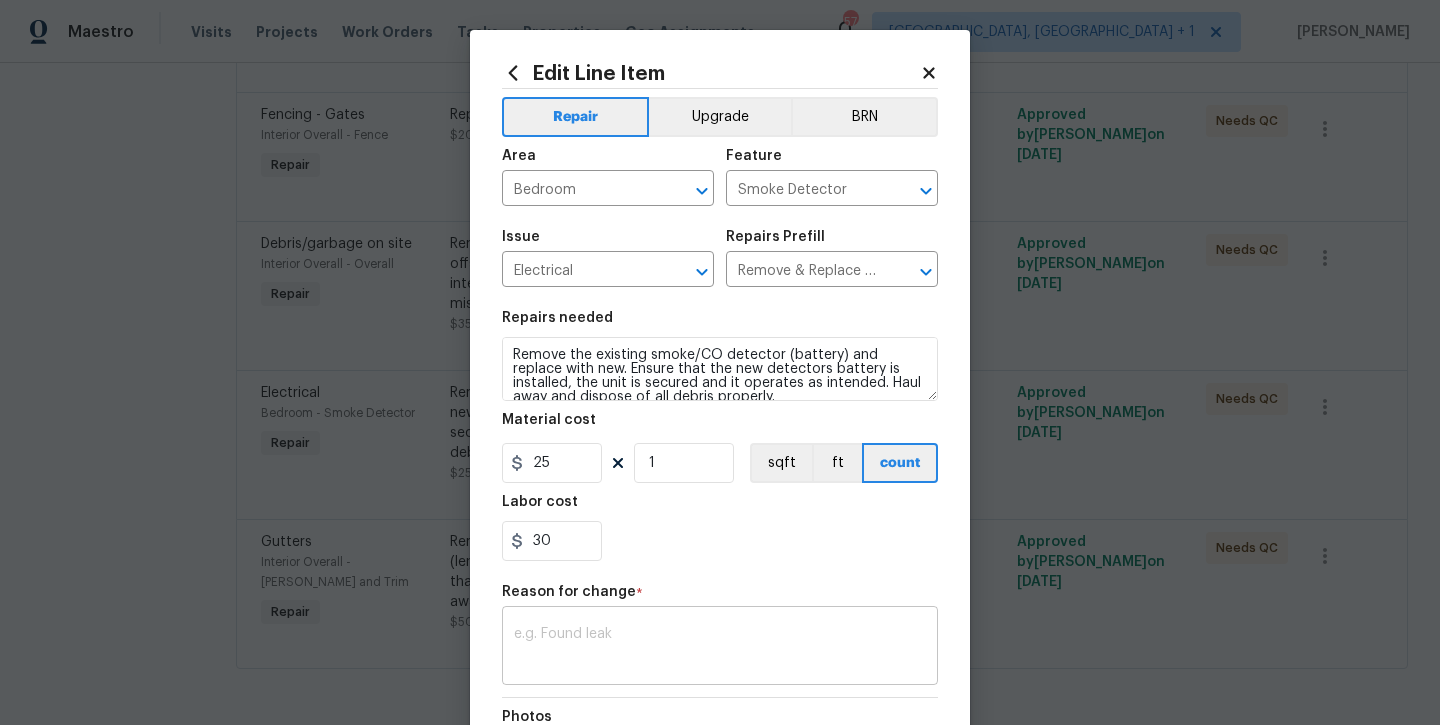 click on "x ​" at bounding box center (720, 648) 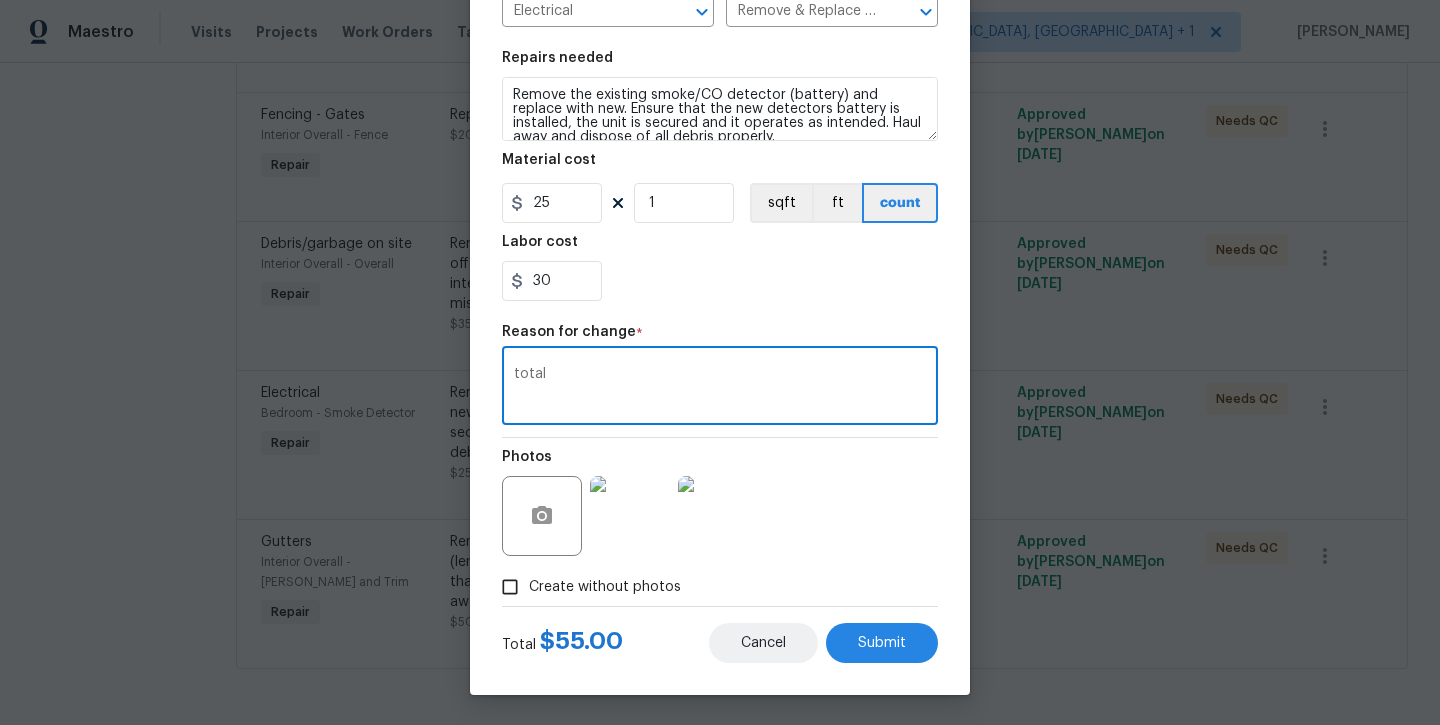 scroll, scrollTop: 260, scrollLeft: 0, axis: vertical 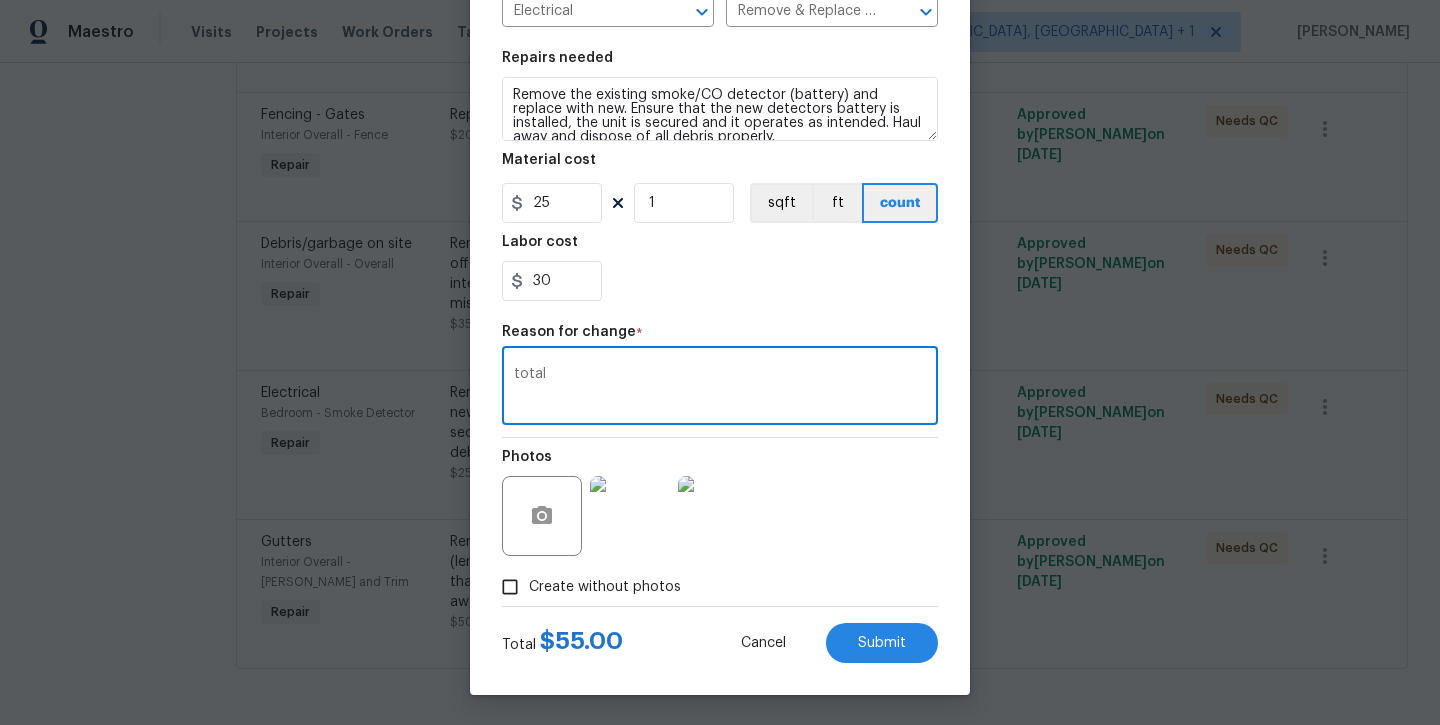 type on "total" 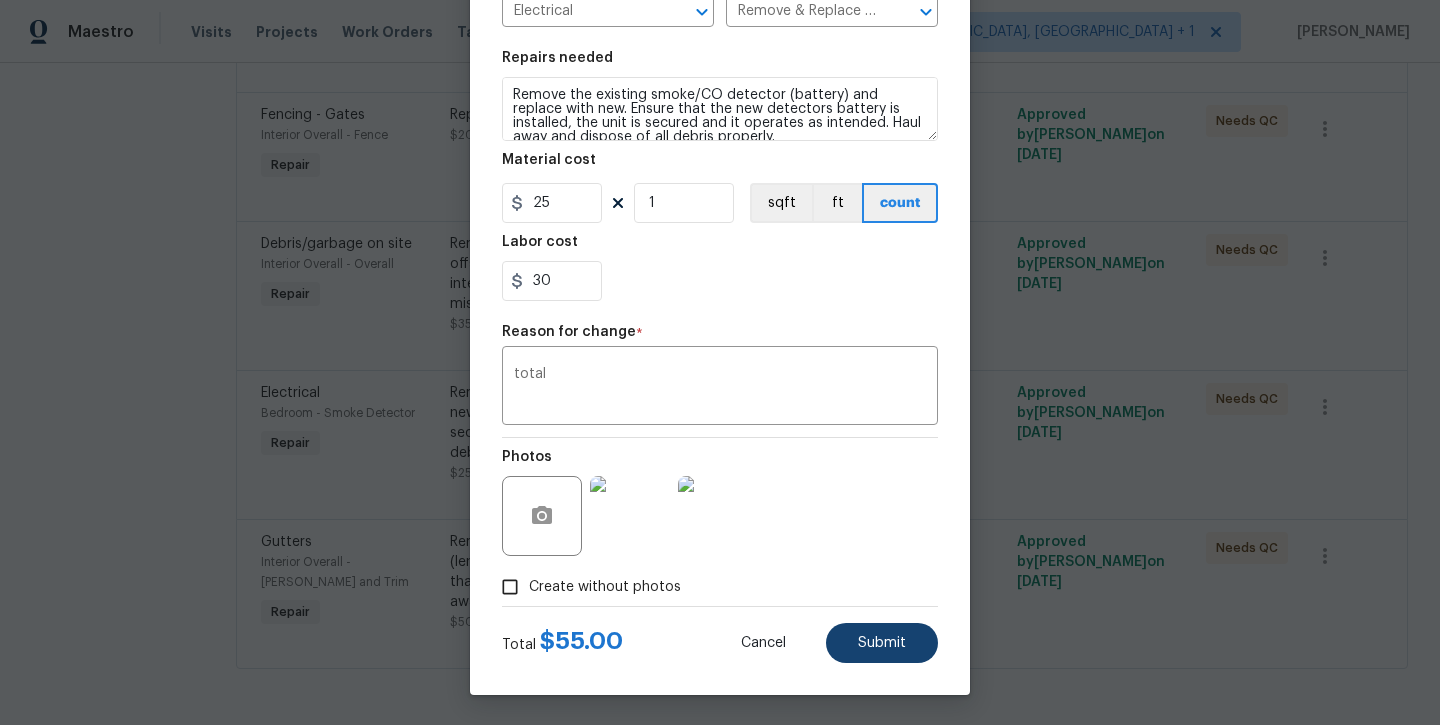 click on "Submit" at bounding box center [882, 643] 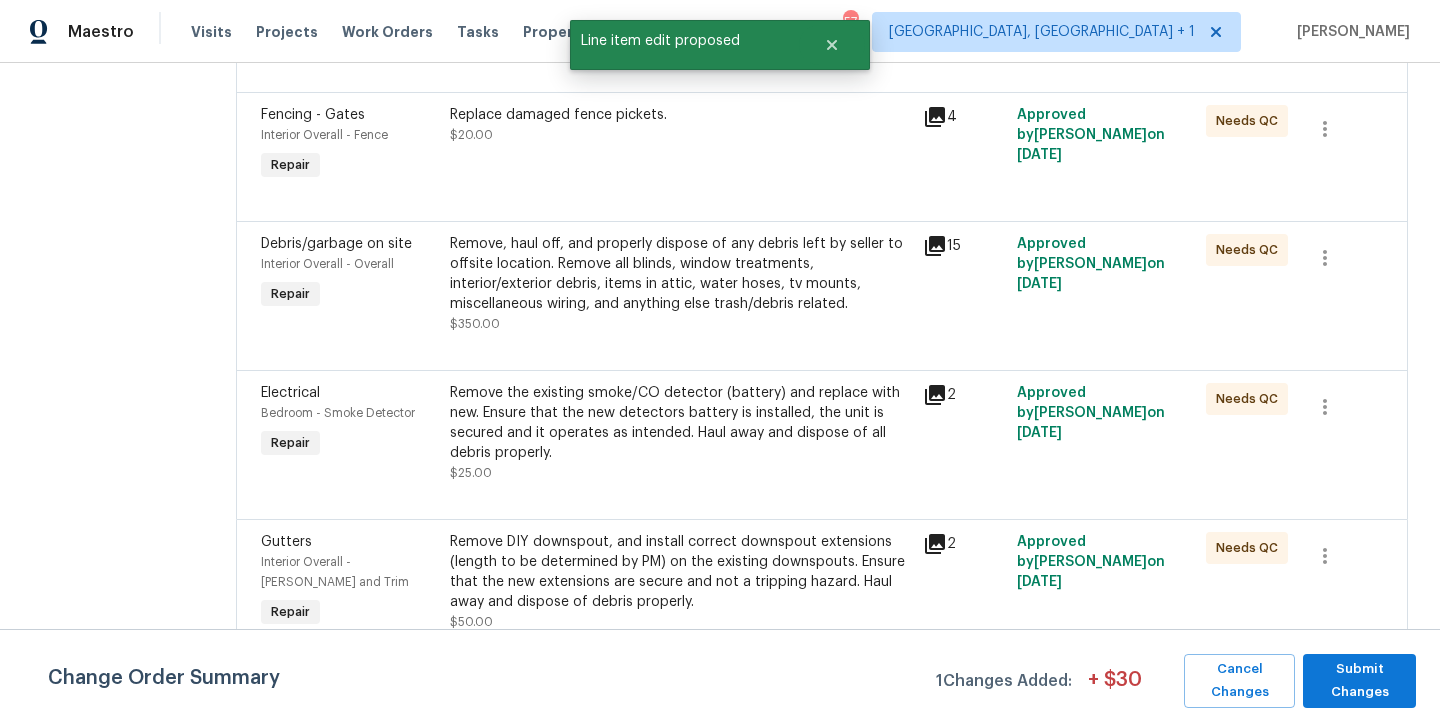 scroll, scrollTop: 0, scrollLeft: 0, axis: both 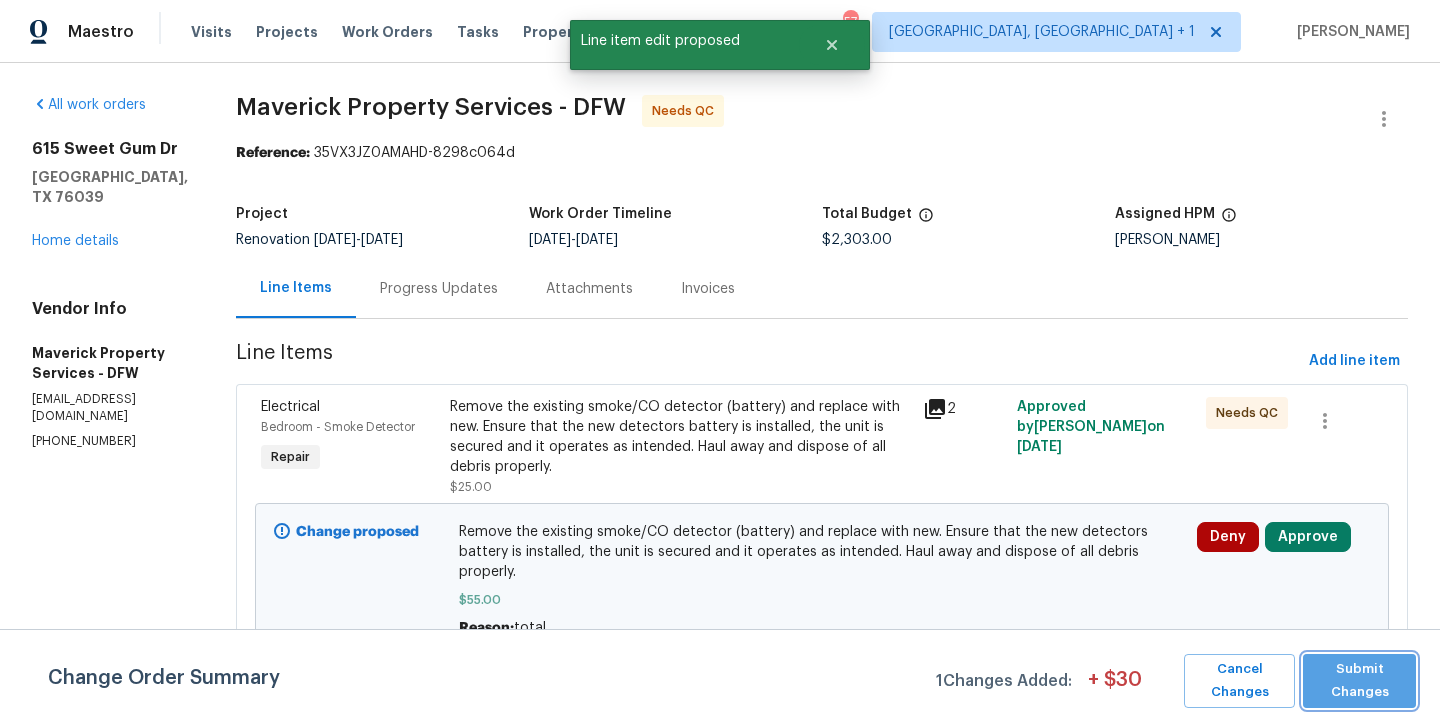 click on "Submit Changes" at bounding box center [1359, 681] 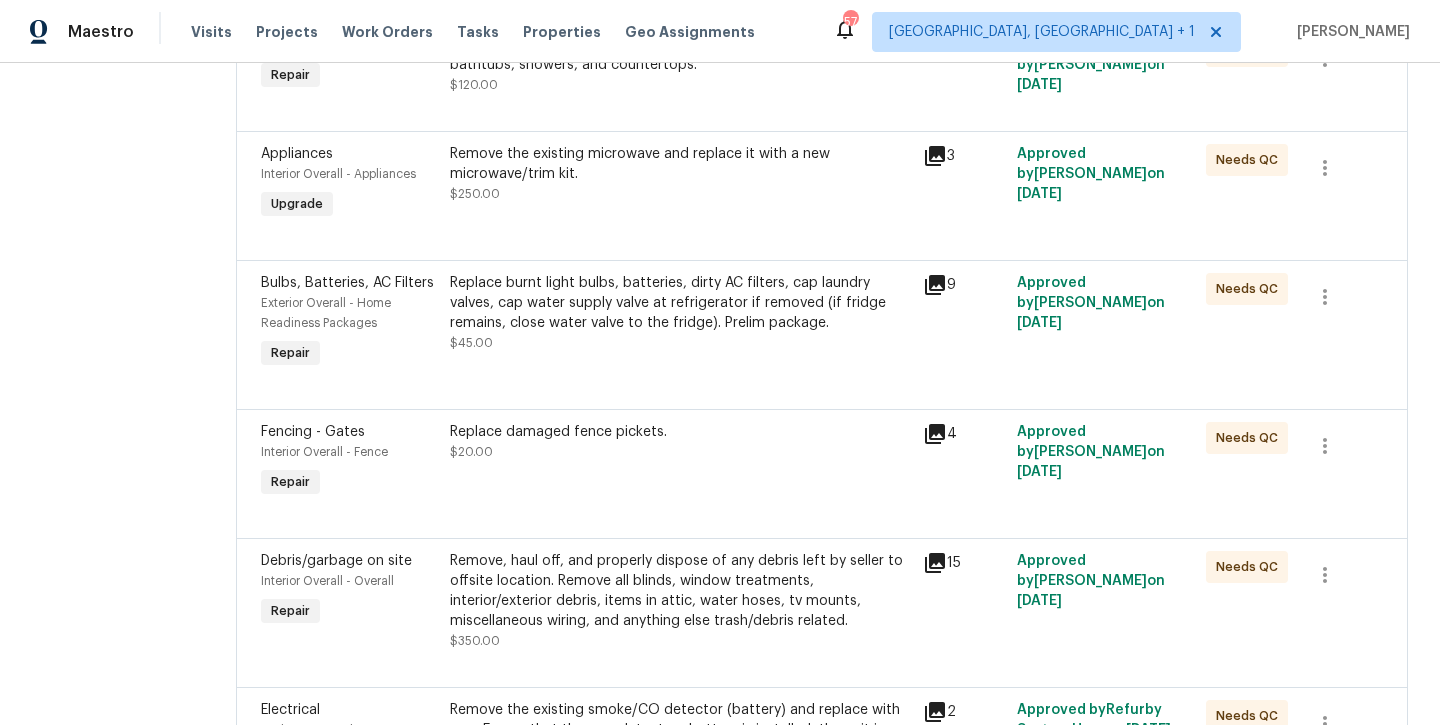 scroll, scrollTop: 843, scrollLeft: 0, axis: vertical 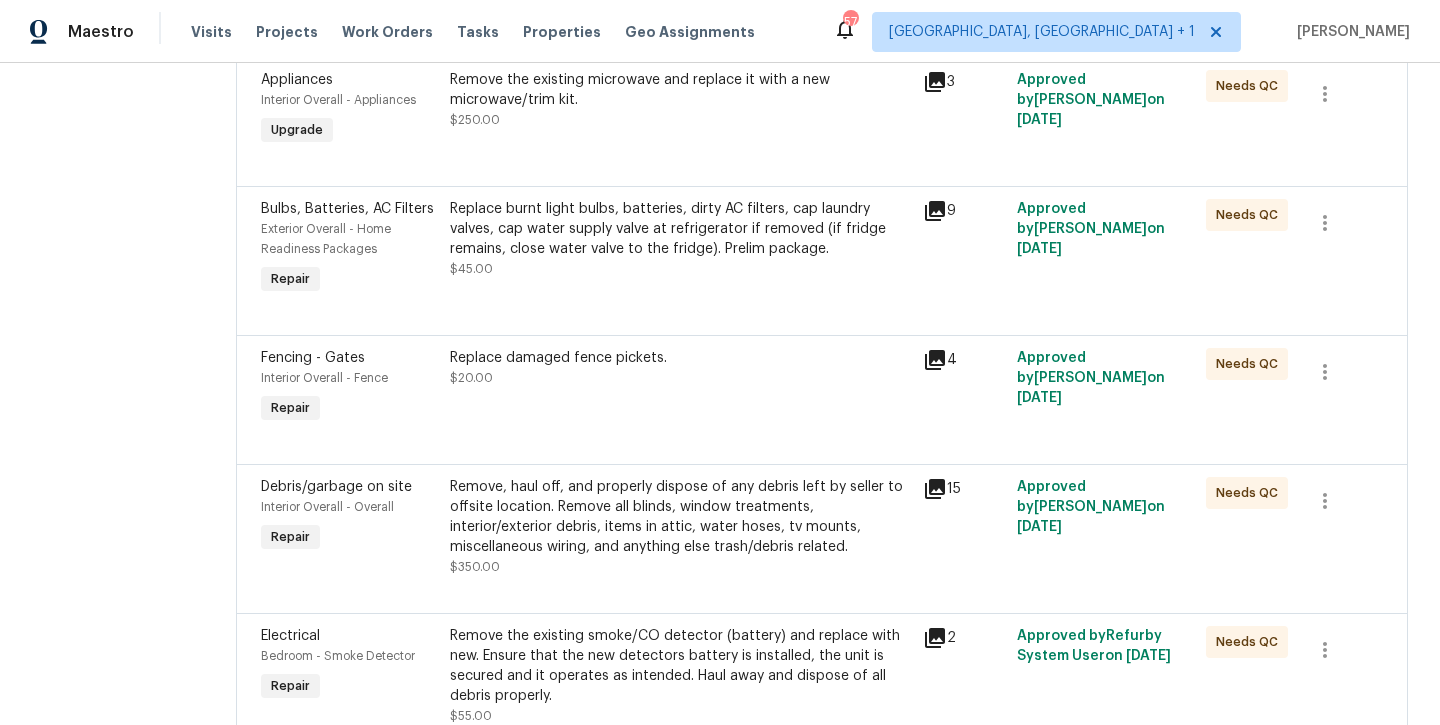 click on "Replace damaged fence pickets." at bounding box center [680, 358] 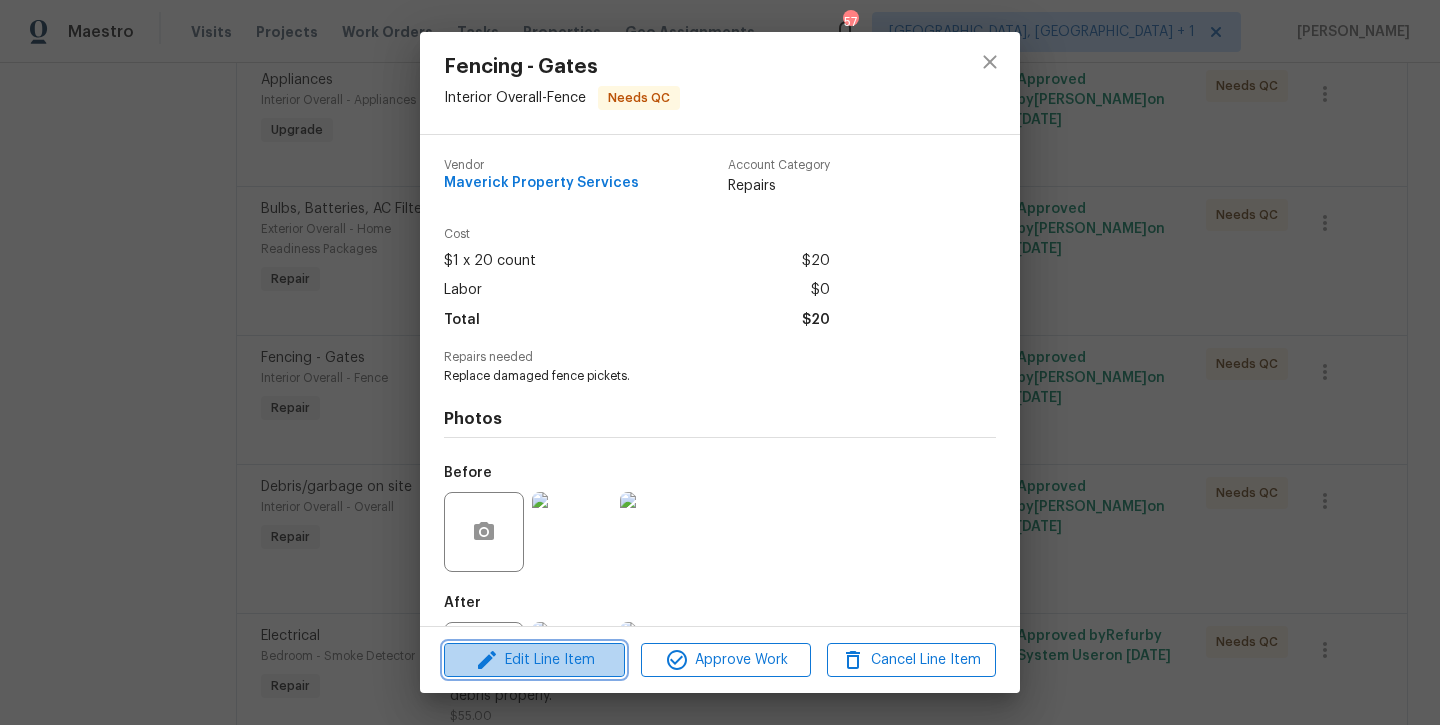 click on "Edit Line Item" at bounding box center [534, 660] 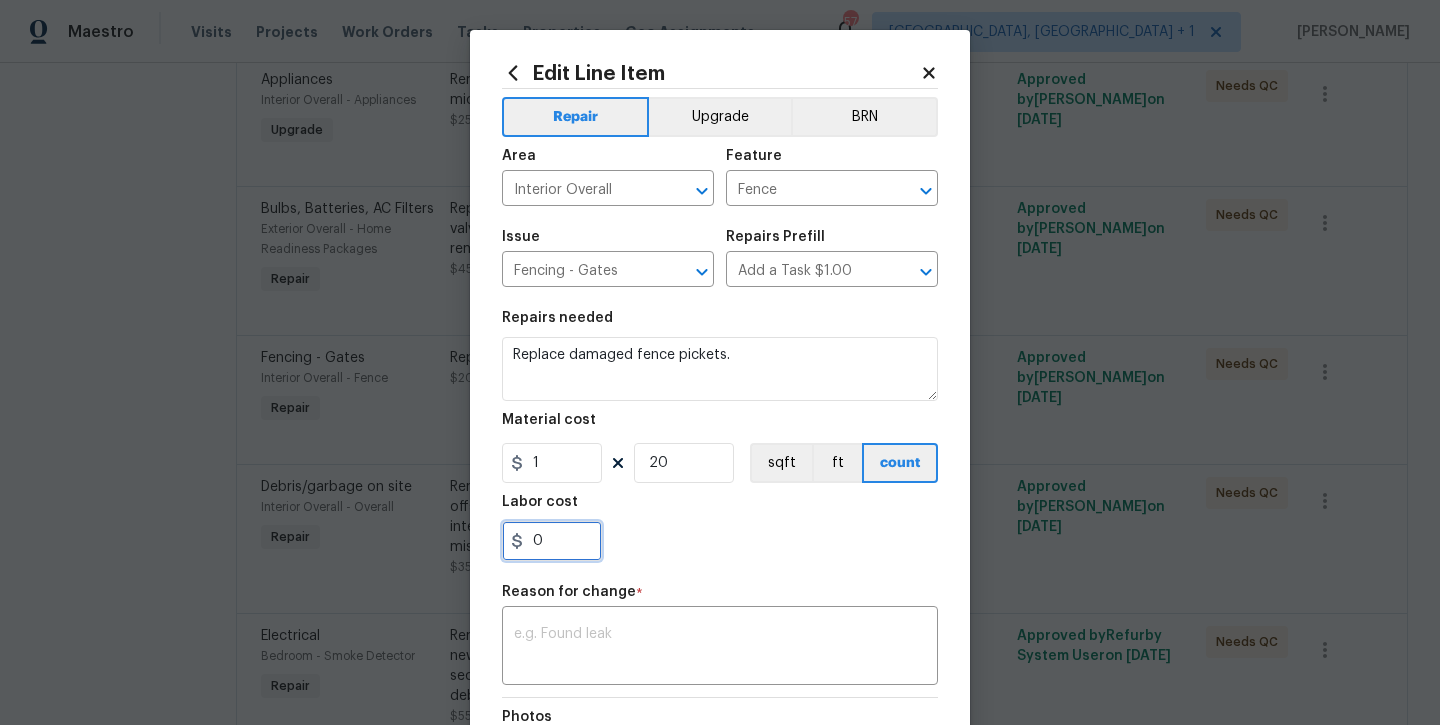 click on "0" at bounding box center (552, 541) 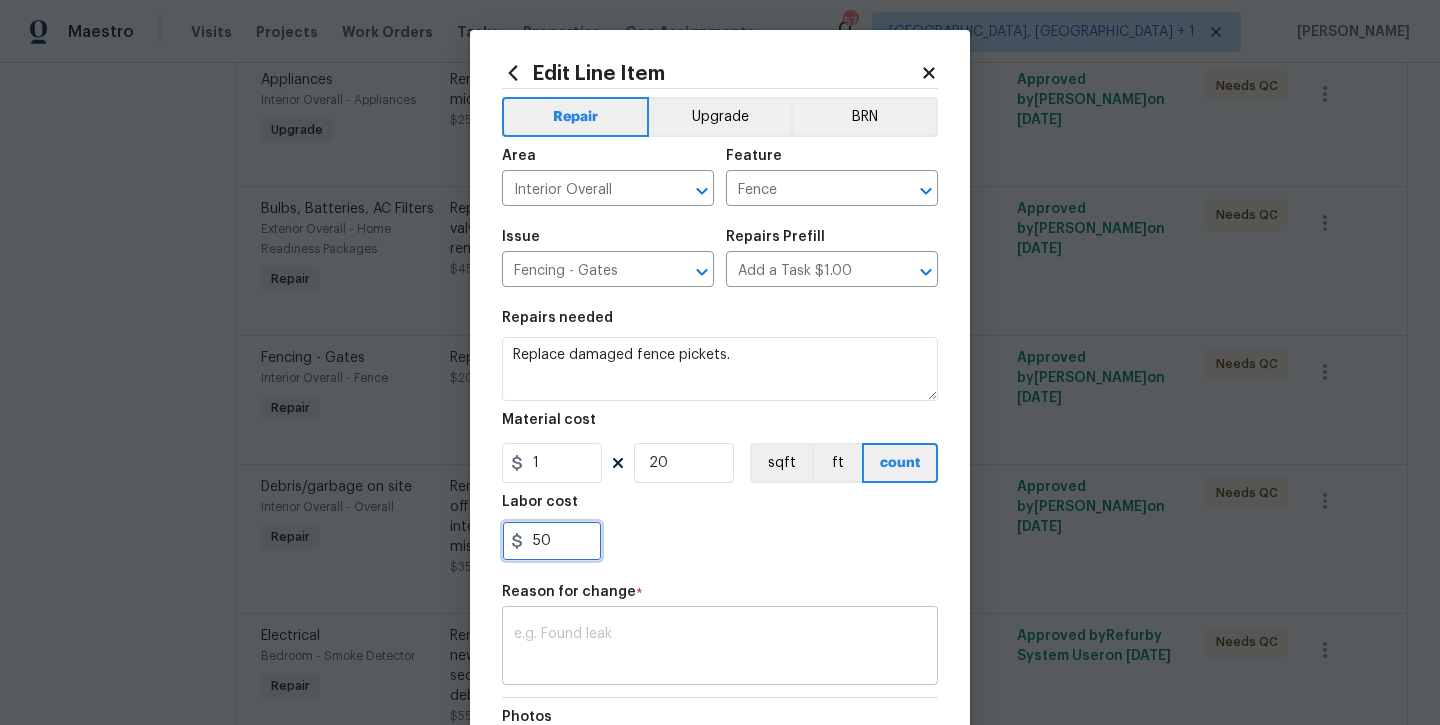 type on "50" 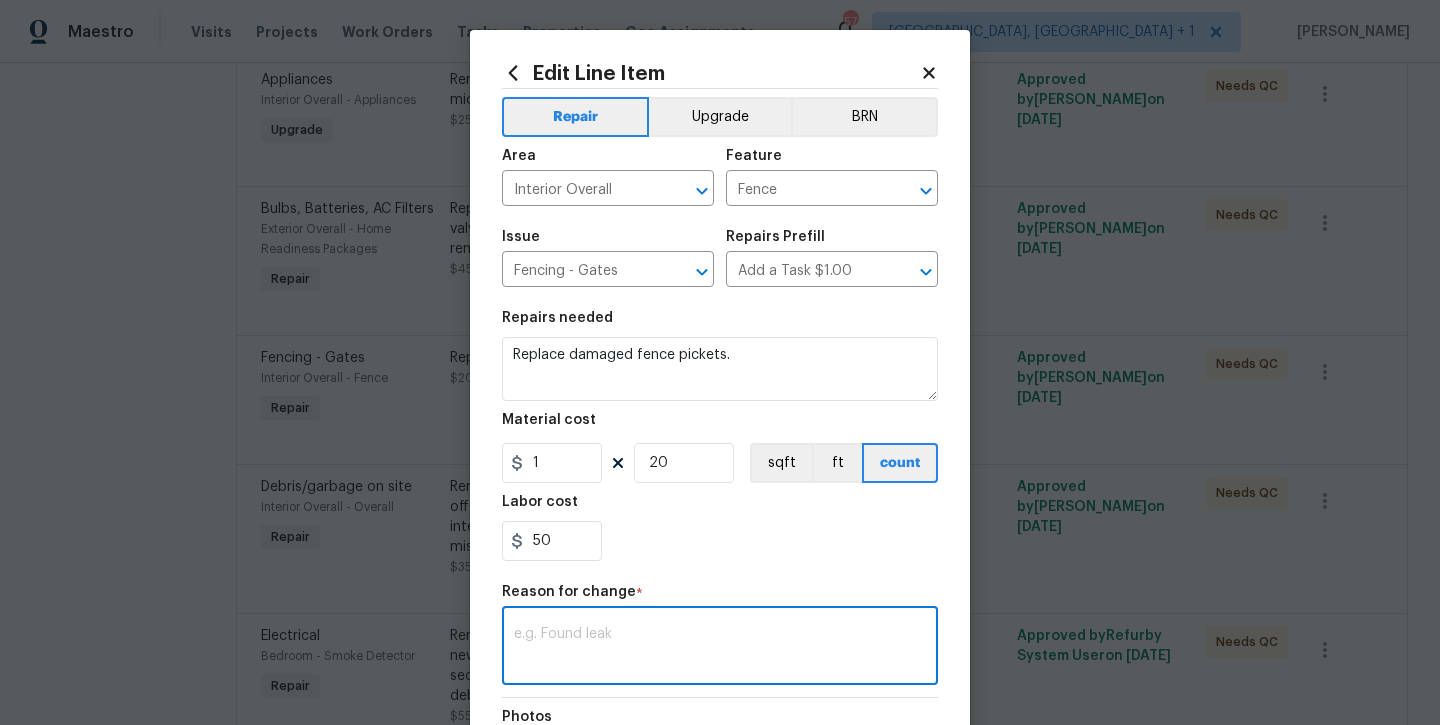 click at bounding box center (720, 648) 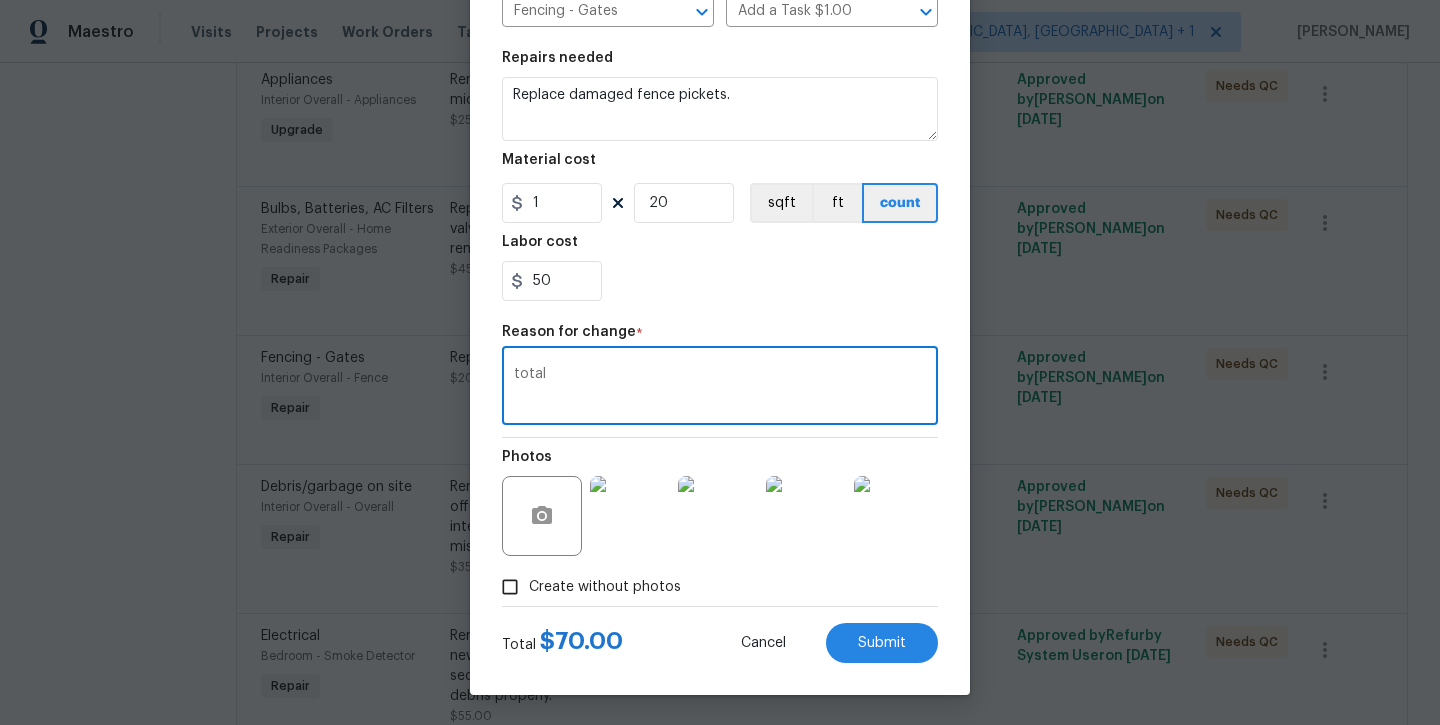 scroll, scrollTop: 260, scrollLeft: 0, axis: vertical 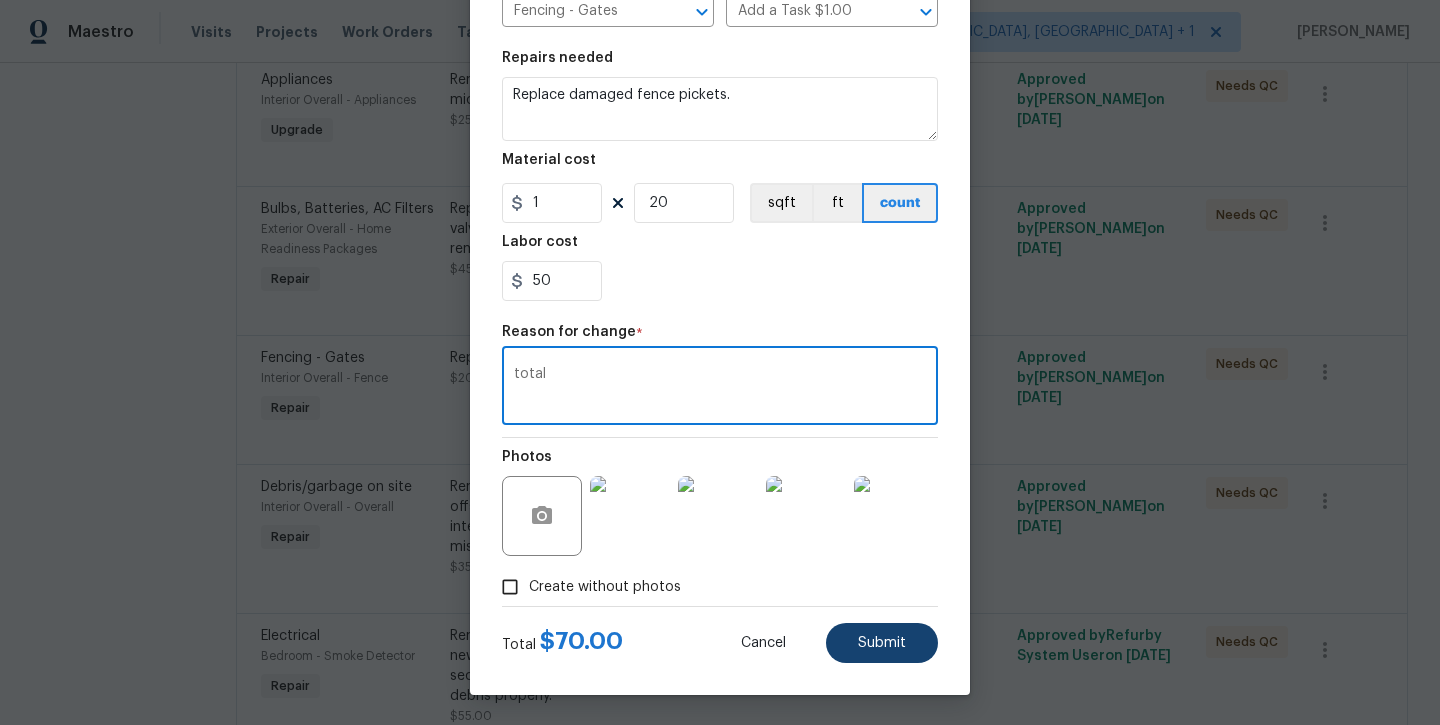 type on "total" 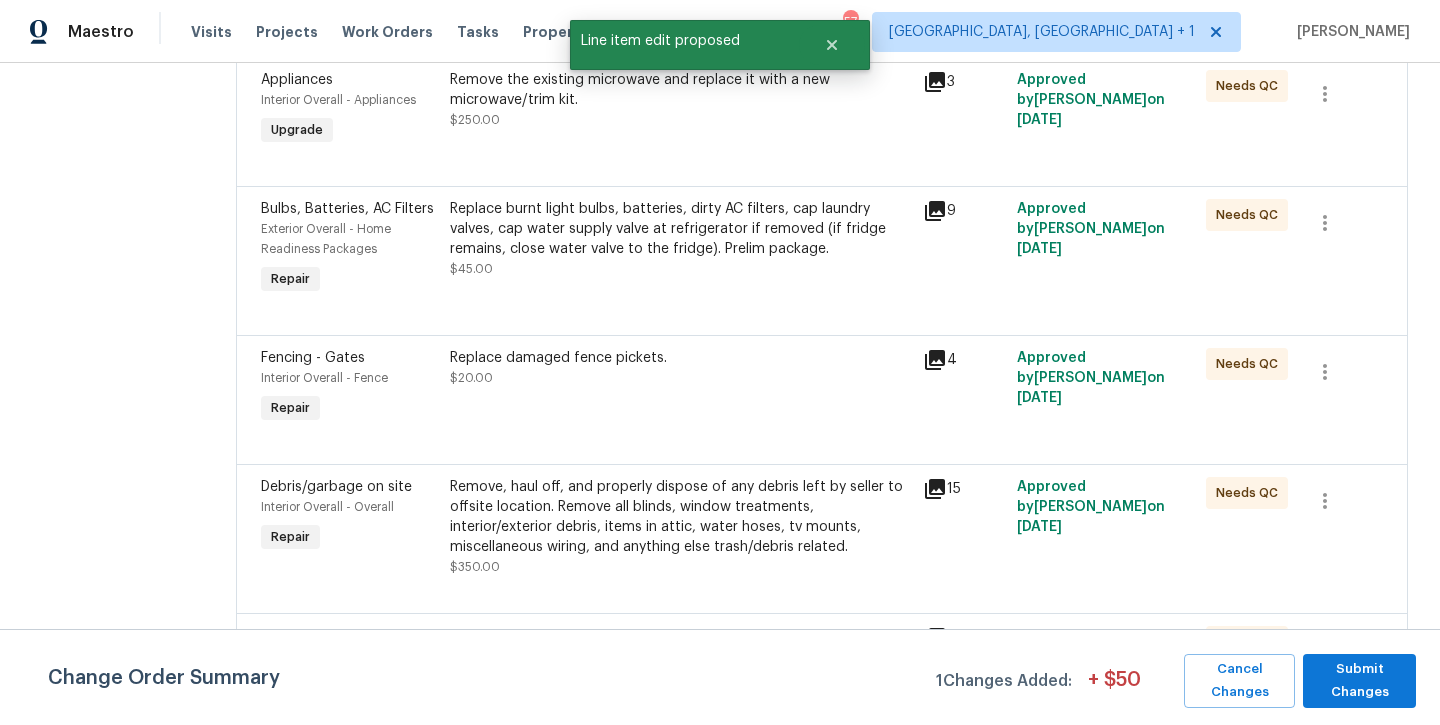 scroll, scrollTop: 0, scrollLeft: 0, axis: both 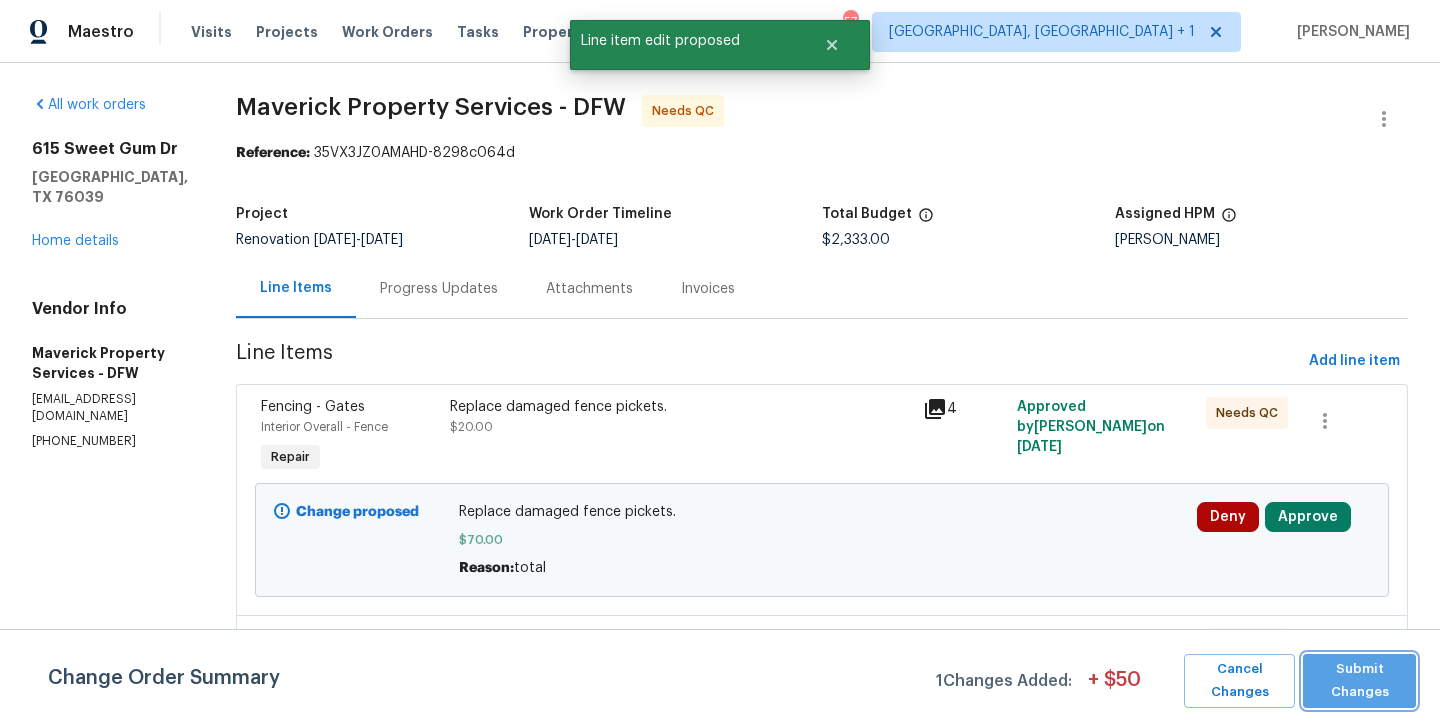 click on "Submit Changes" at bounding box center [1359, 681] 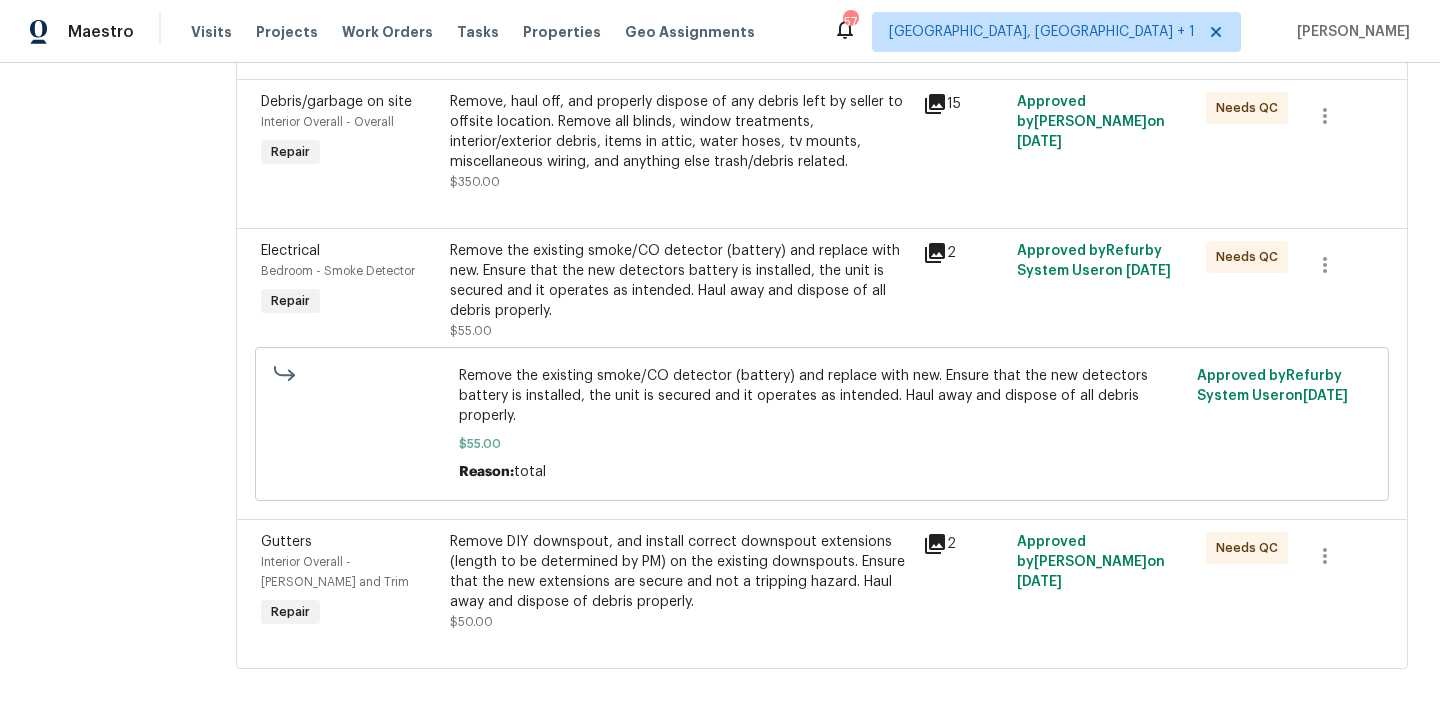 scroll, scrollTop: 1392, scrollLeft: 0, axis: vertical 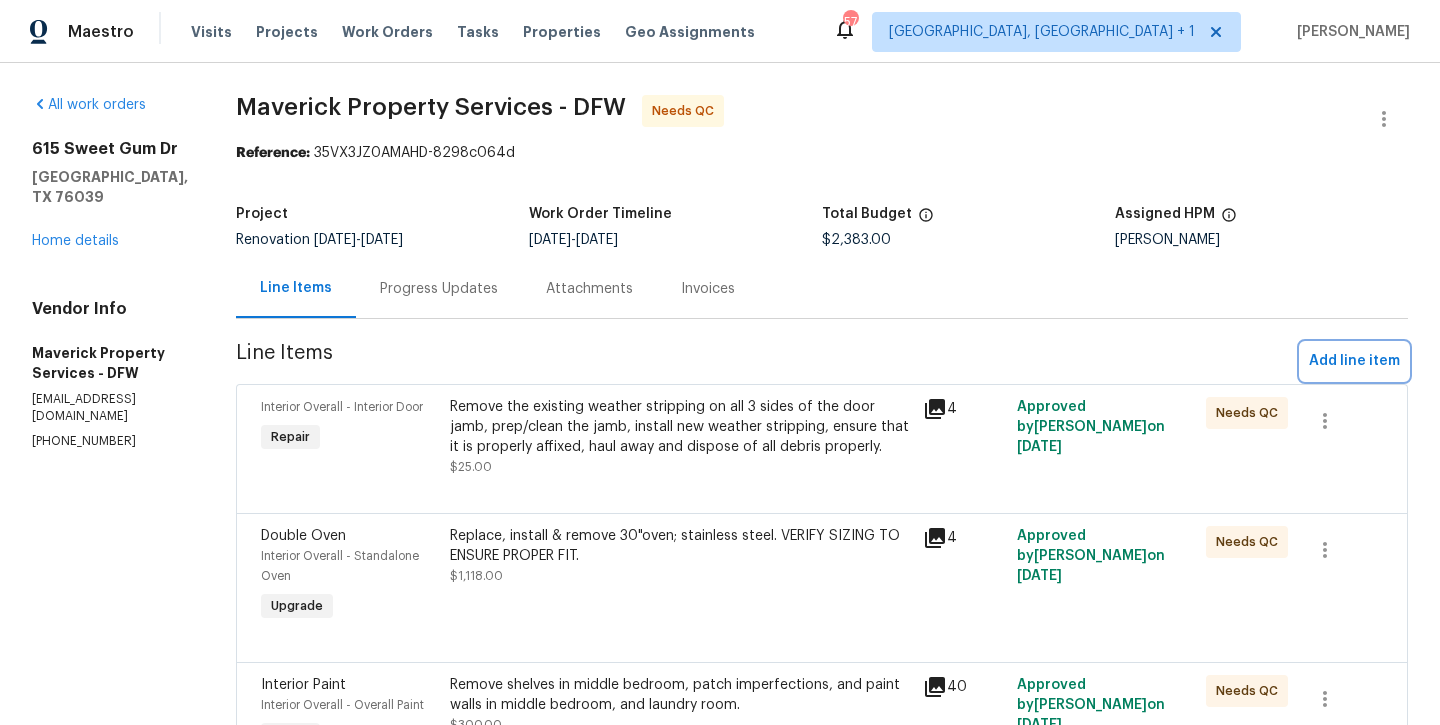 click on "Add line item" at bounding box center [1354, 361] 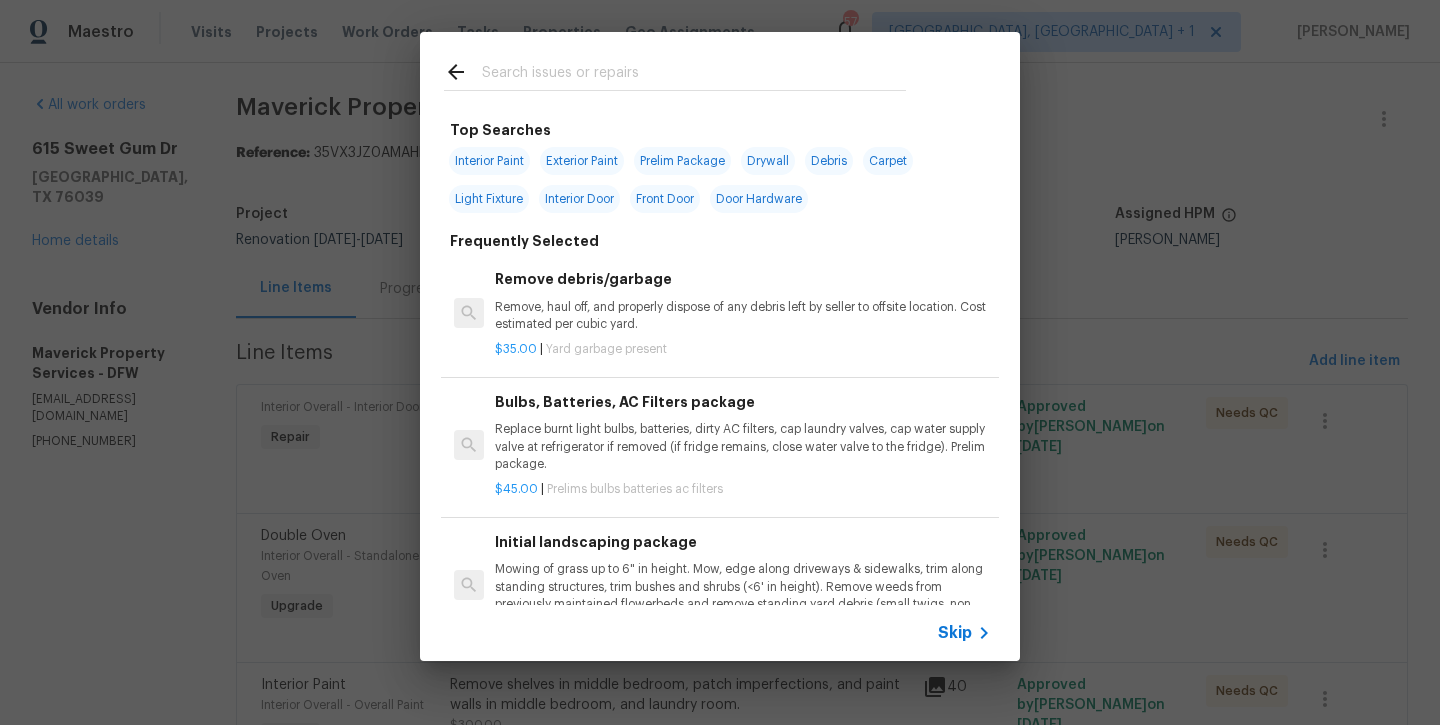 click at bounding box center [694, 75] 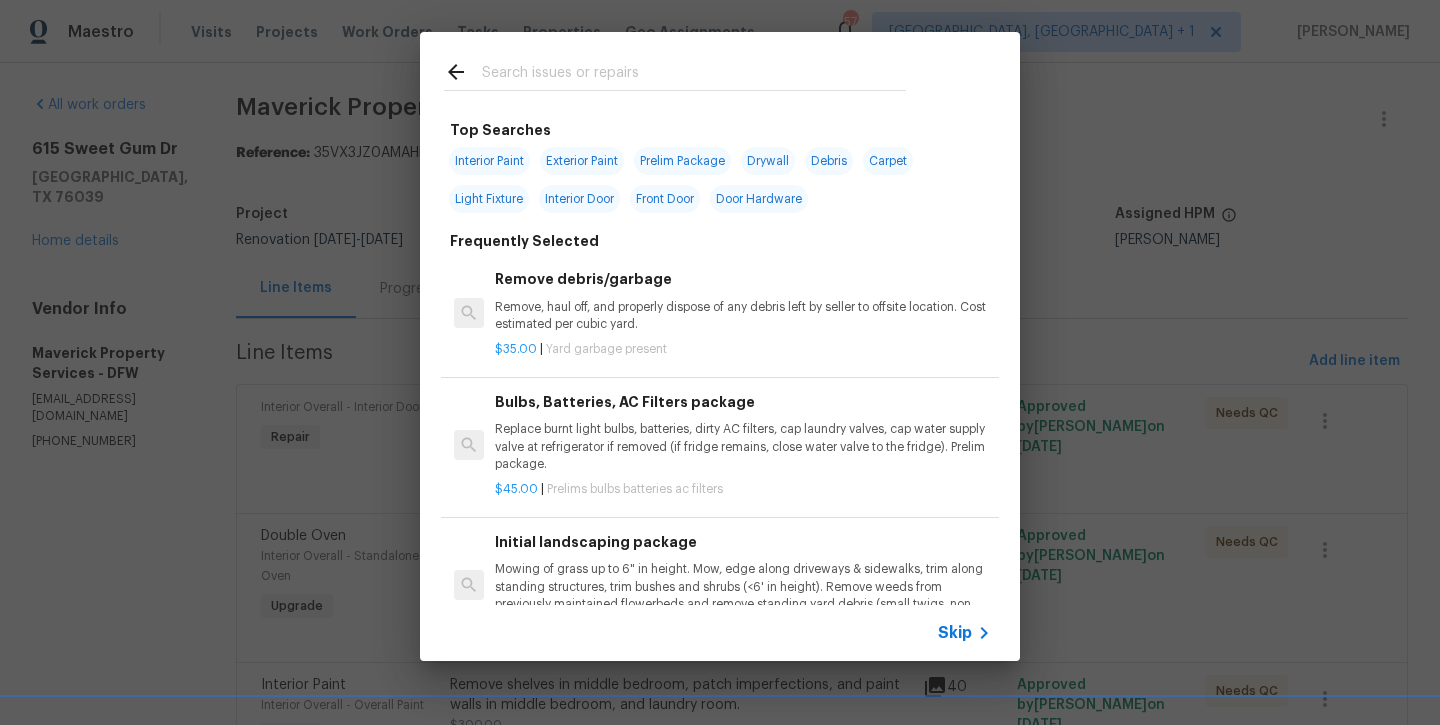 click on "Interior Paint" at bounding box center (489, 161) 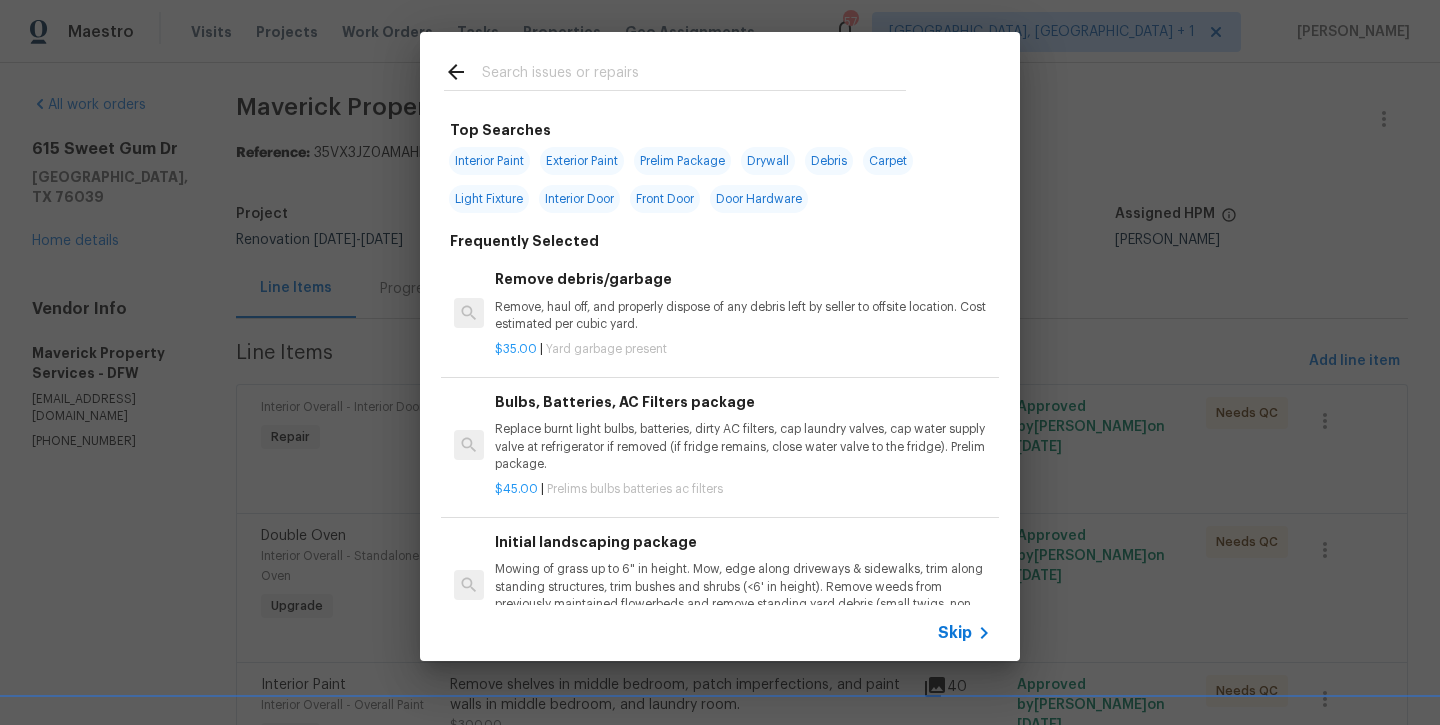 type on "Interior Paint" 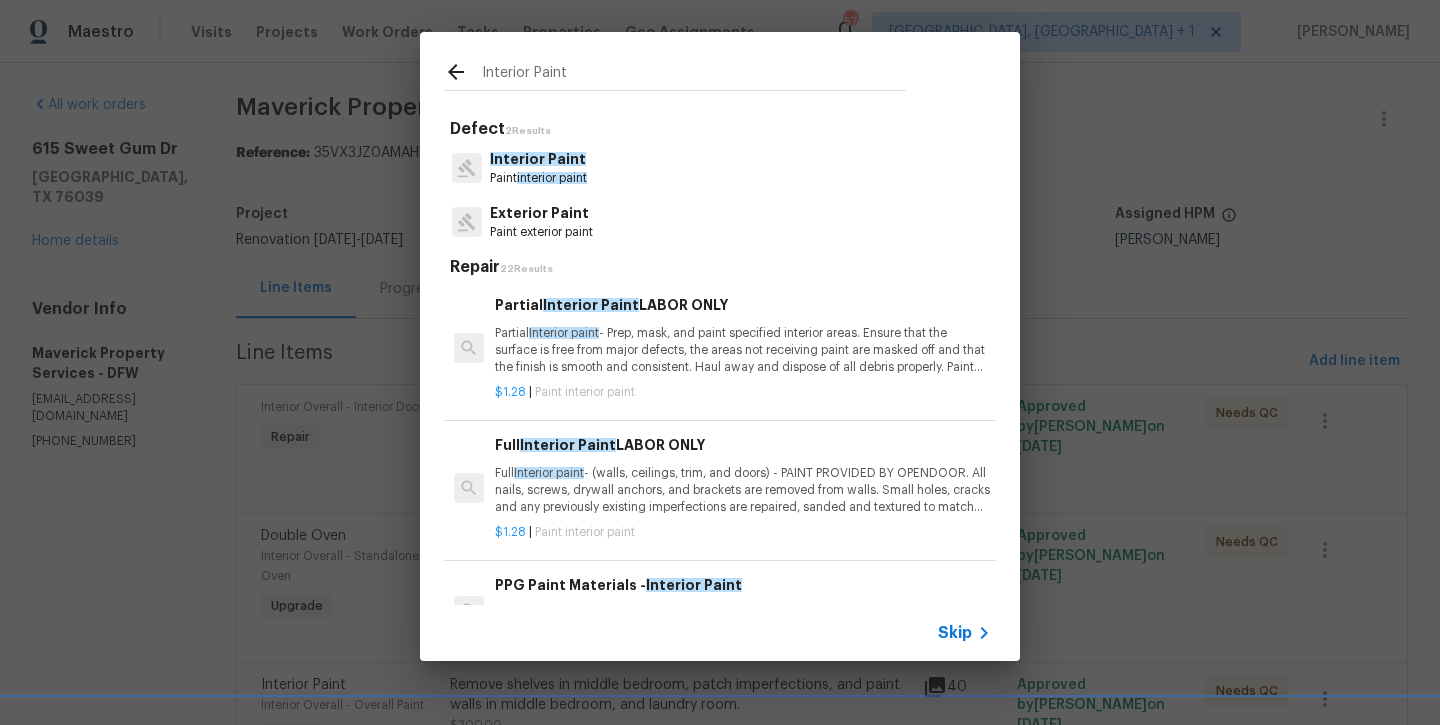 click on "Partial  Interior paint  - Prep, mask, and paint specified interior areas. Ensure that the surface is free from major defects, the areas not receiving paint are masked off and that the finish is smooth and consistent. Haul away and dispose of all debris properly. Paint will be delivered onsite, Purchased by Opendoor." at bounding box center (743, 350) 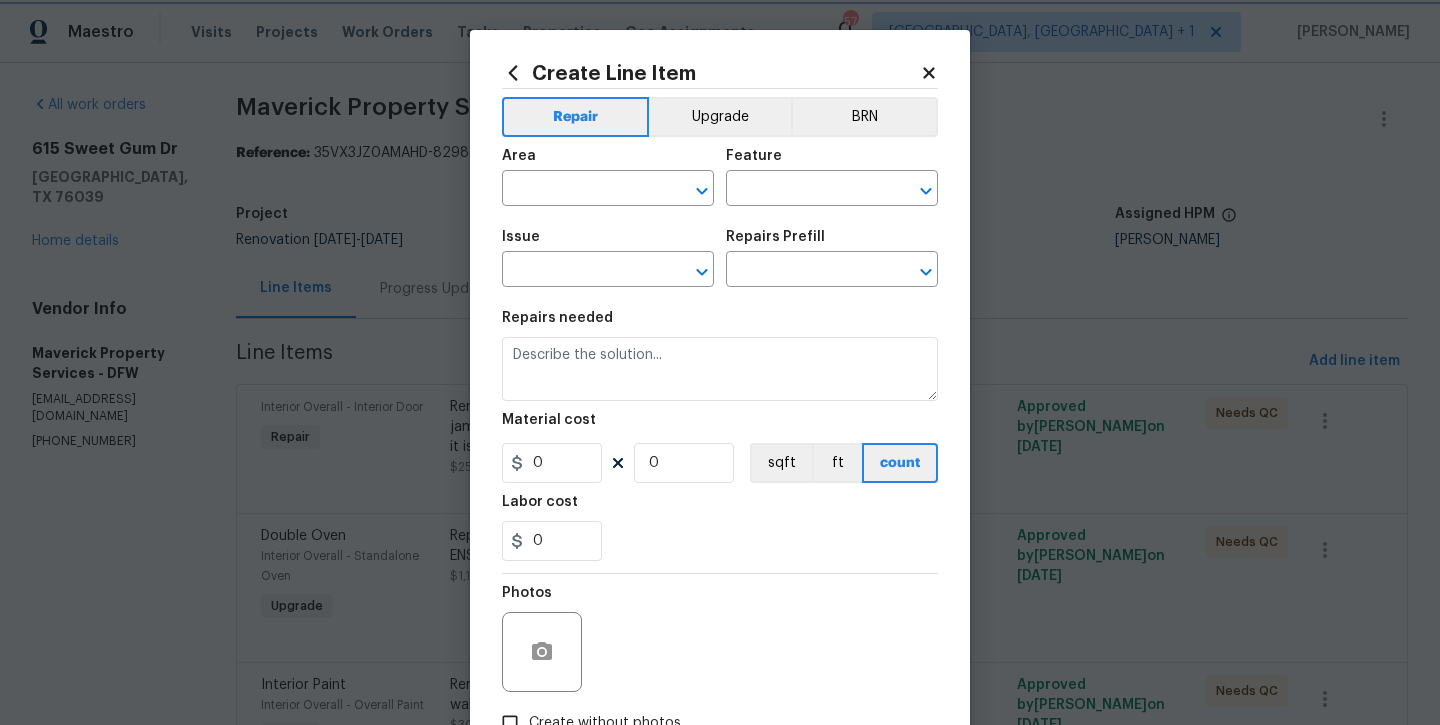 type on "Overall Paint" 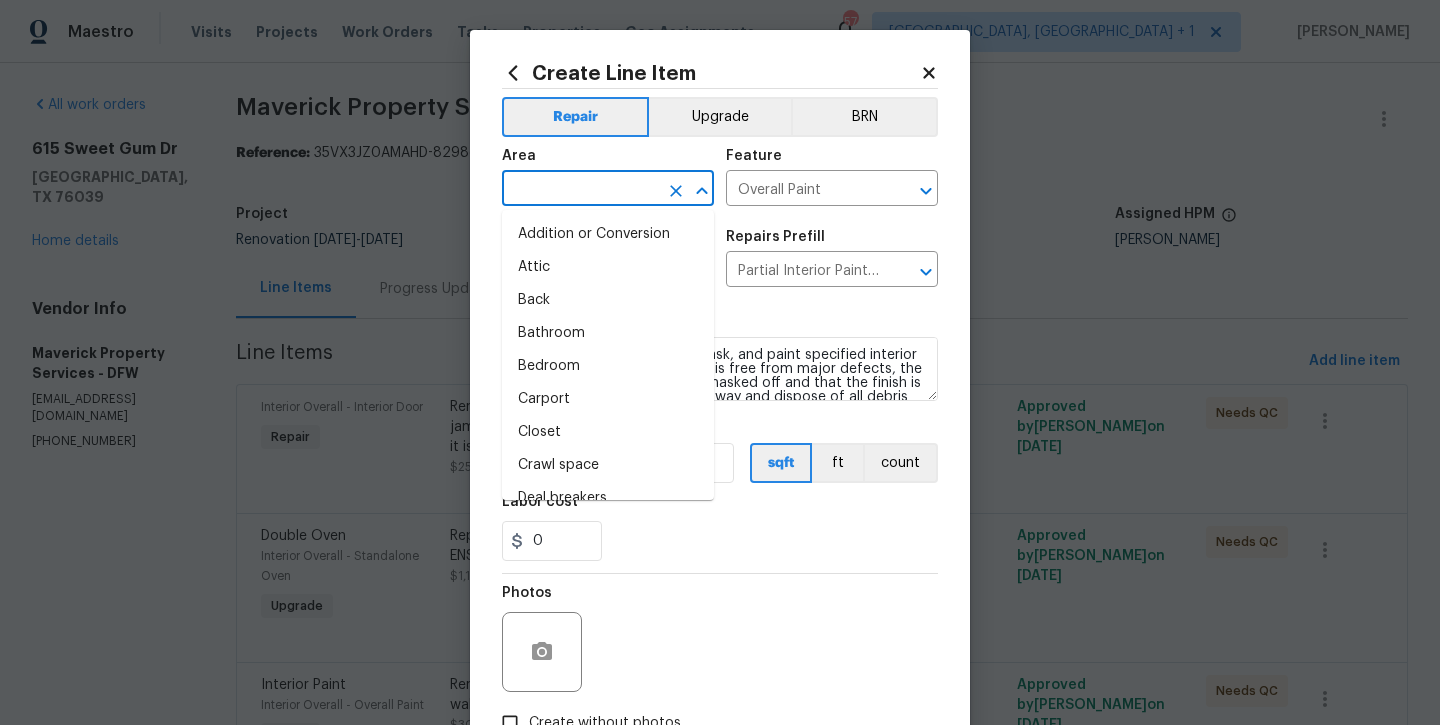 click at bounding box center [580, 190] 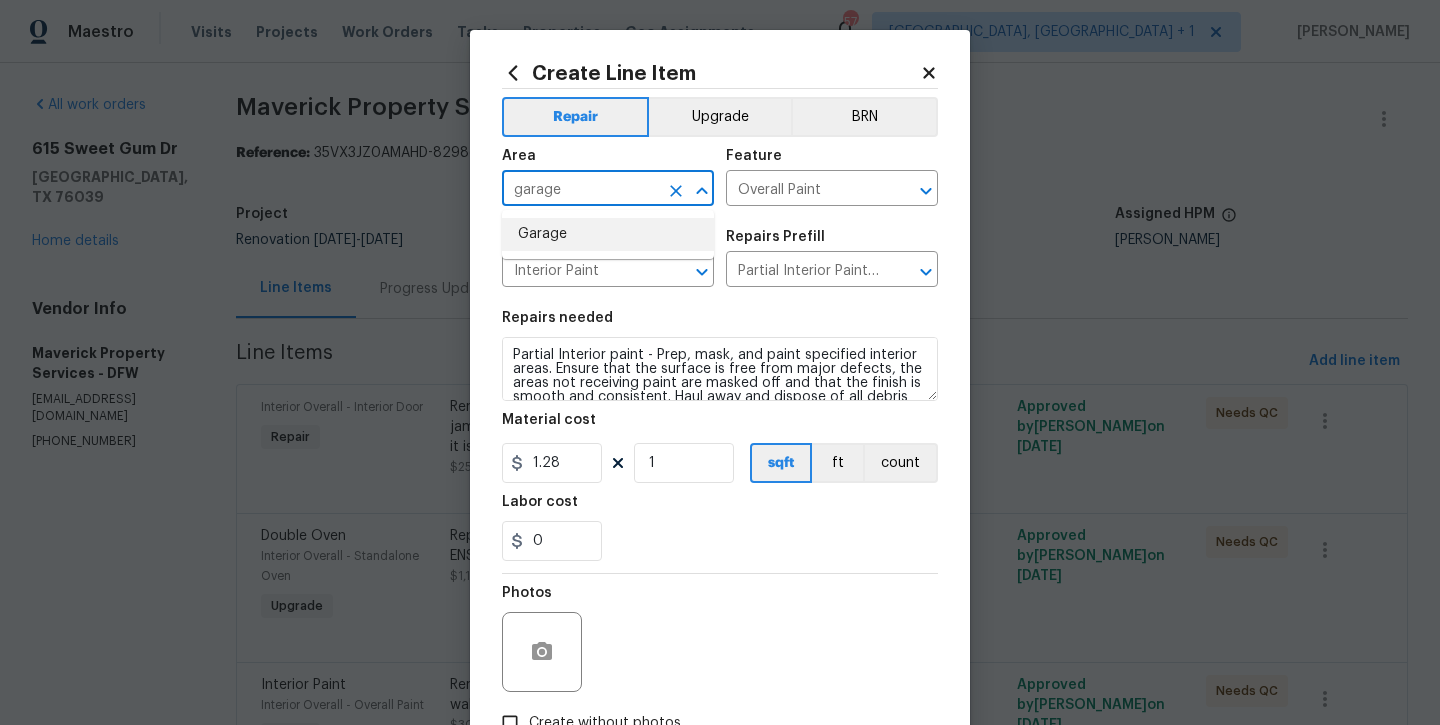 click on "Garage" at bounding box center [608, 234] 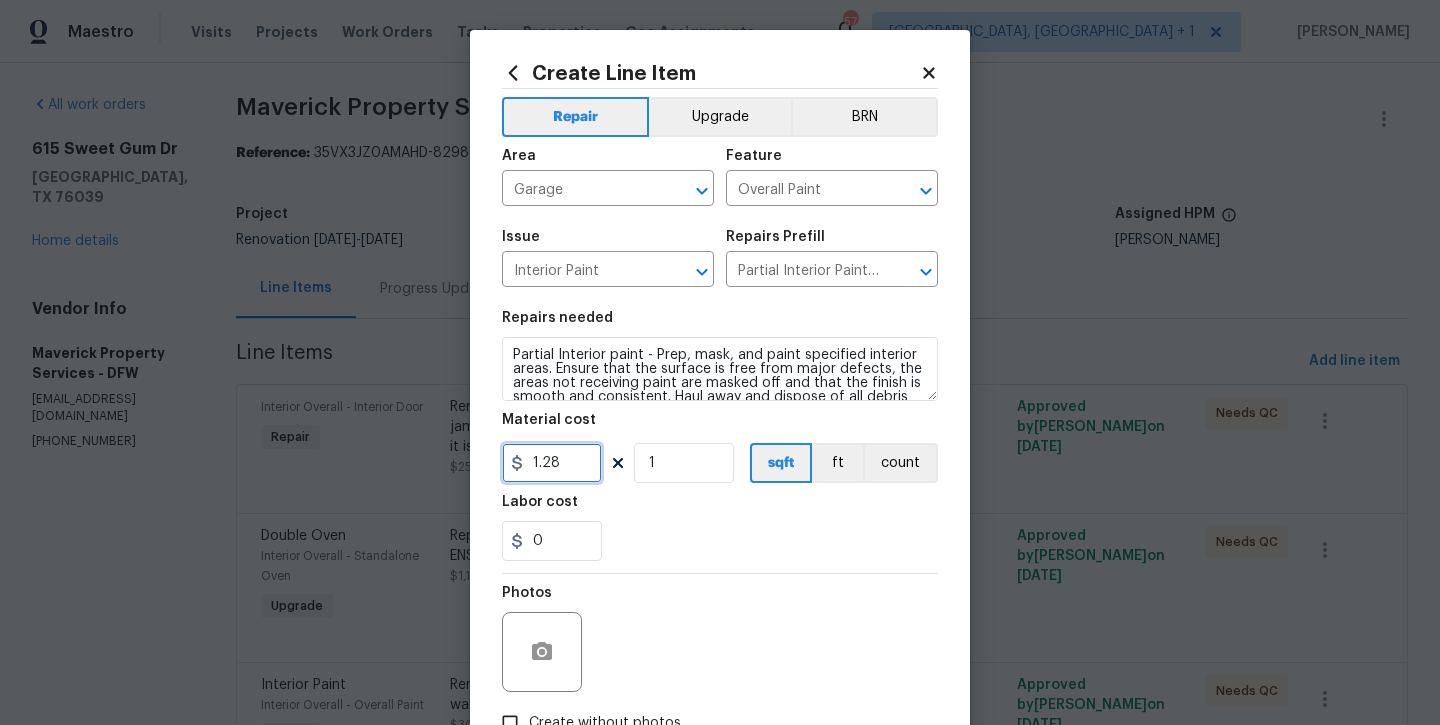 click on "1.28" at bounding box center [552, 463] 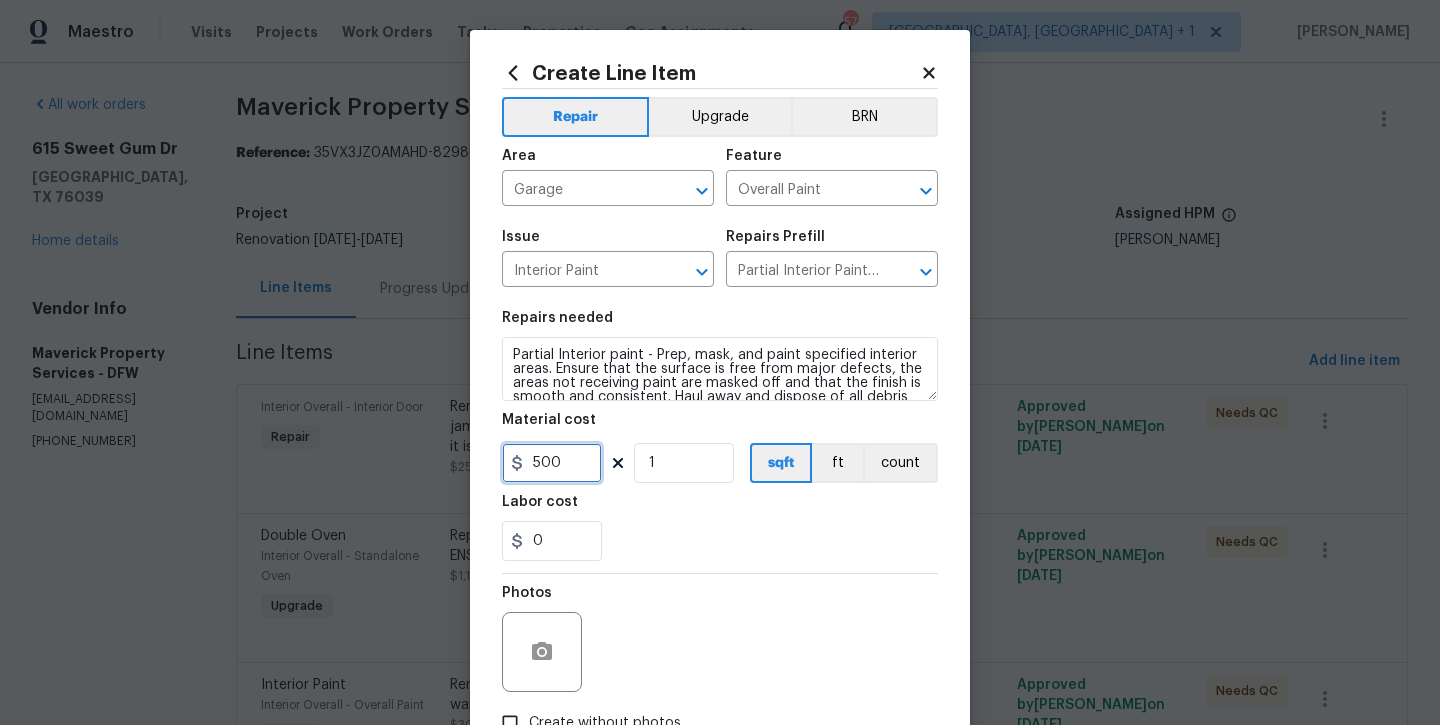 type on "500" 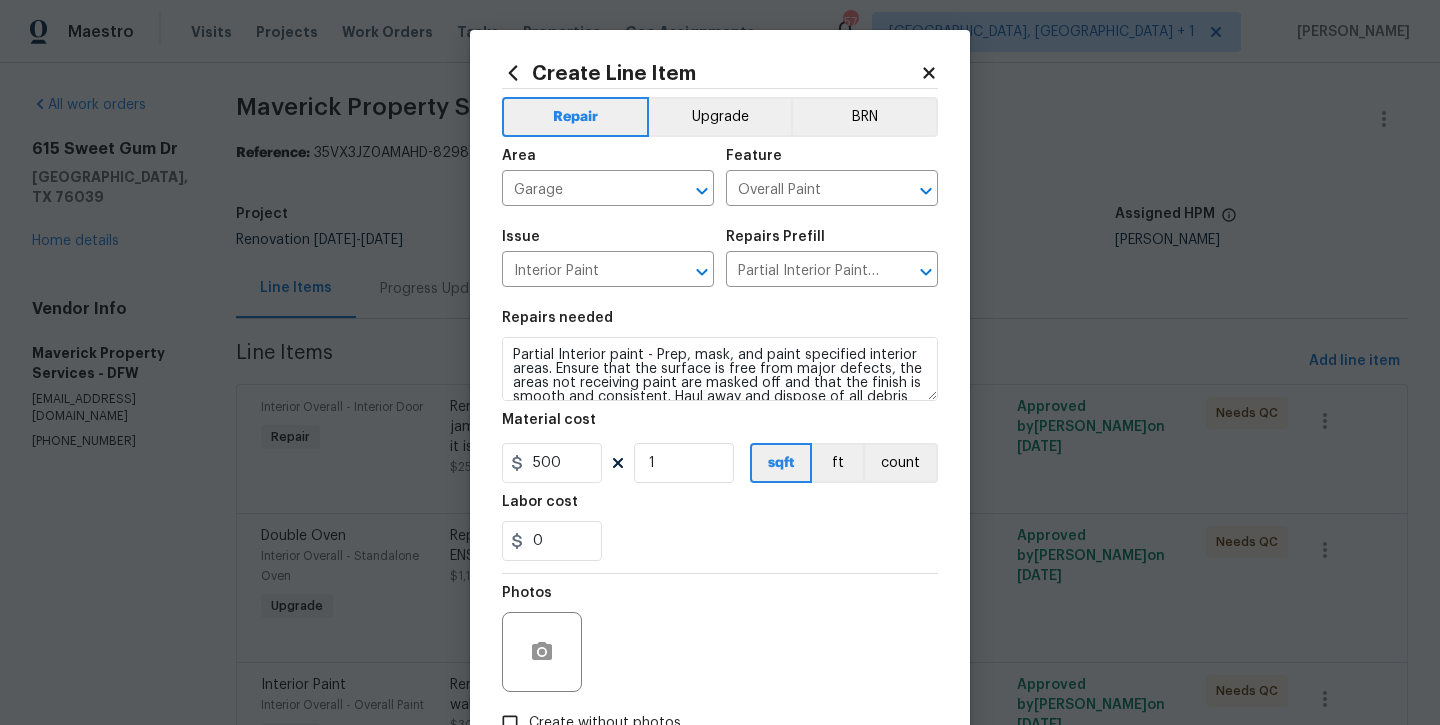 click on "Labor cost" at bounding box center (720, 508) 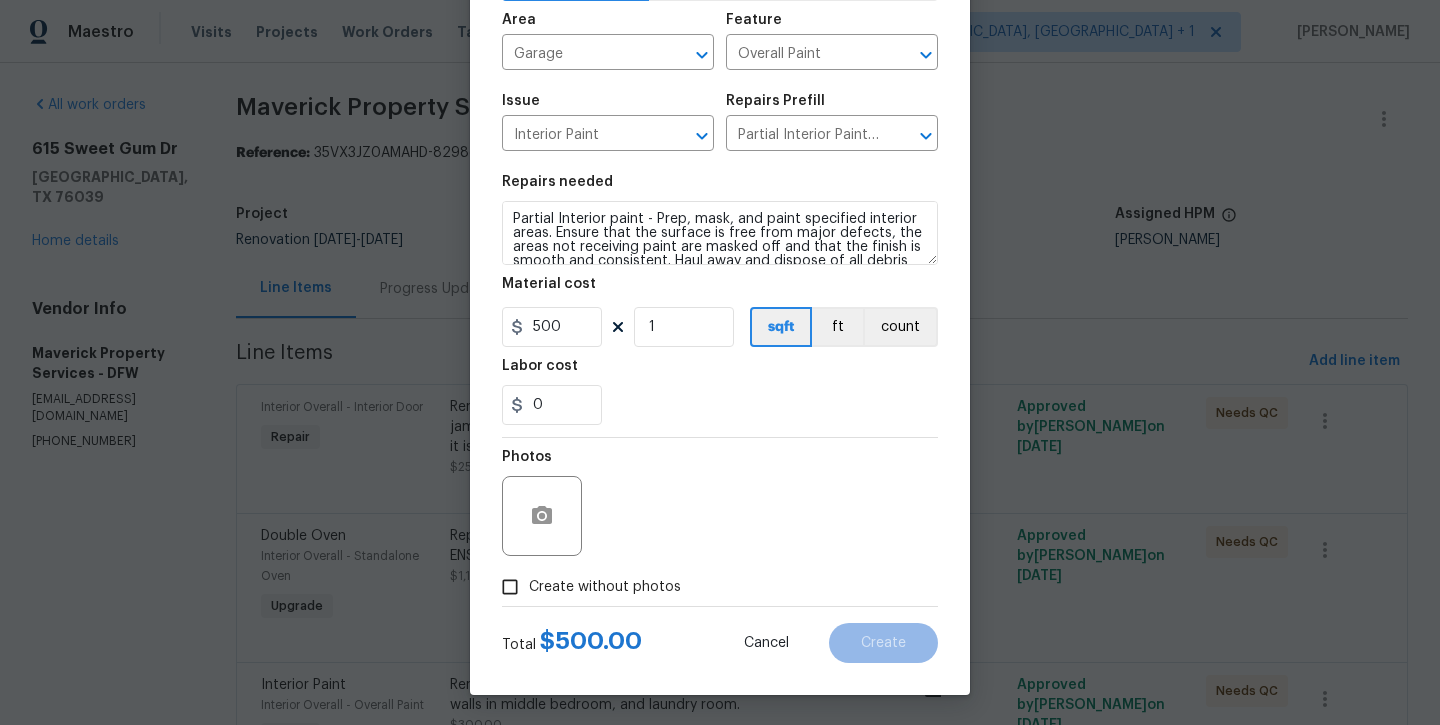 scroll, scrollTop: 136, scrollLeft: 0, axis: vertical 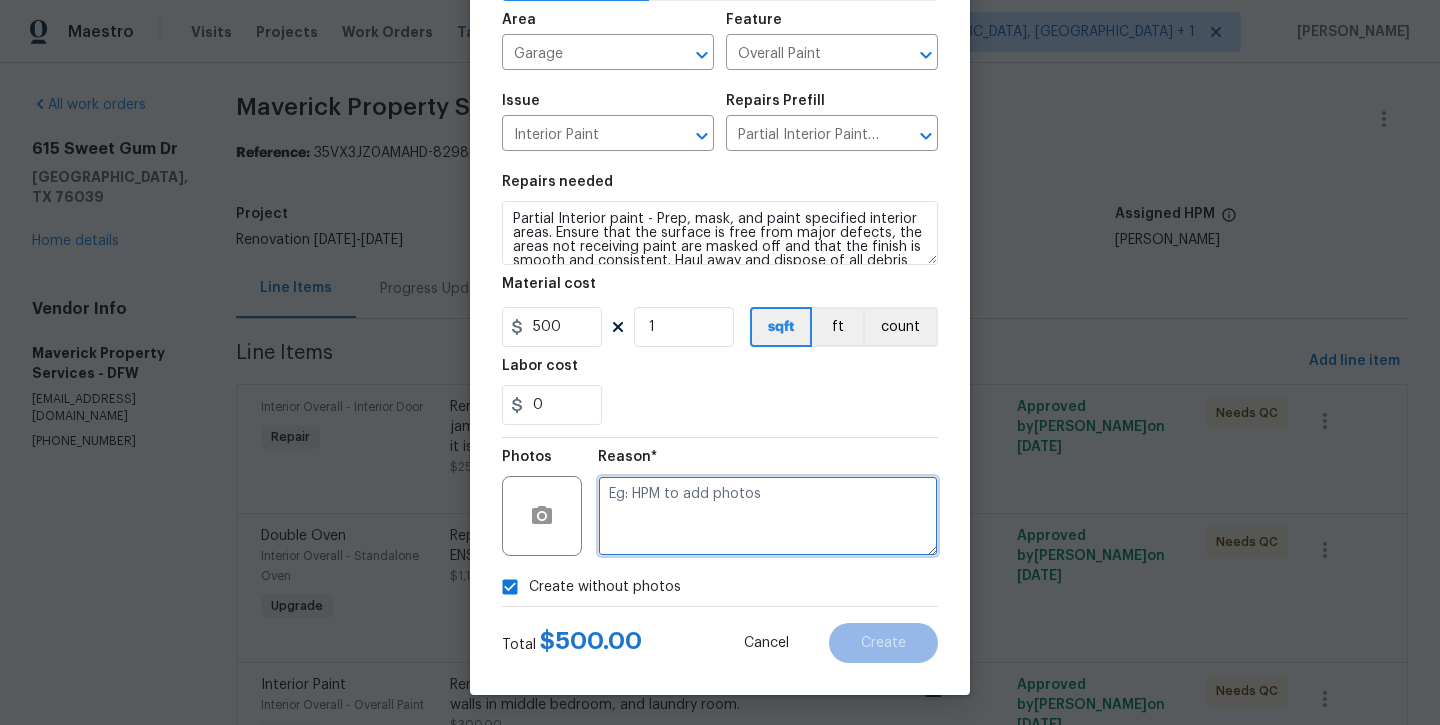 click at bounding box center [768, 516] 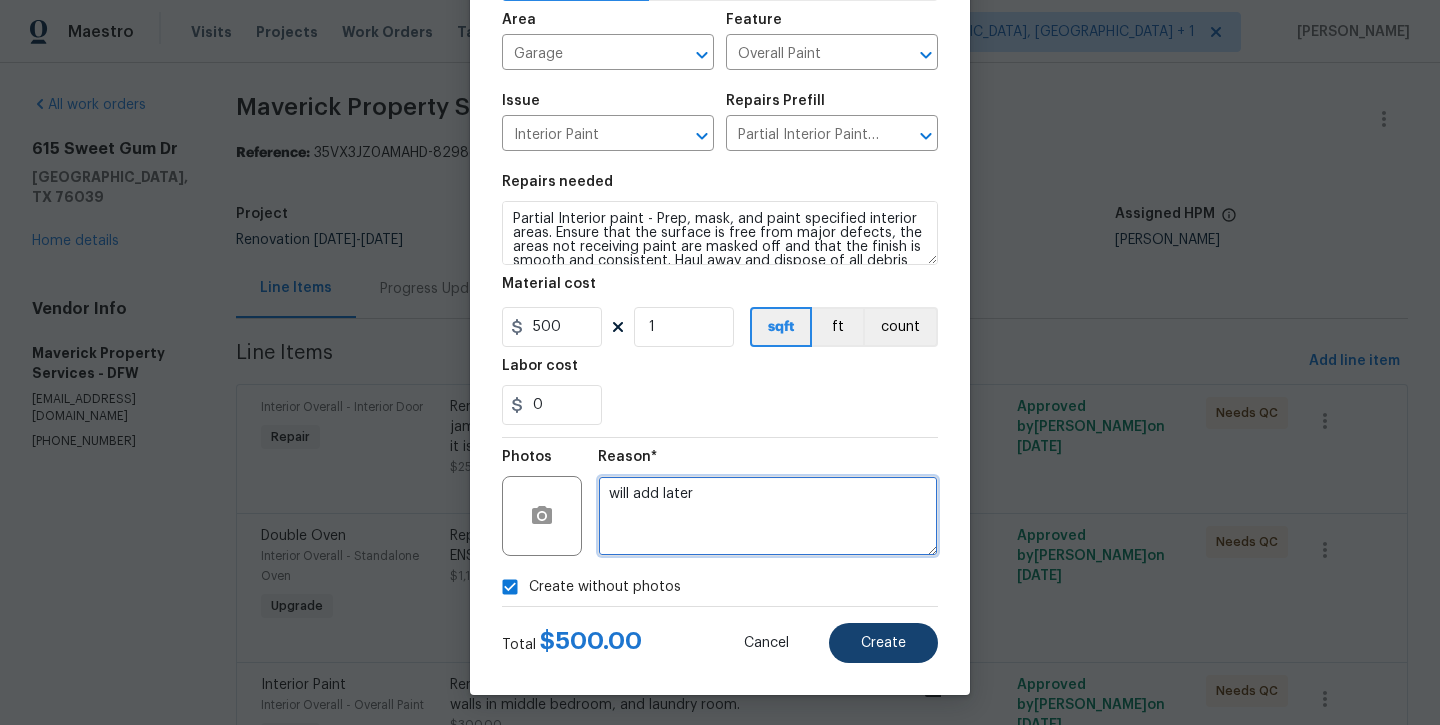 type on "will add later" 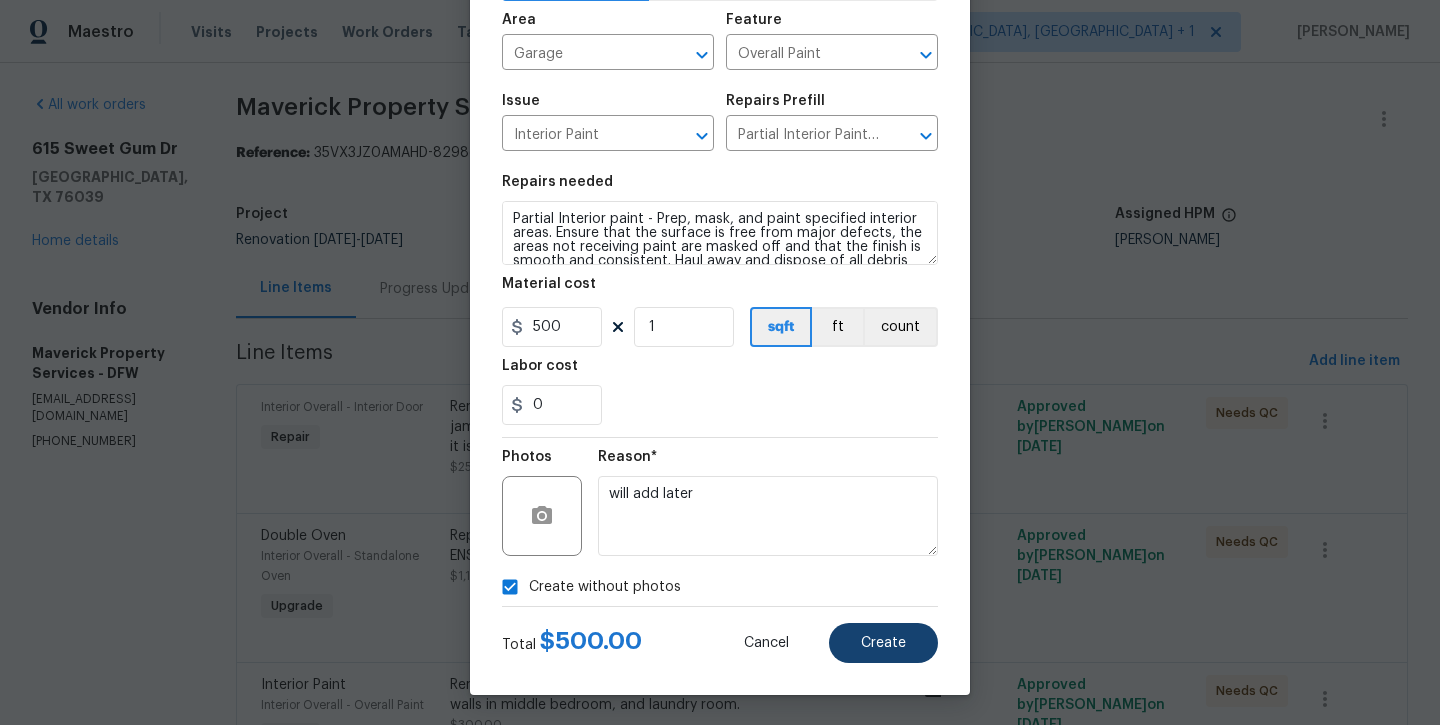 click on "Create" at bounding box center (883, 643) 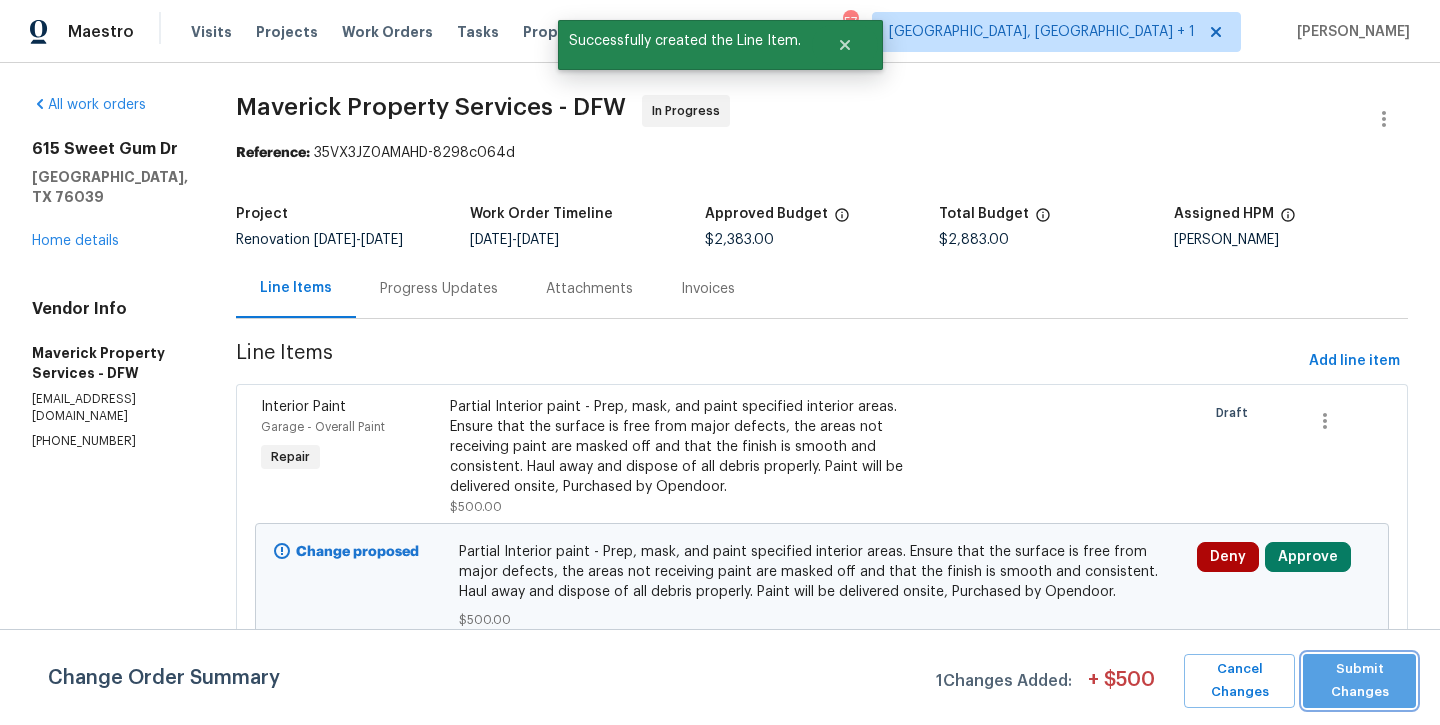 click on "Submit Changes" at bounding box center [1359, 681] 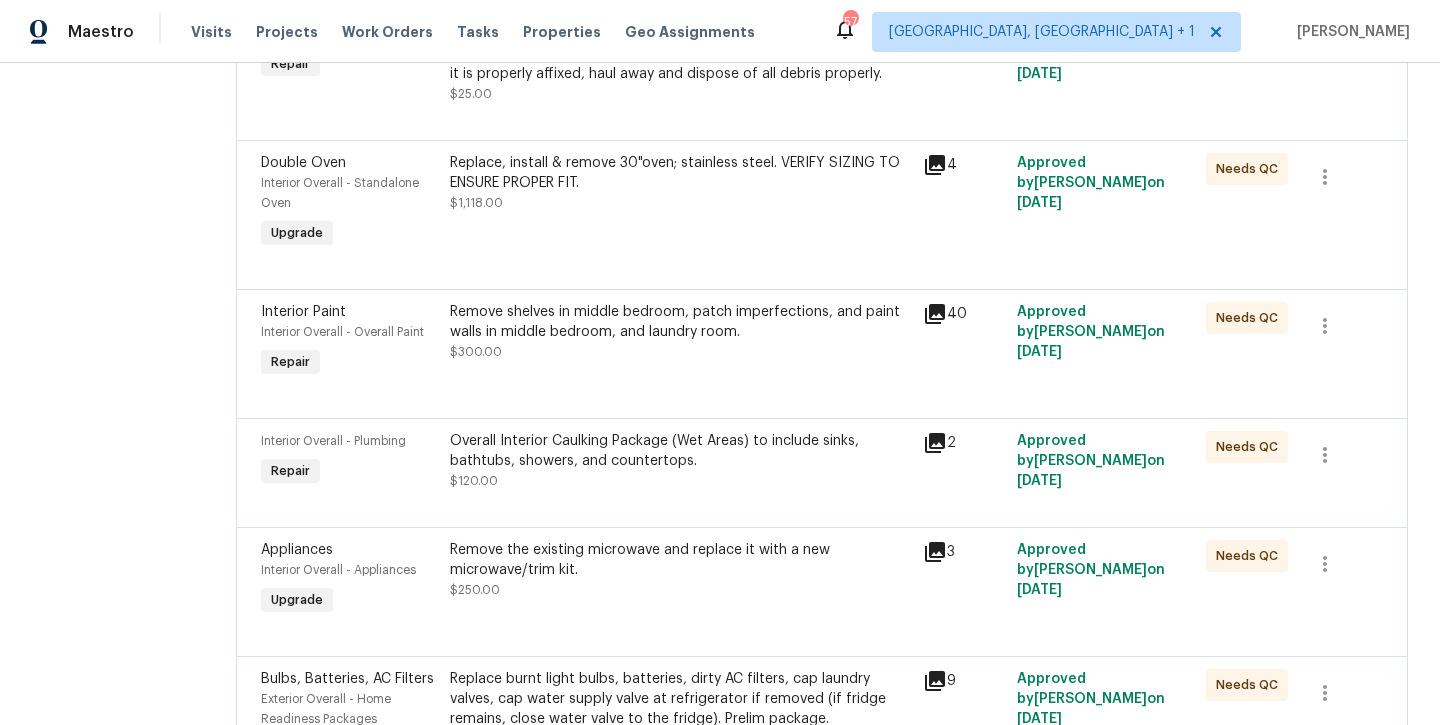scroll, scrollTop: 653, scrollLeft: 0, axis: vertical 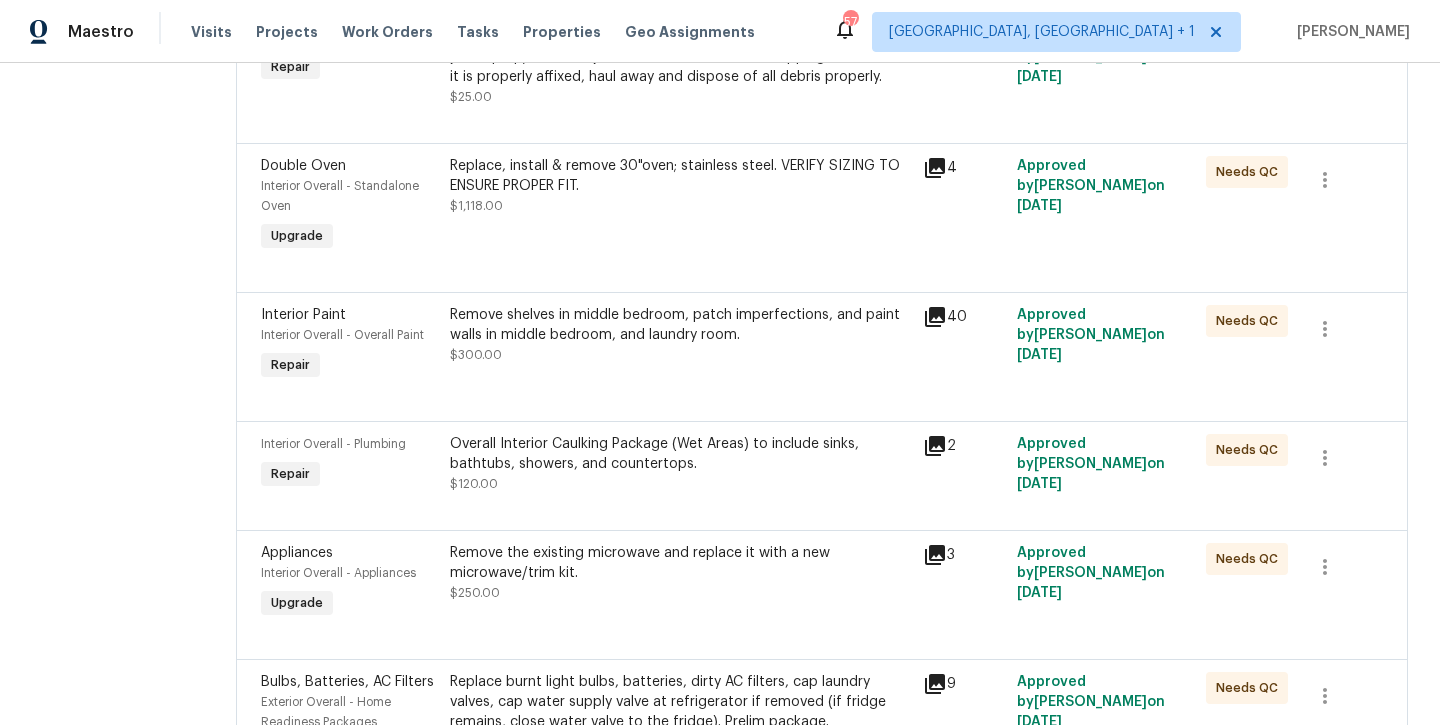 click on "Replace, install & remove 30"oven; stainless steel. VERIFY SIZING TO ENSURE PROPER FIT." at bounding box center [680, 176] 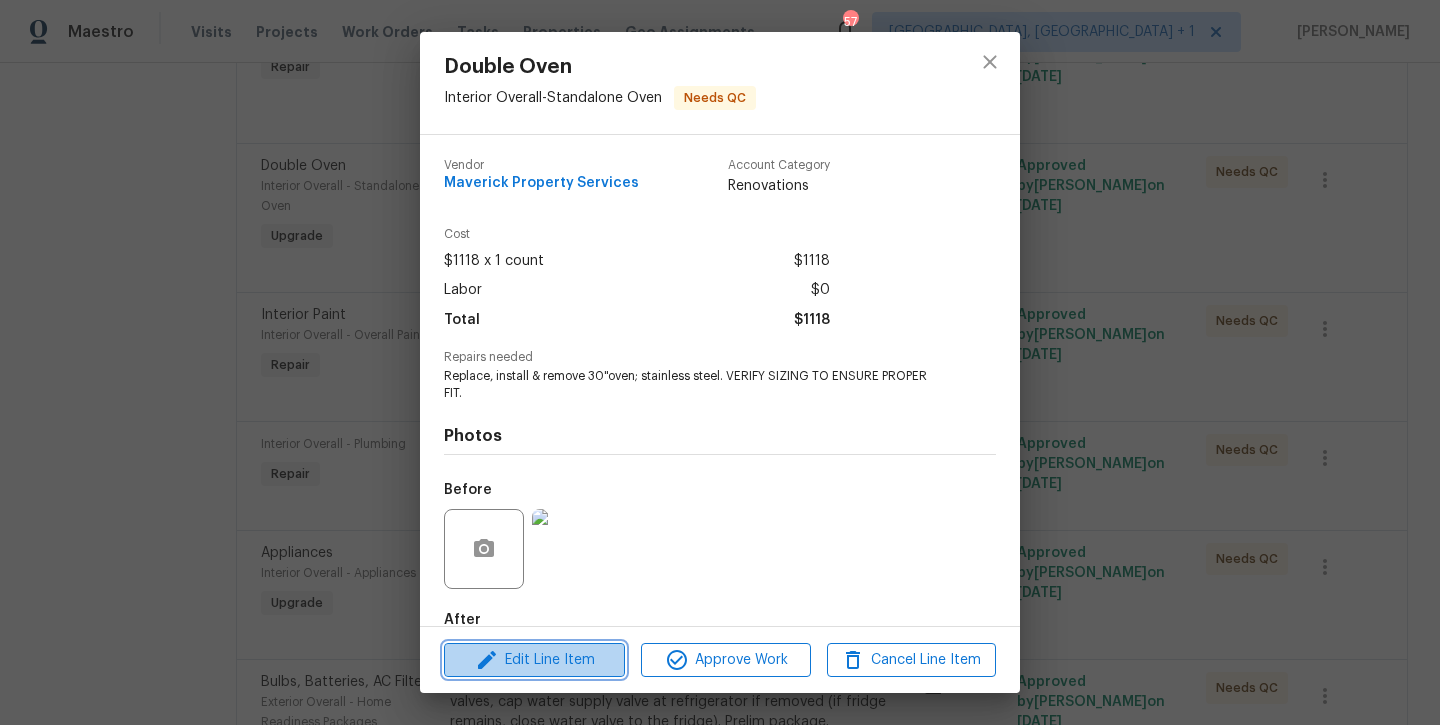 click on "Edit Line Item" at bounding box center (534, 660) 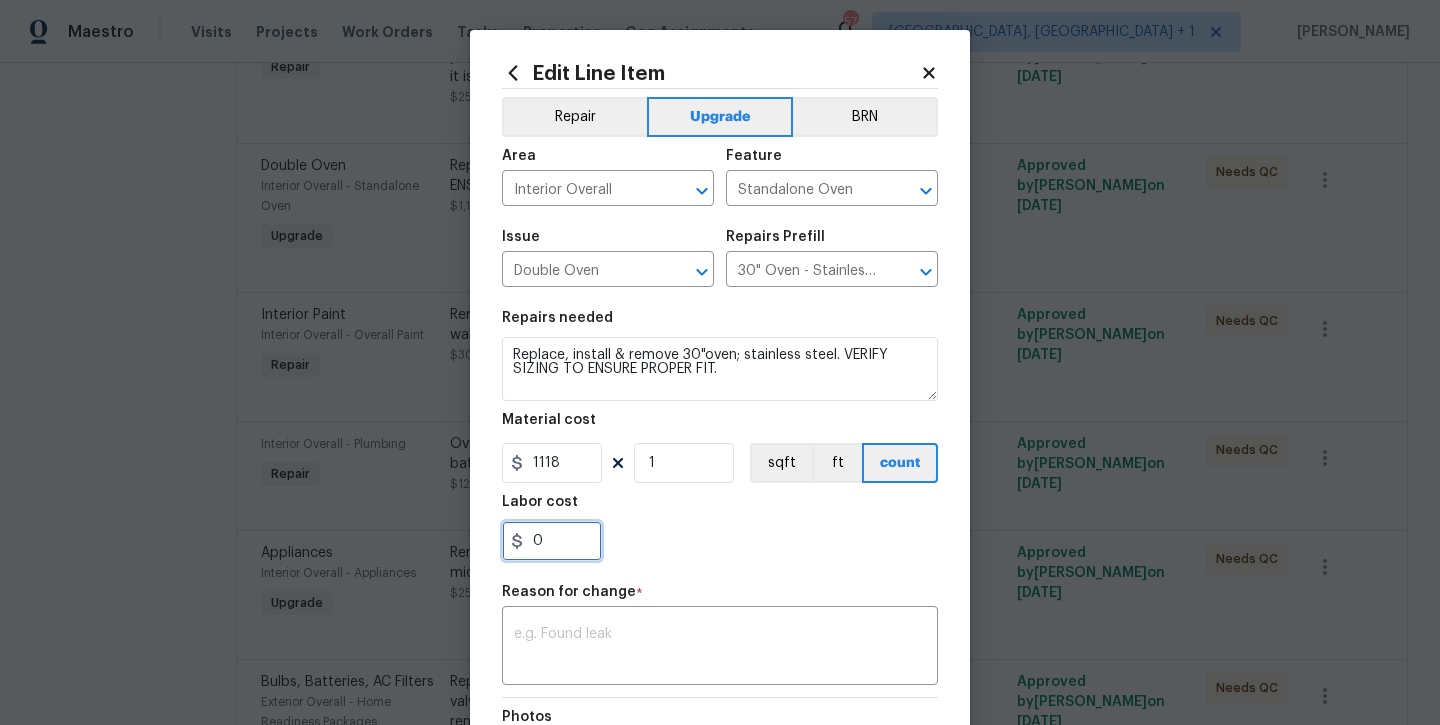 click on "0" at bounding box center [552, 541] 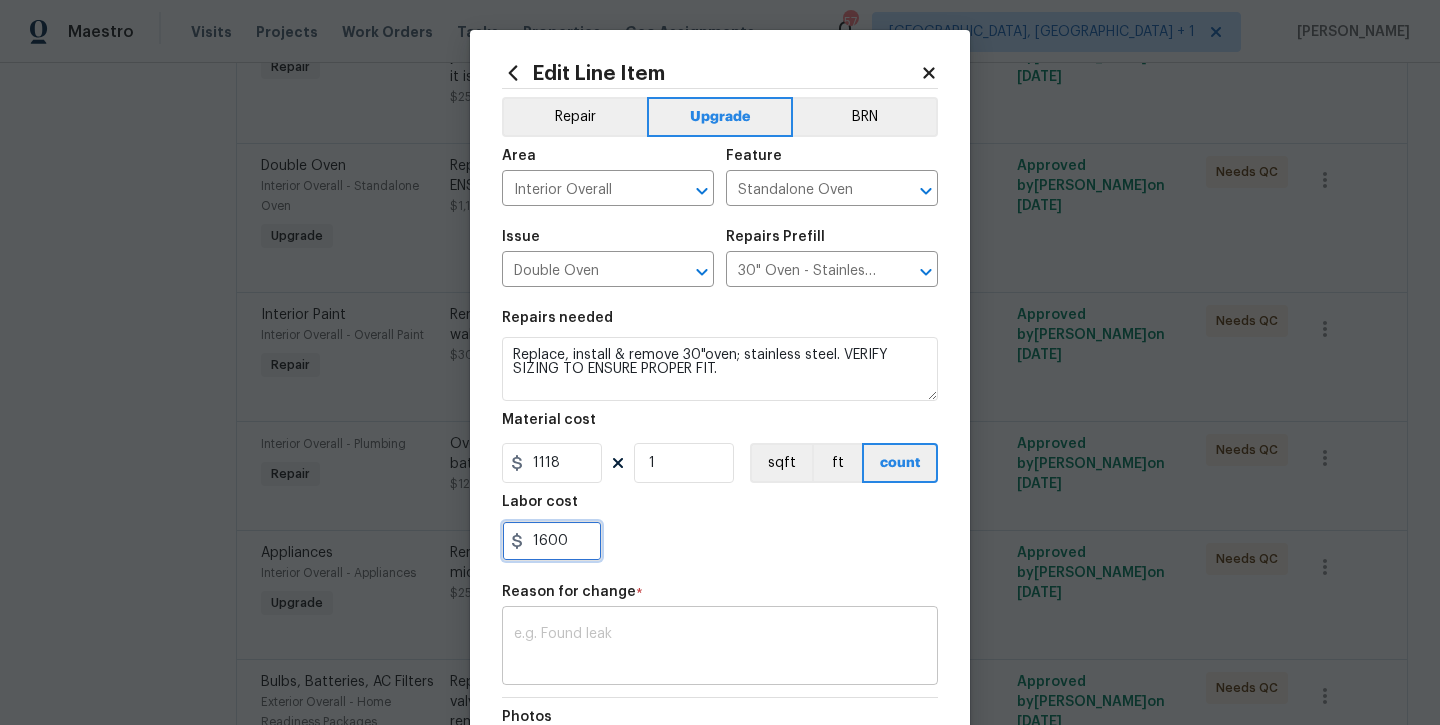 type on "1600" 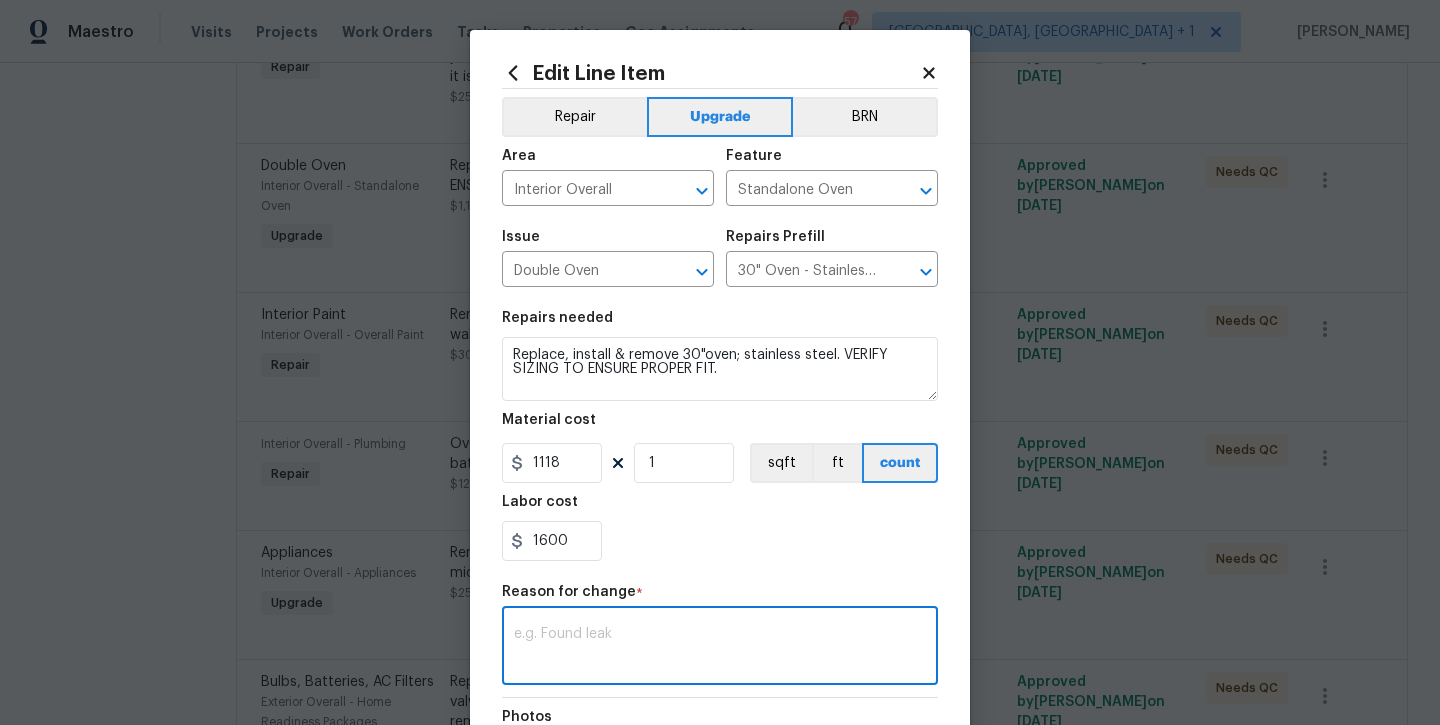click at bounding box center (720, 648) 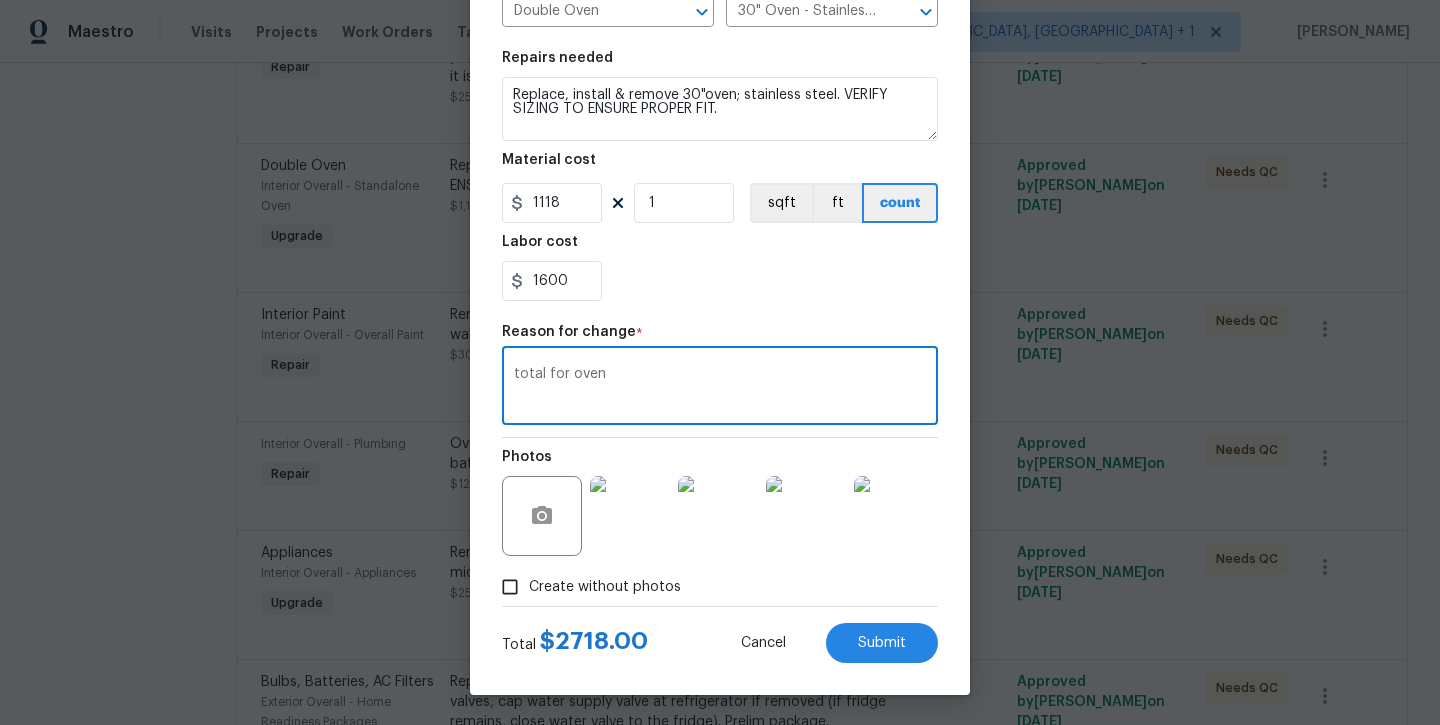scroll, scrollTop: 260, scrollLeft: 0, axis: vertical 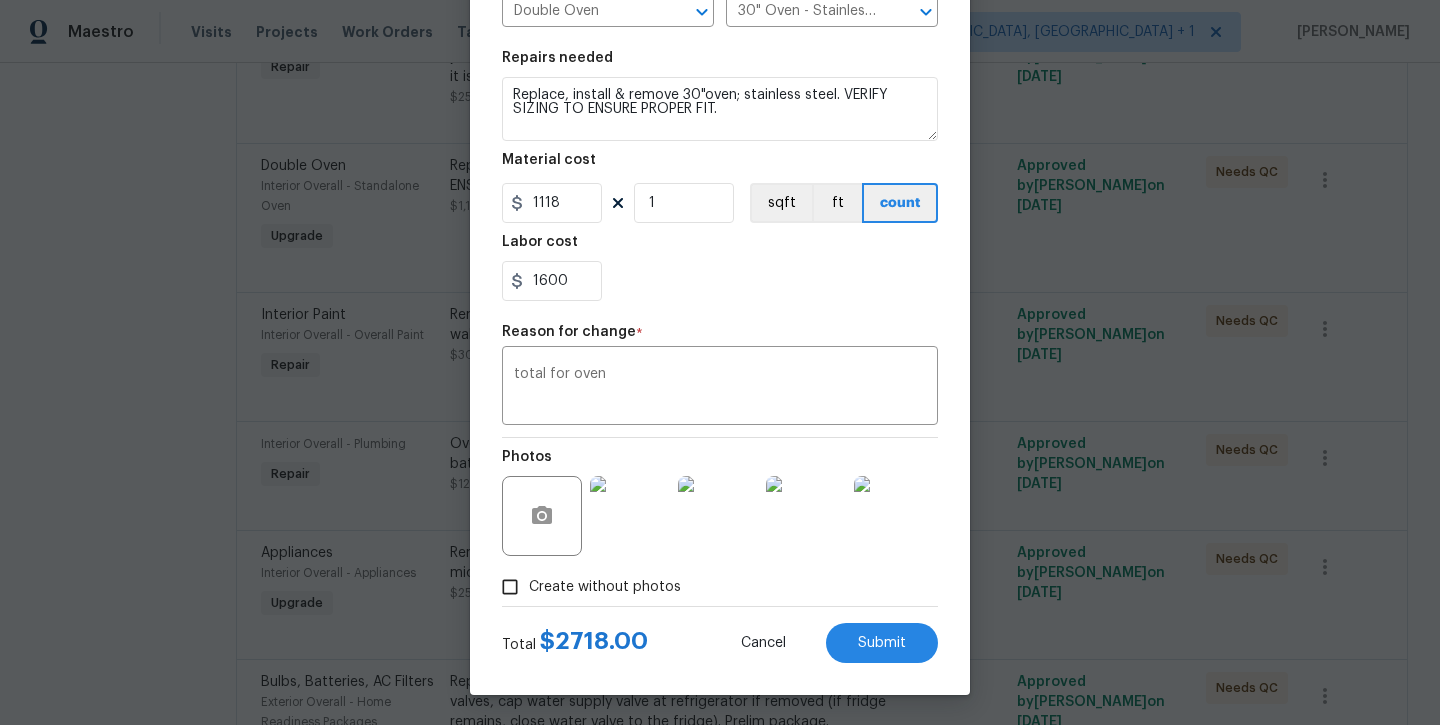 click on "Create without photos" at bounding box center (605, 587) 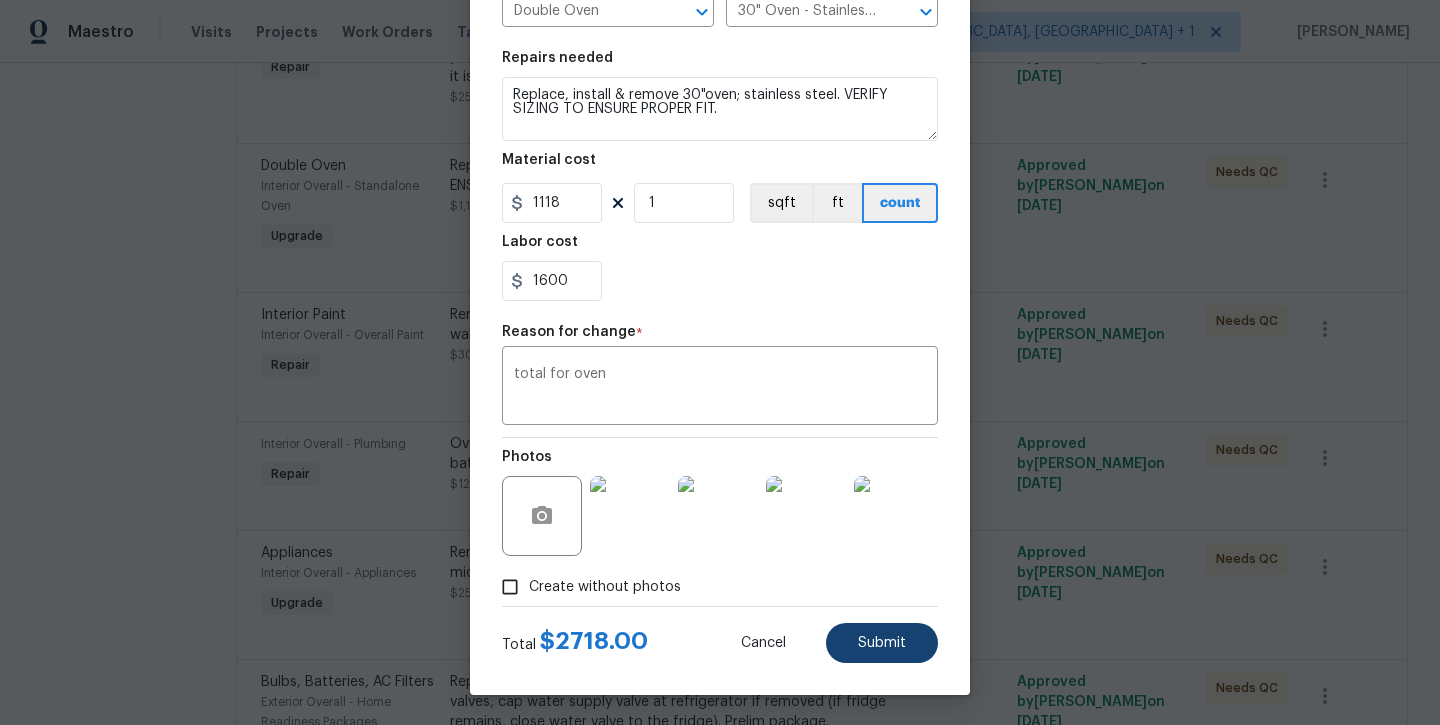 click on "Submit" at bounding box center (882, 643) 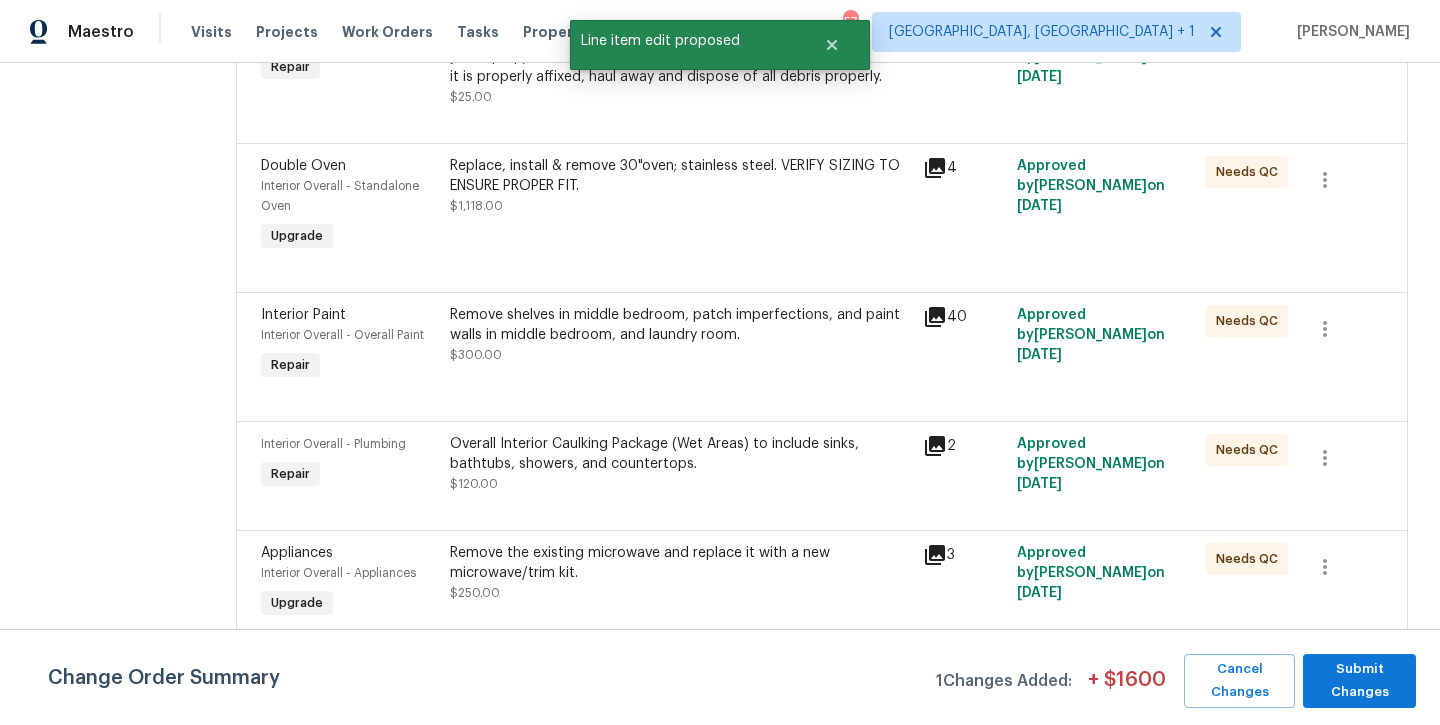 scroll, scrollTop: 0, scrollLeft: 0, axis: both 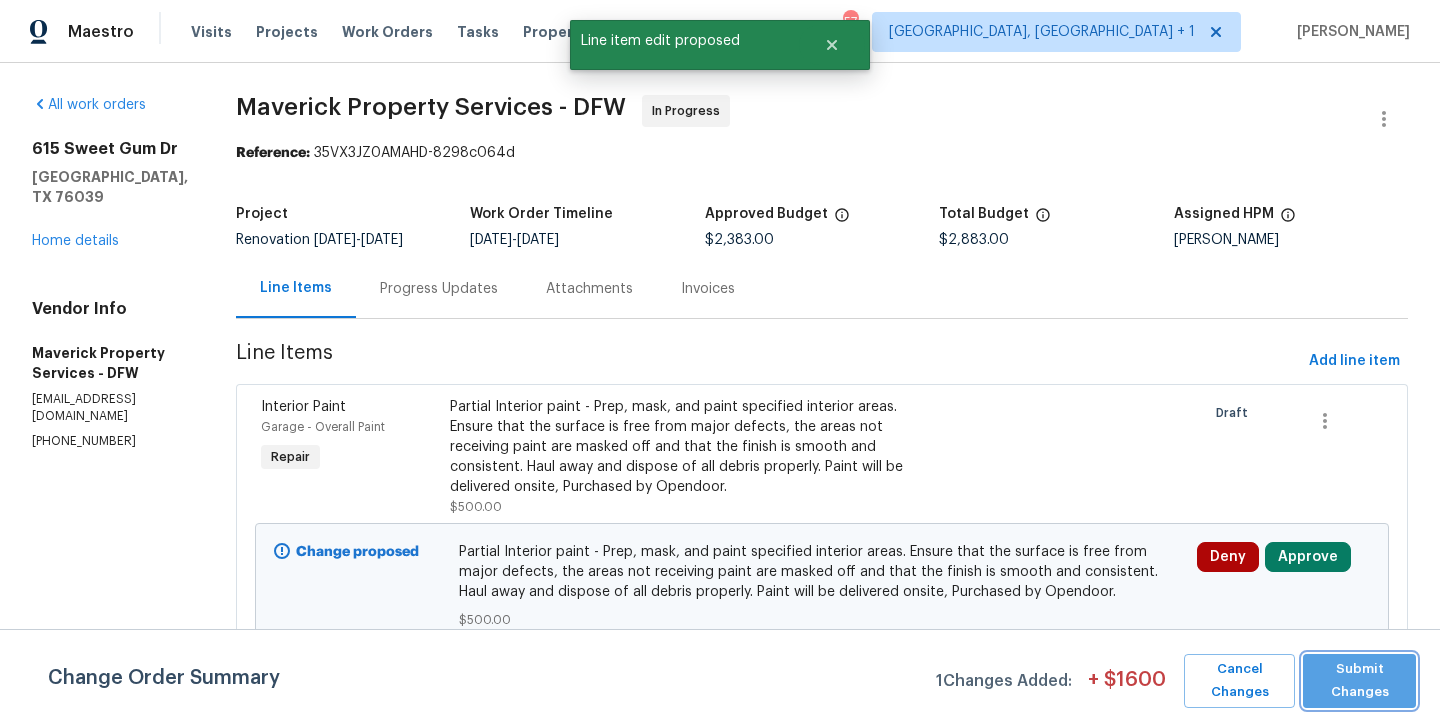 click on "Submit Changes" at bounding box center [1359, 681] 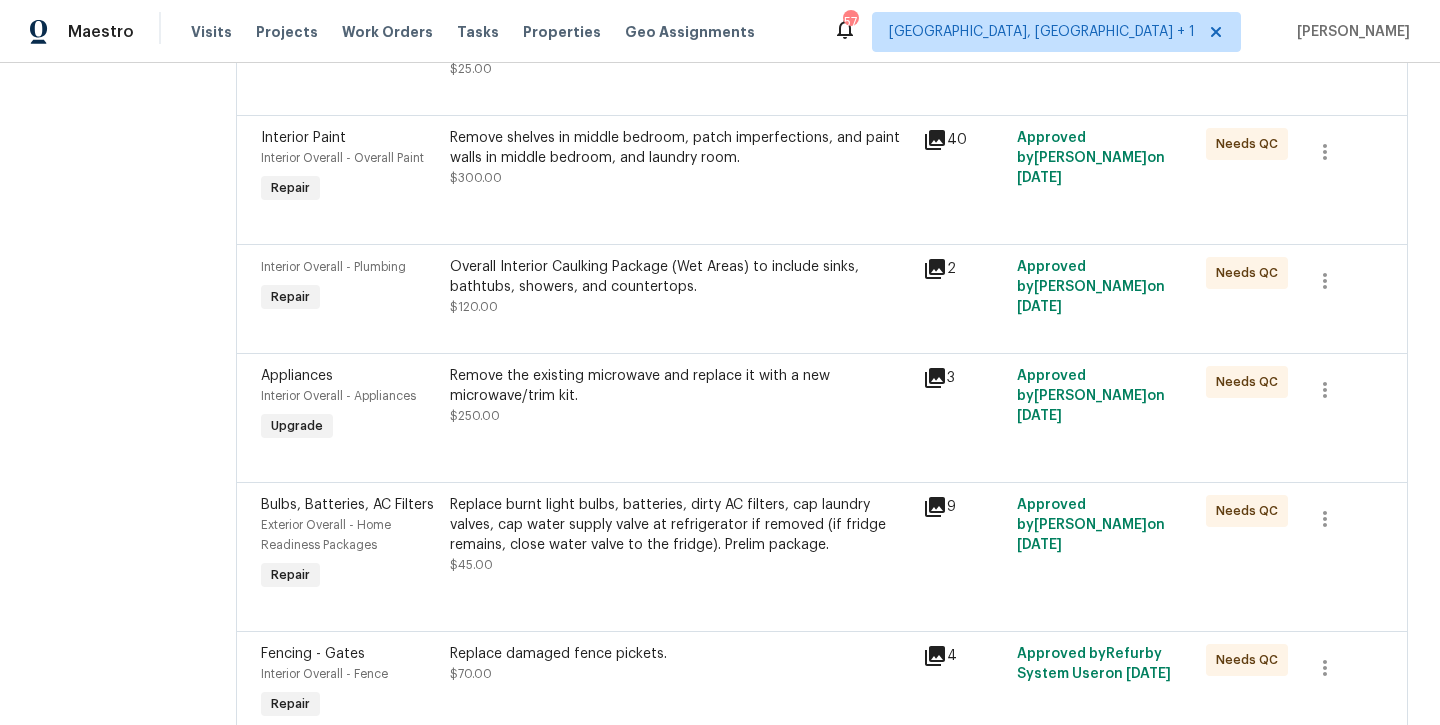 scroll, scrollTop: 938, scrollLeft: 0, axis: vertical 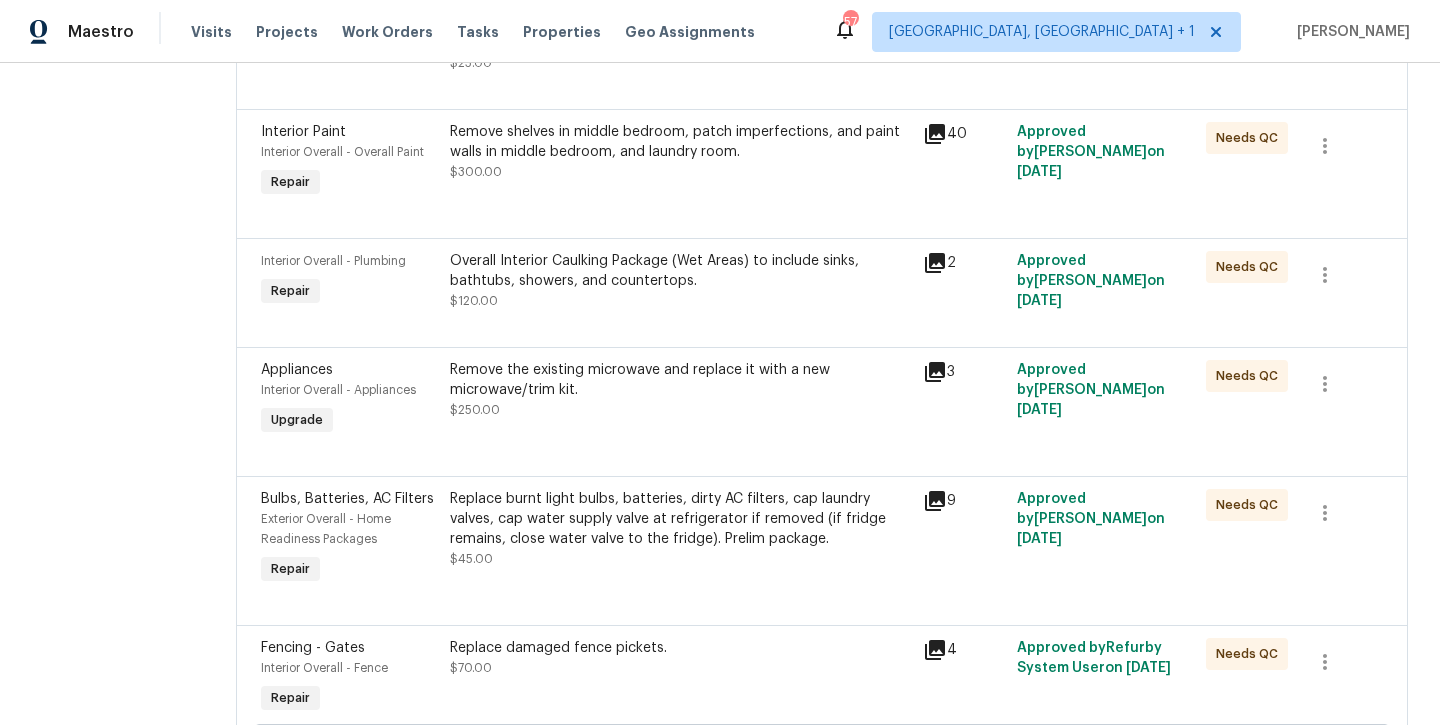 click on "Remove shelves in middle bedroom, patch imperfections, and paint walls in middle bedroom, and laundry room." at bounding box center (680, 142) 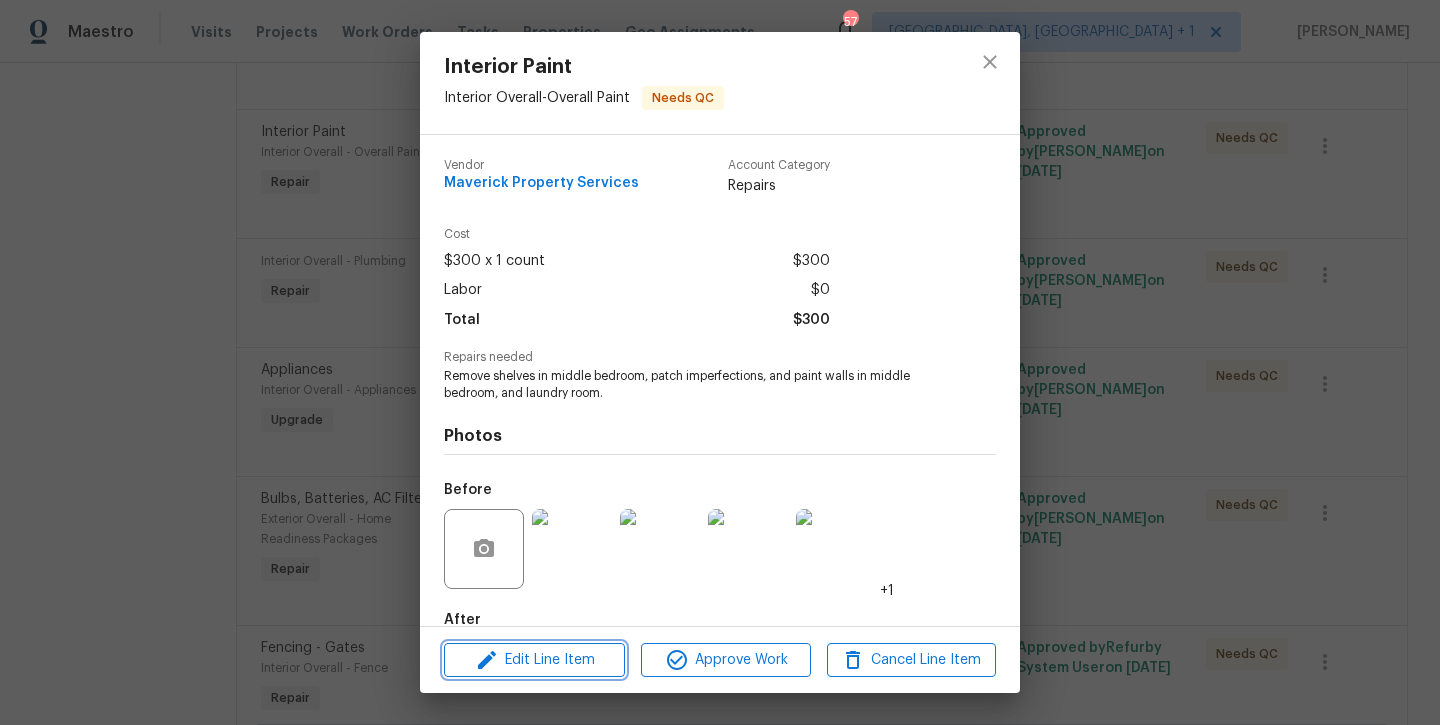 click on "Edit Line Item" at bounding box center (534, 660) 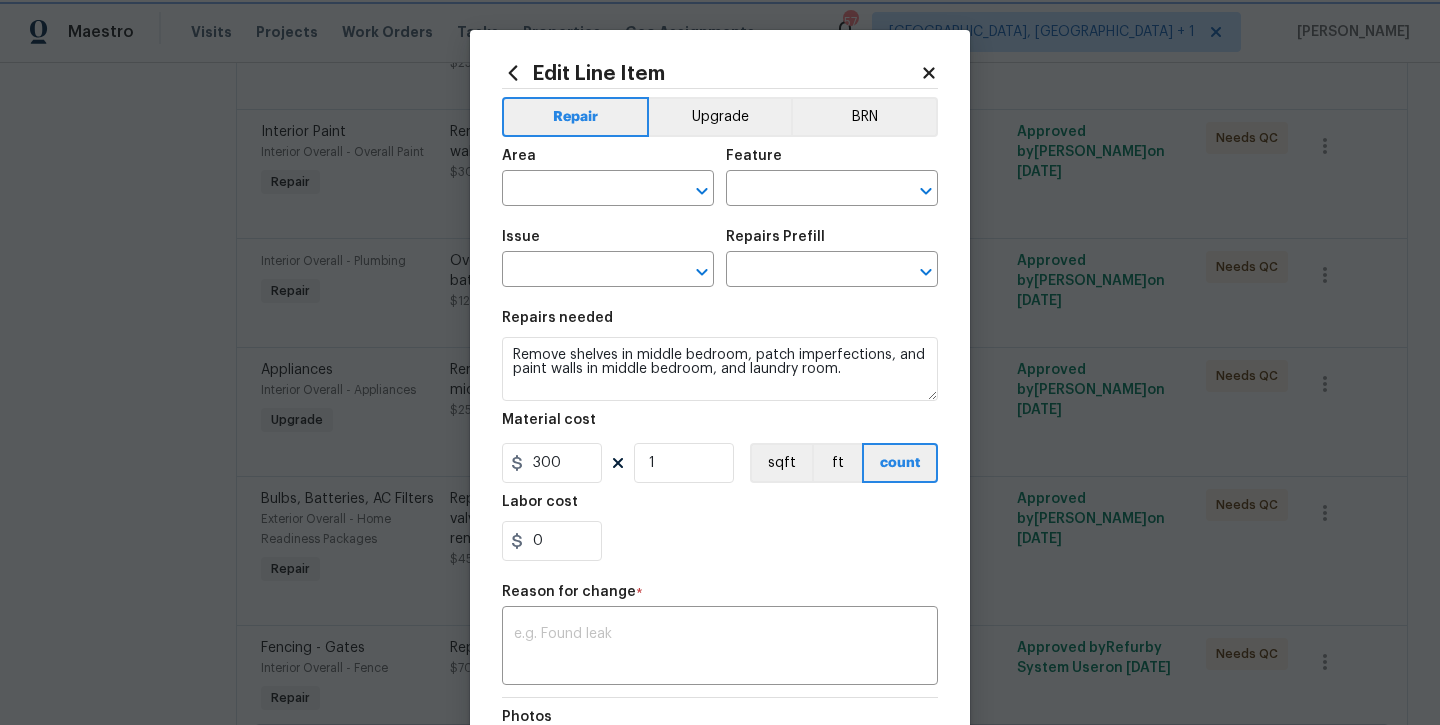 type on "Interior Overall" 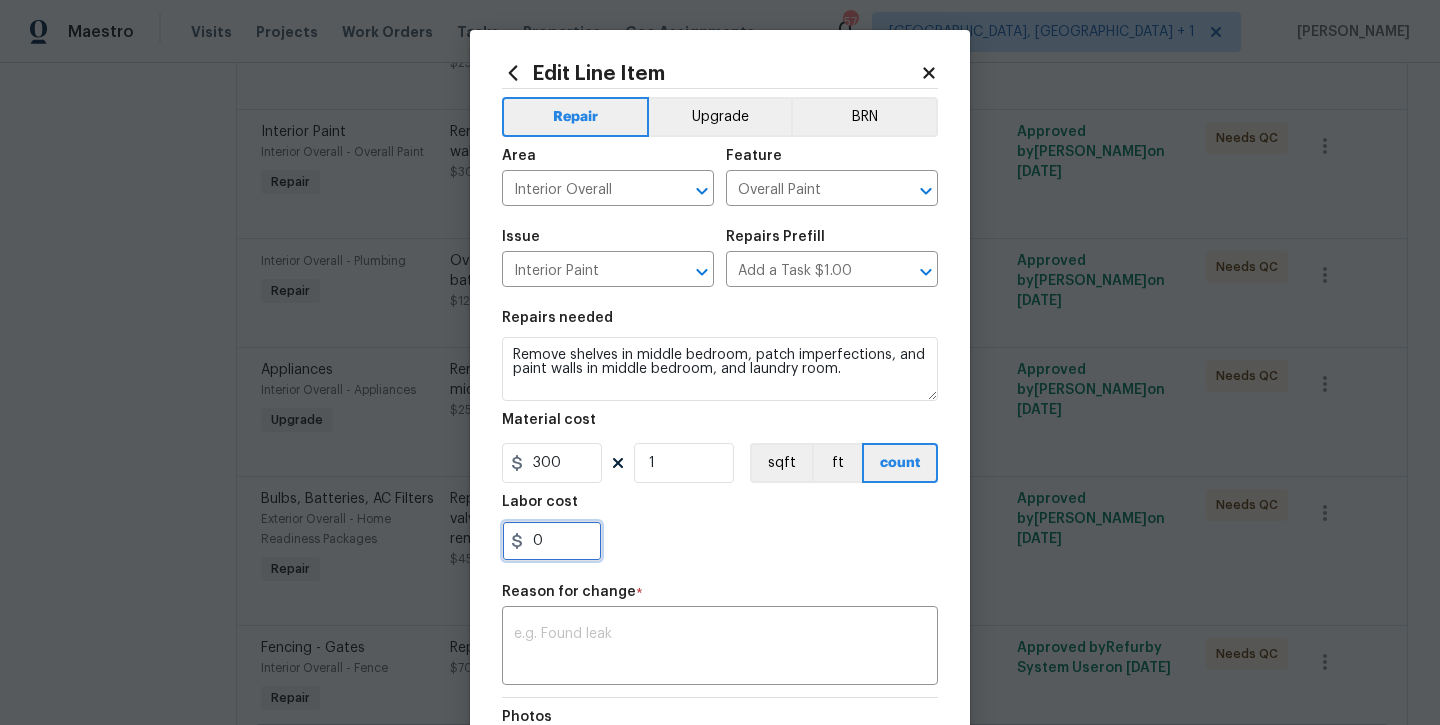 click on "0" at bounding box center [552, 541] 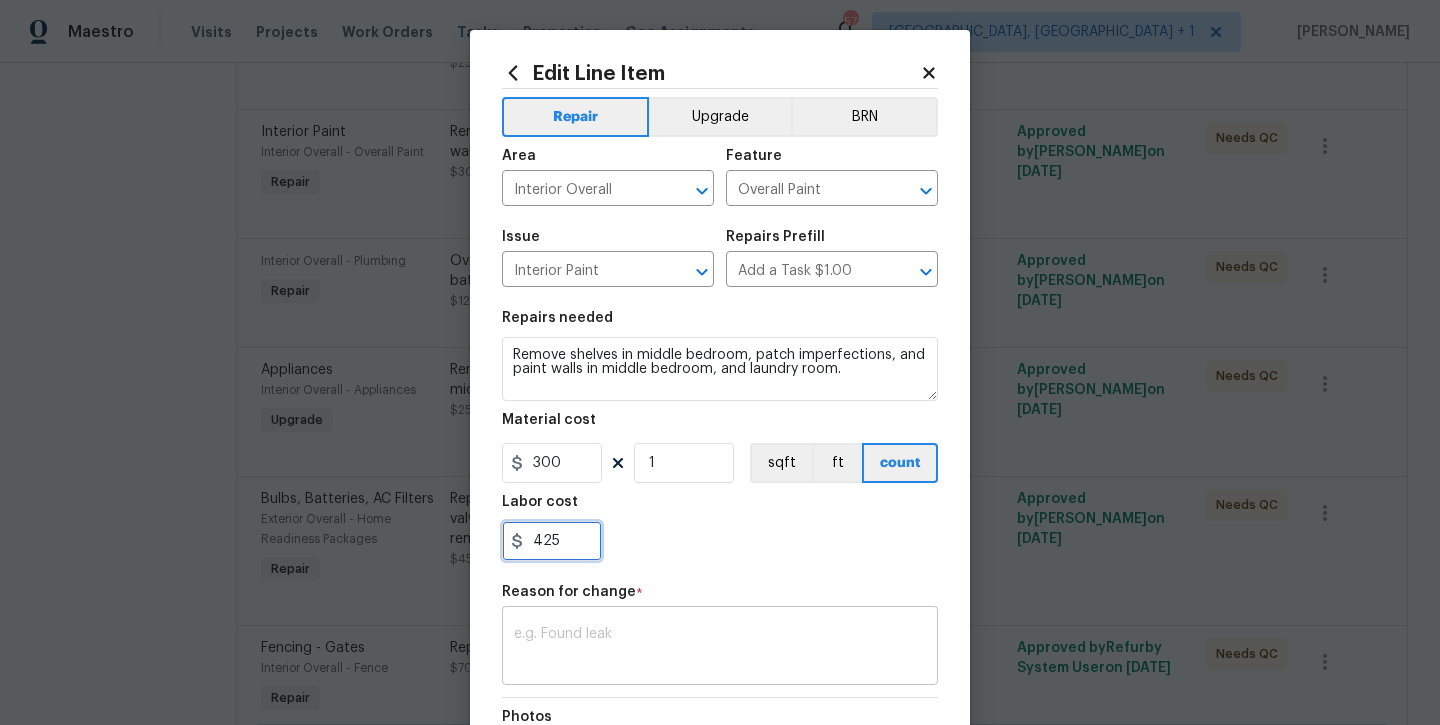 type on "425" 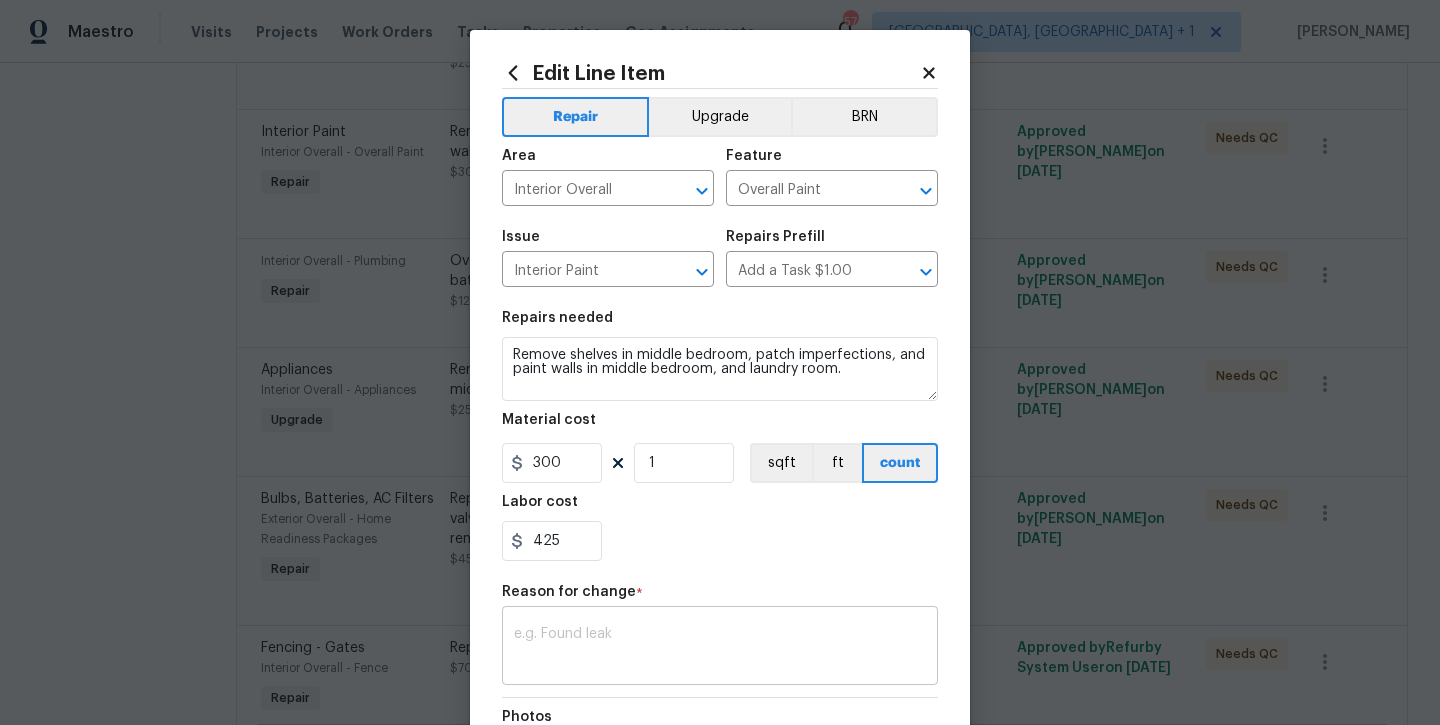 click on "x ​" at bounding box center (720, 648) 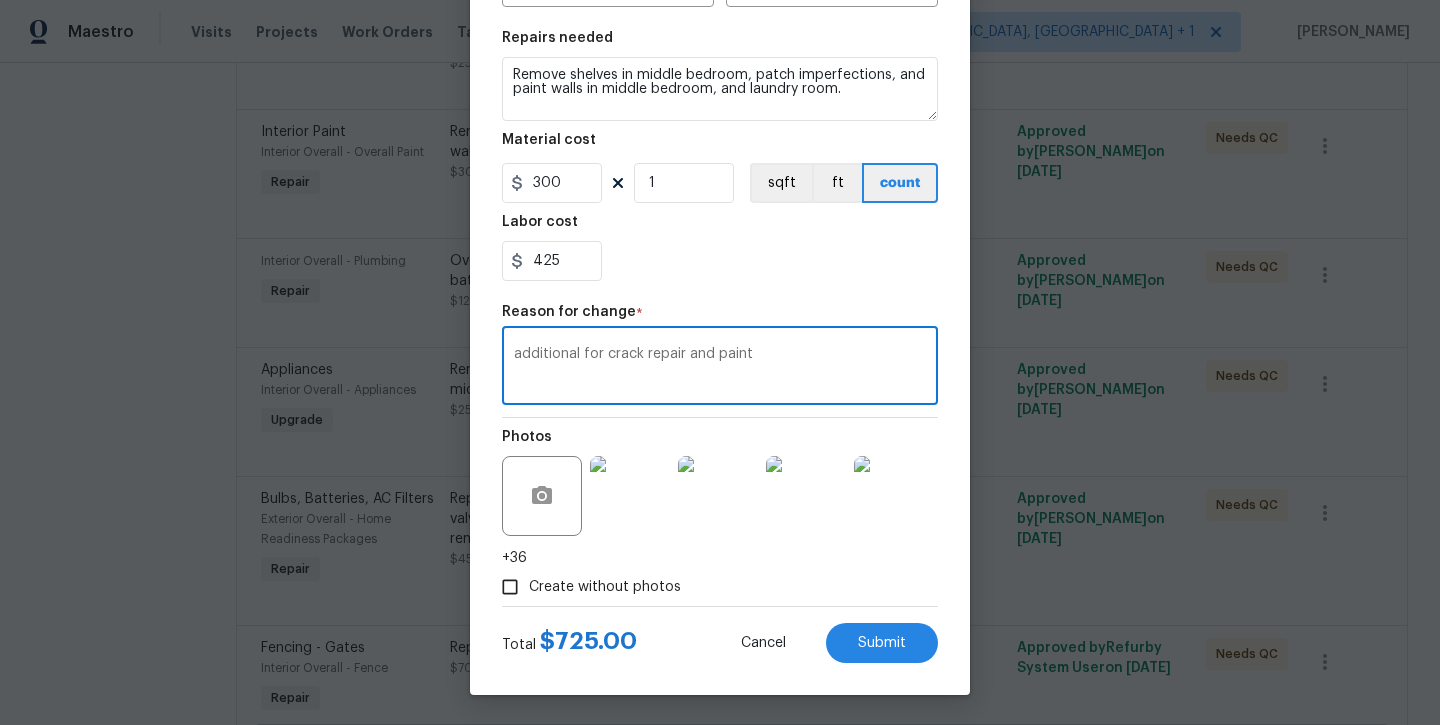 scroll, scrollTop: 280, scrollLeft: 0, axis: vertical 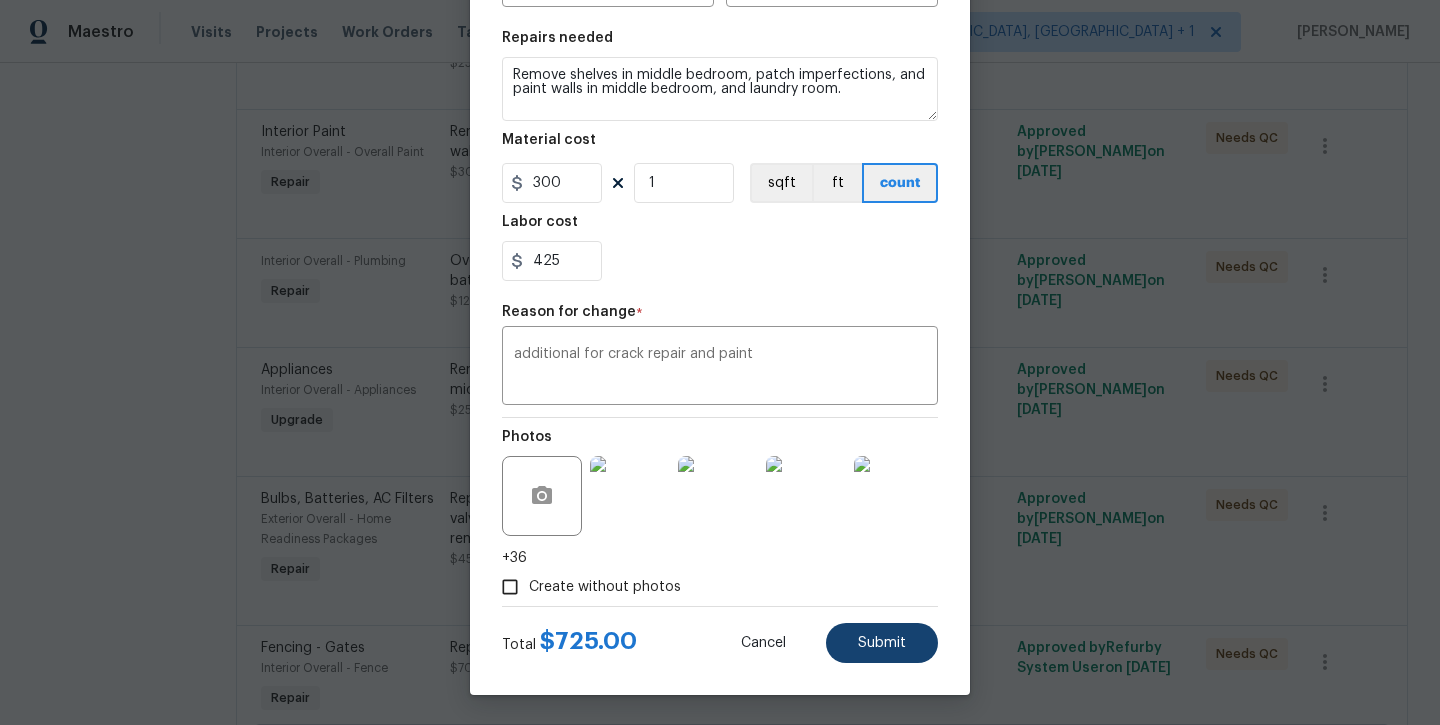 click on "Submit" at bounding box center [882, 643] 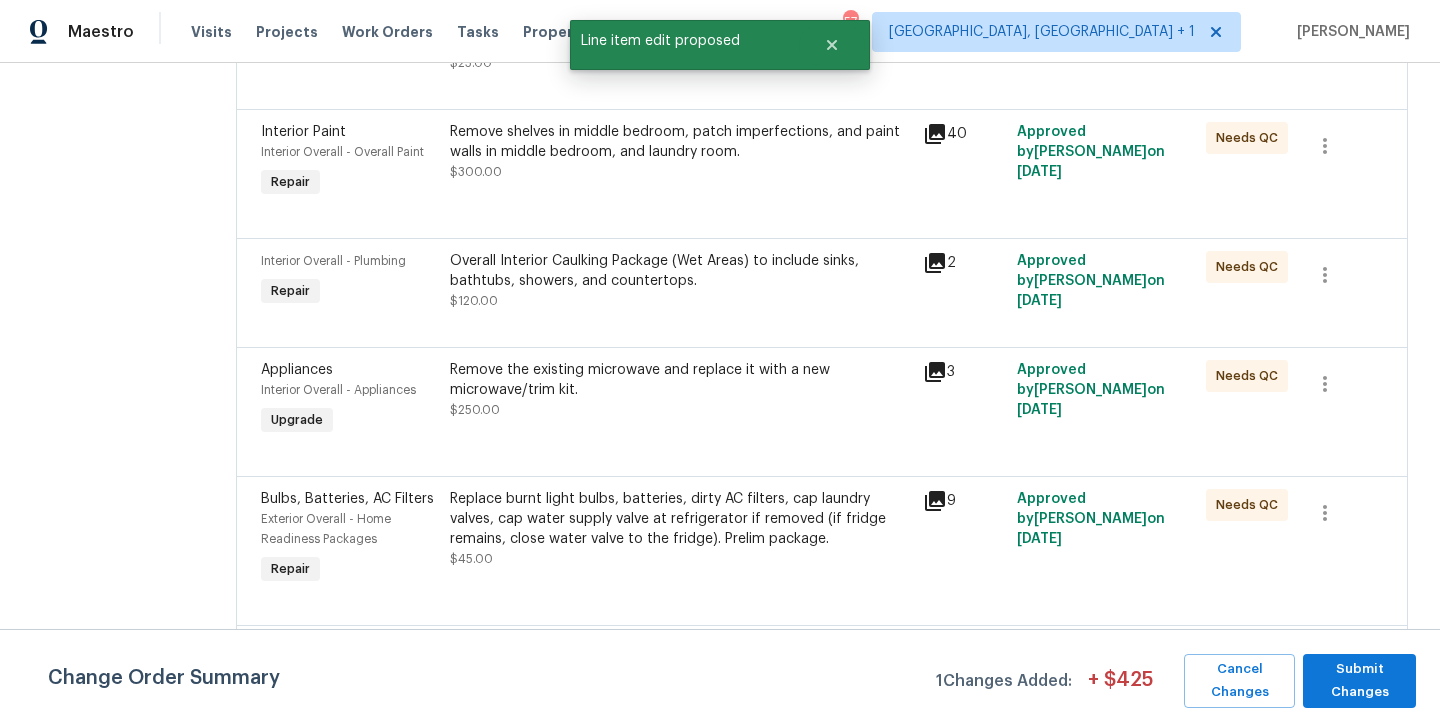 scroll, scrollTop: 0, scrollLeft: 0, axis: both 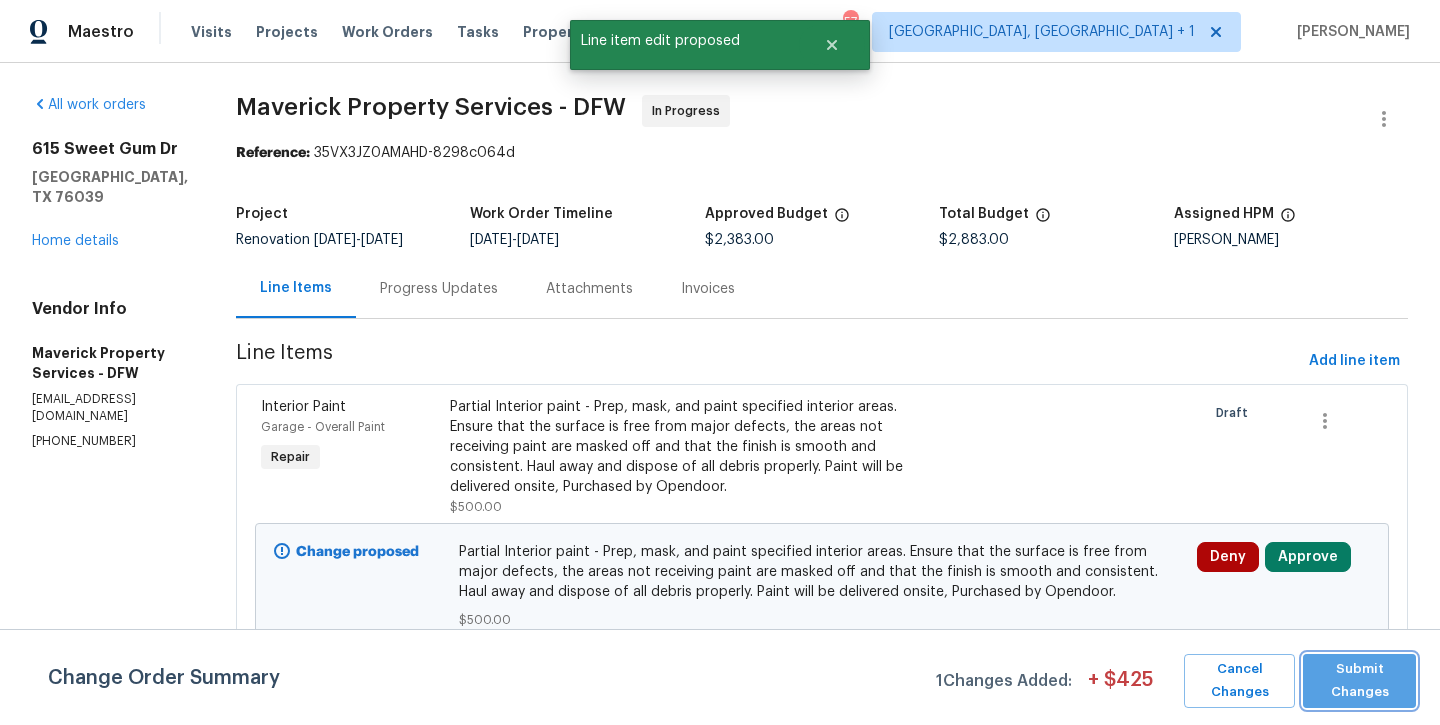 click on "Submit Changes" at bounding box center [1359, 681] 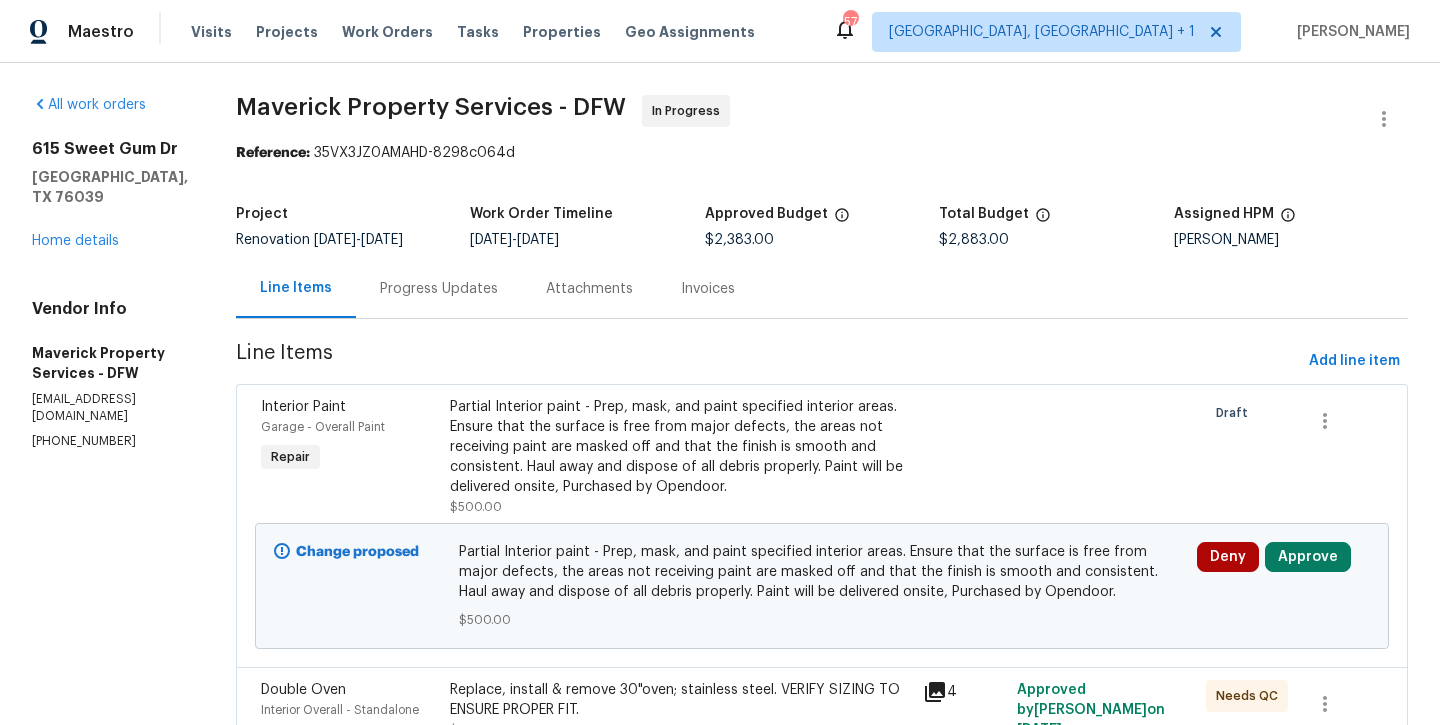 scroll, scrollTop: 0, scrollLeft: 0, axis: both 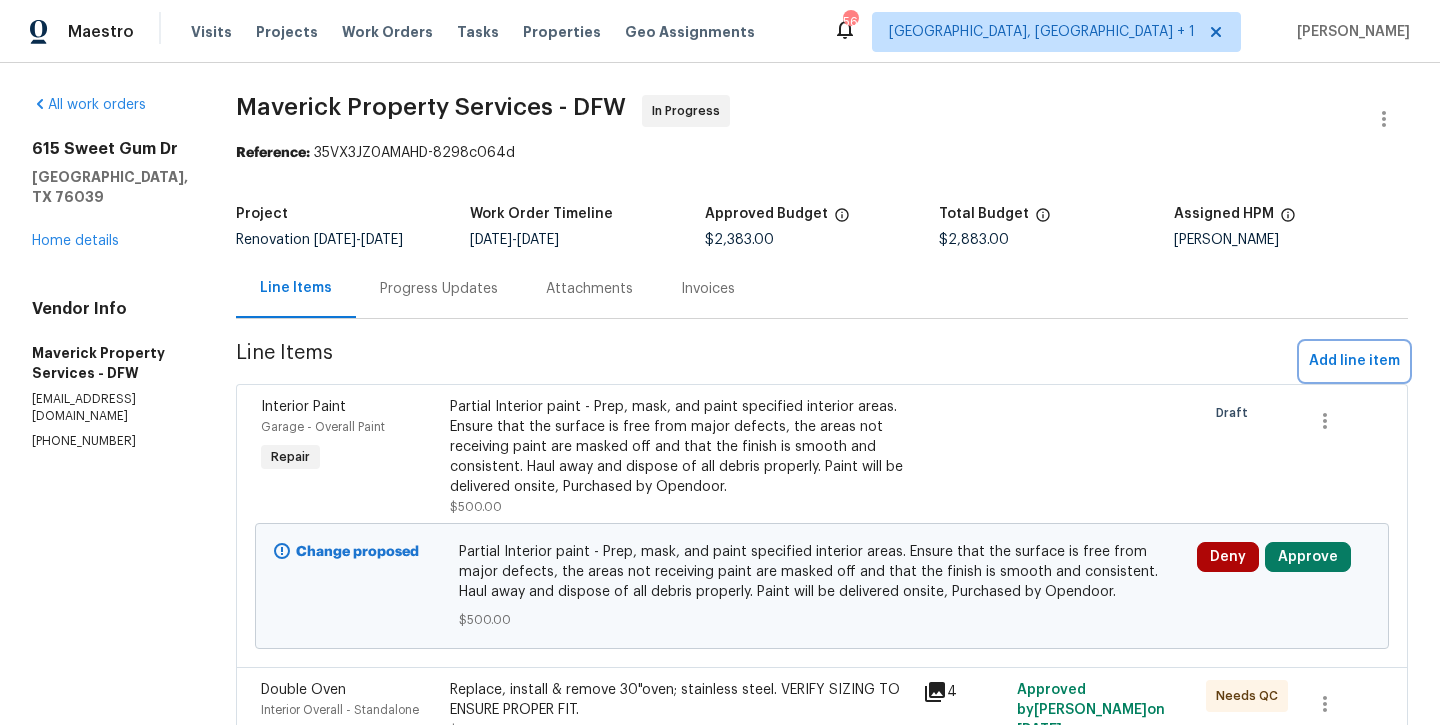 click on "Add line item" at bounding box center (1354, 361) 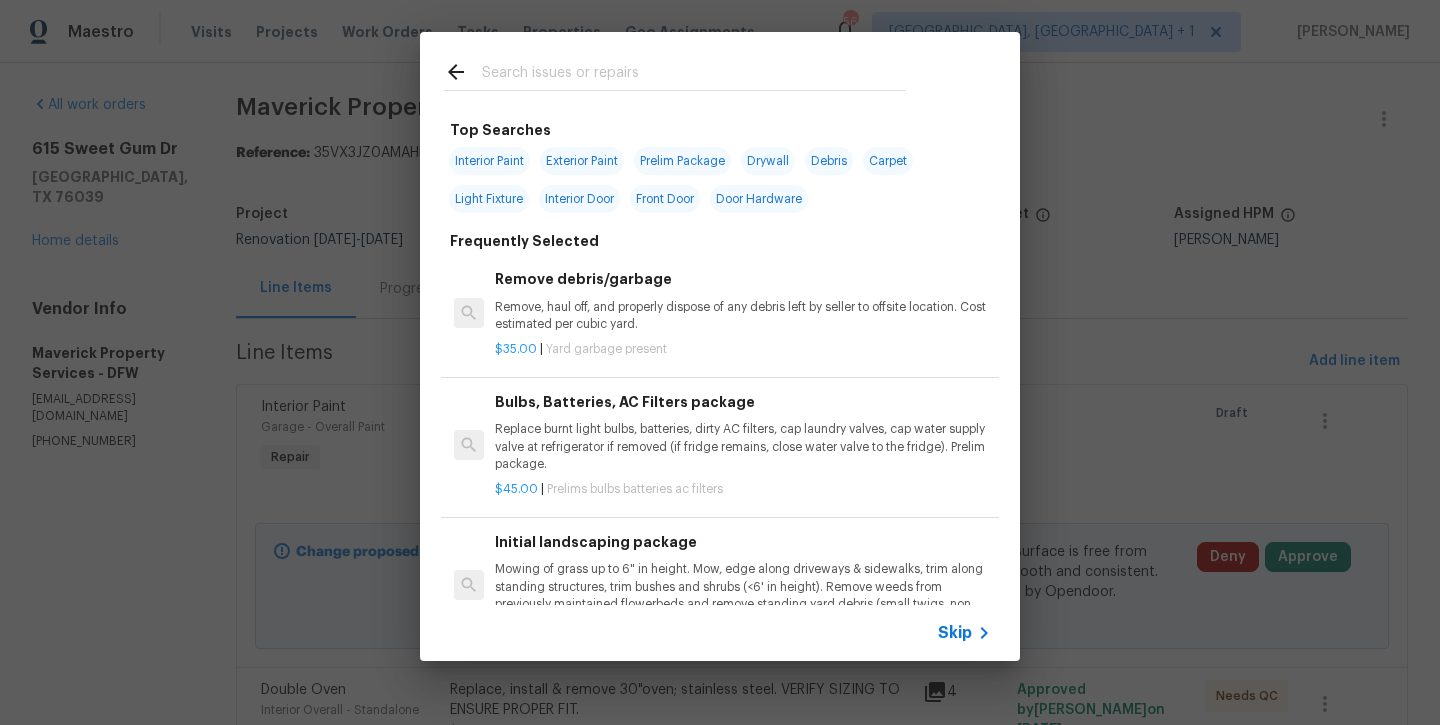 click at bounding box center [694, 75] 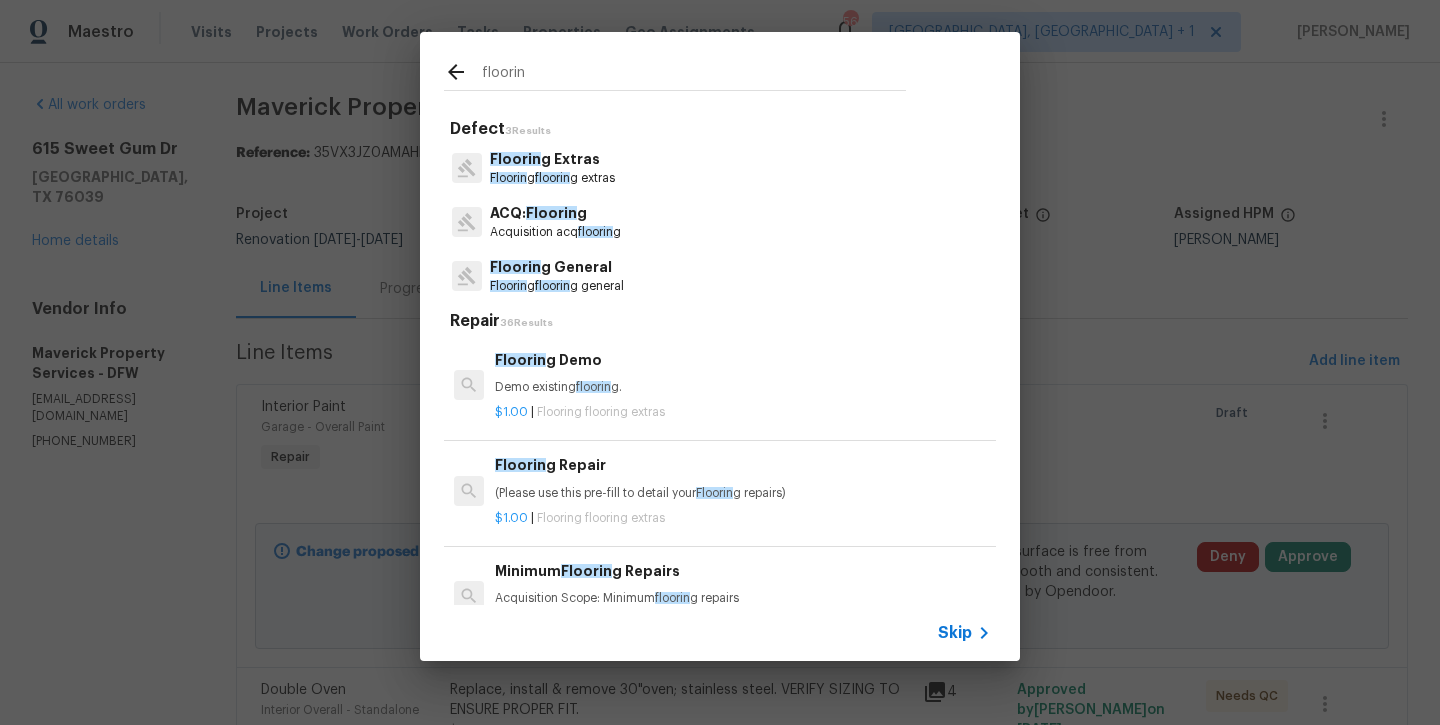 type on "flooring" 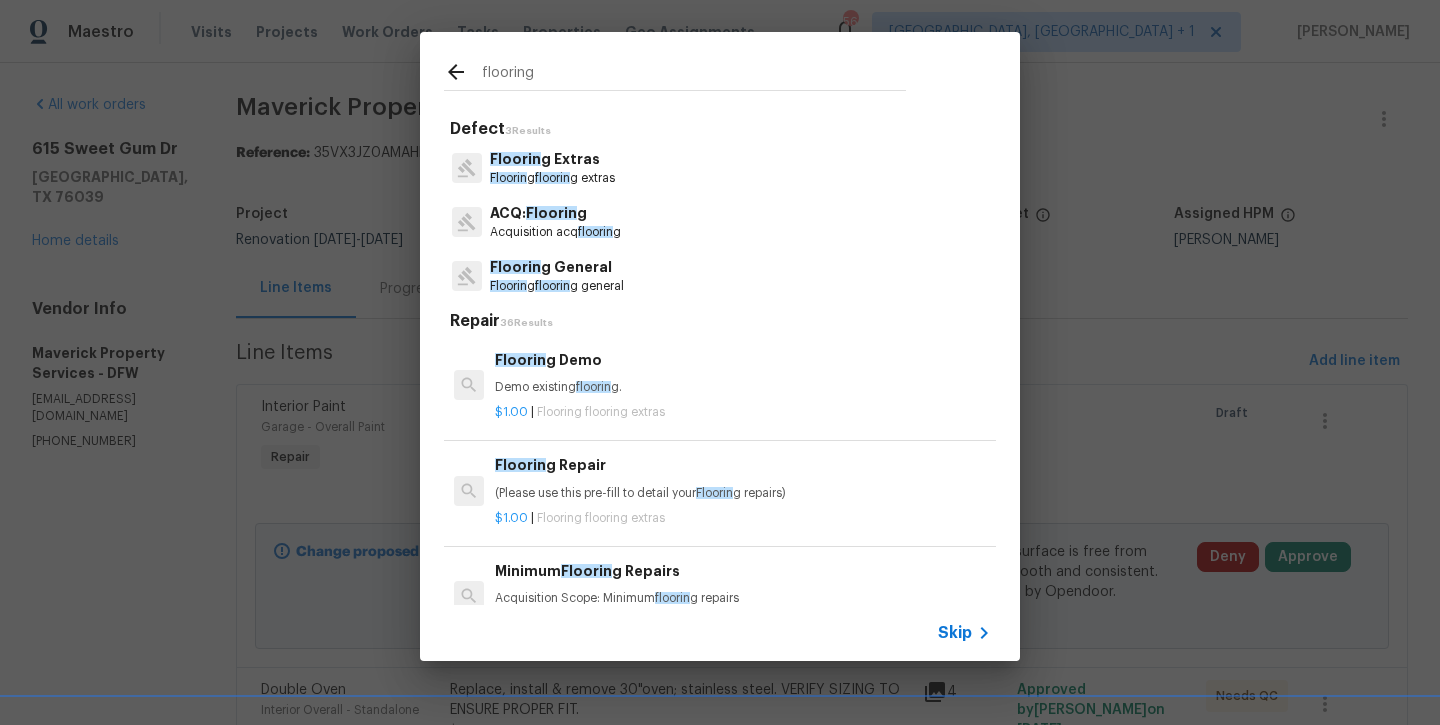 drag, startPoint x: 586, startPoint y: 72, endPoint x: 572, endPoint y: 501, distance: 429.22836 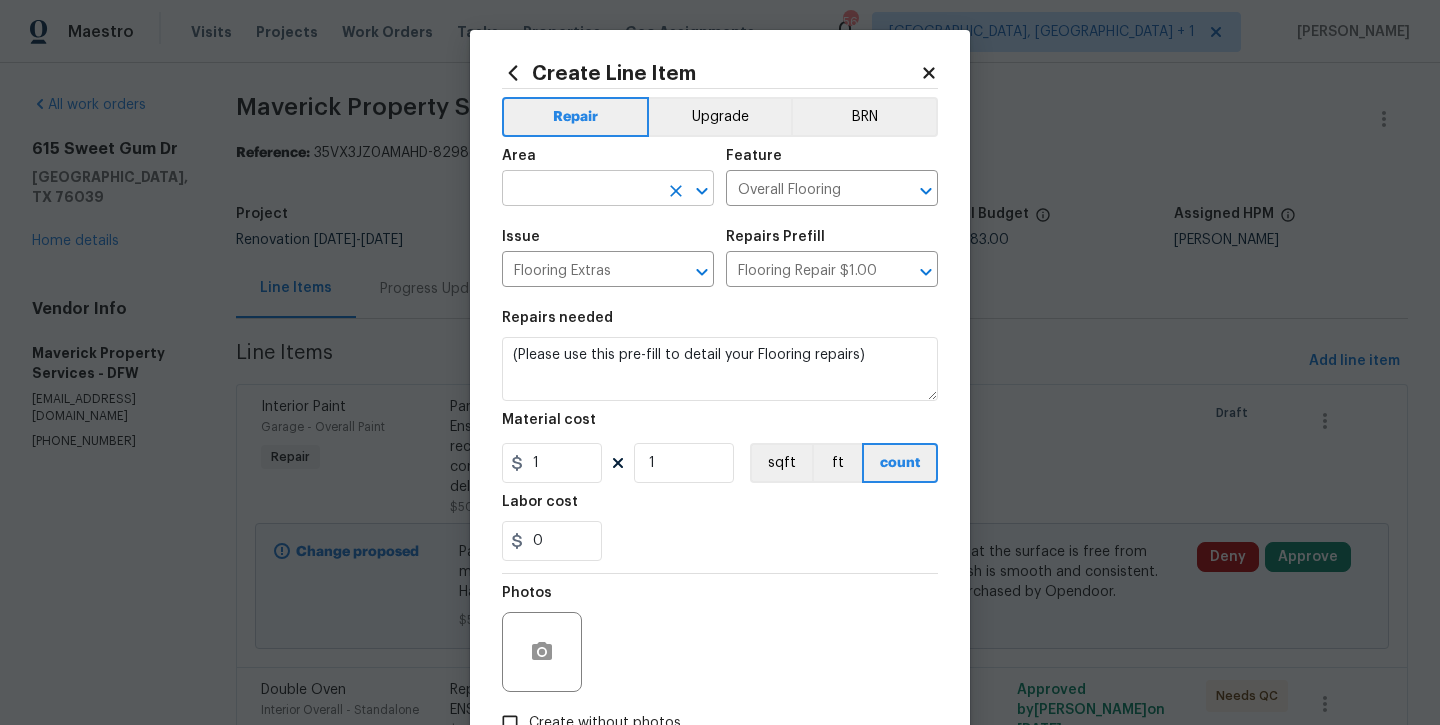 click at bounding box center (580, 190) 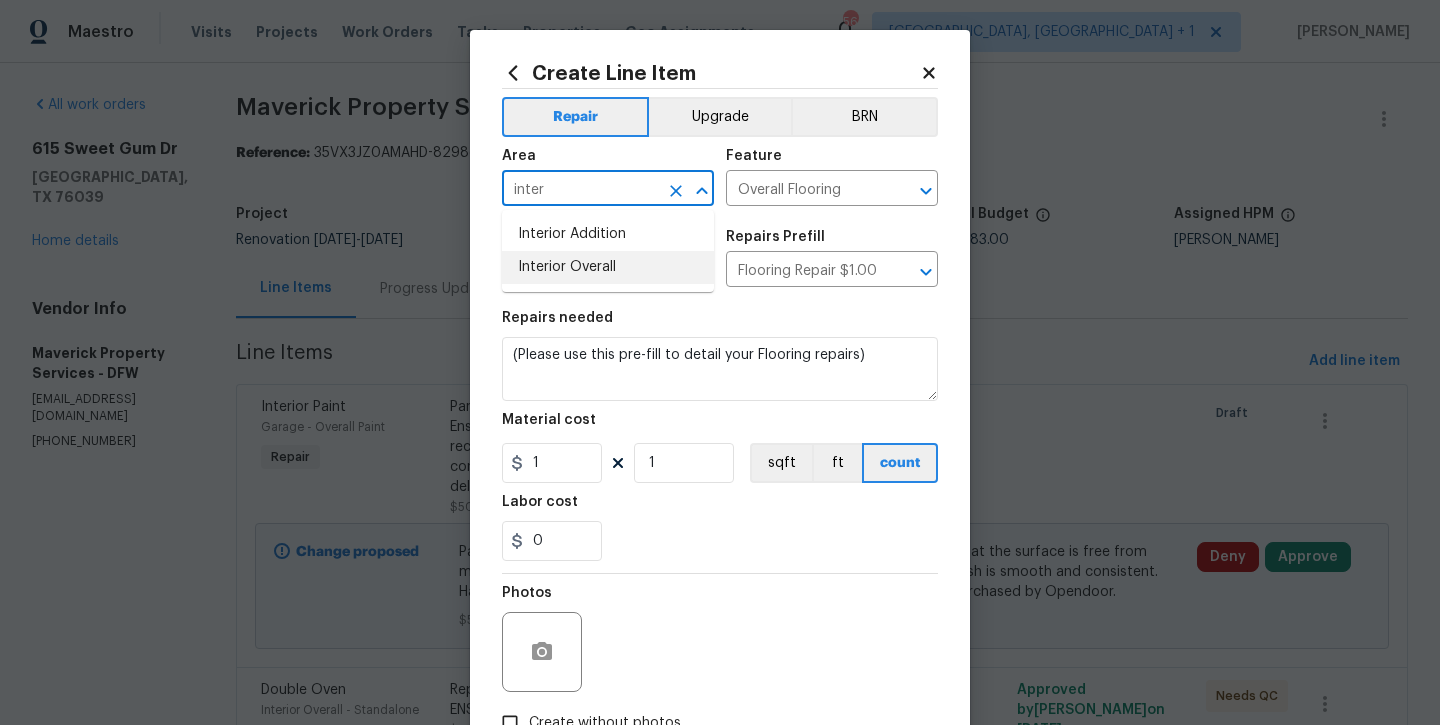 click on "Interior Overall" at bounding box center (608, 267) 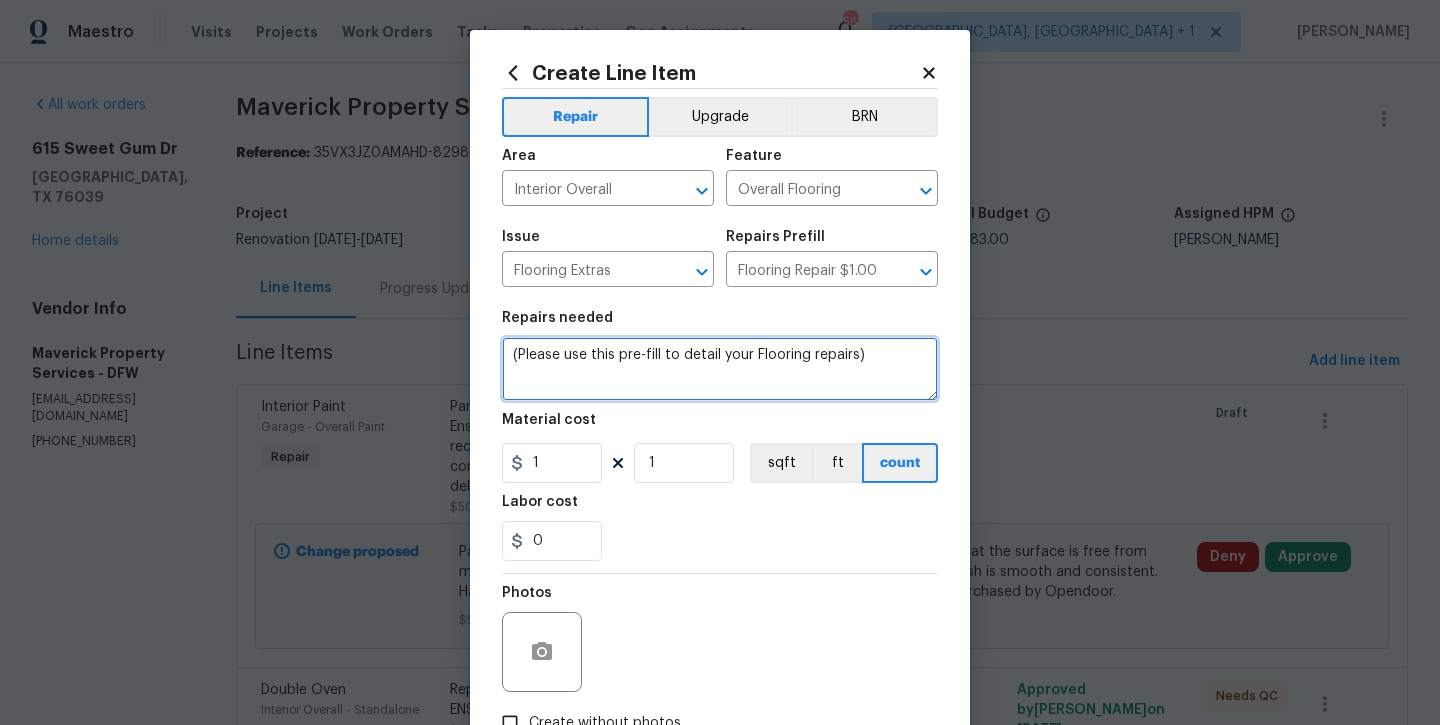 click on "(Please use this pre-fill to detail your Flooring repairs)" at bounding box center [720, 369] 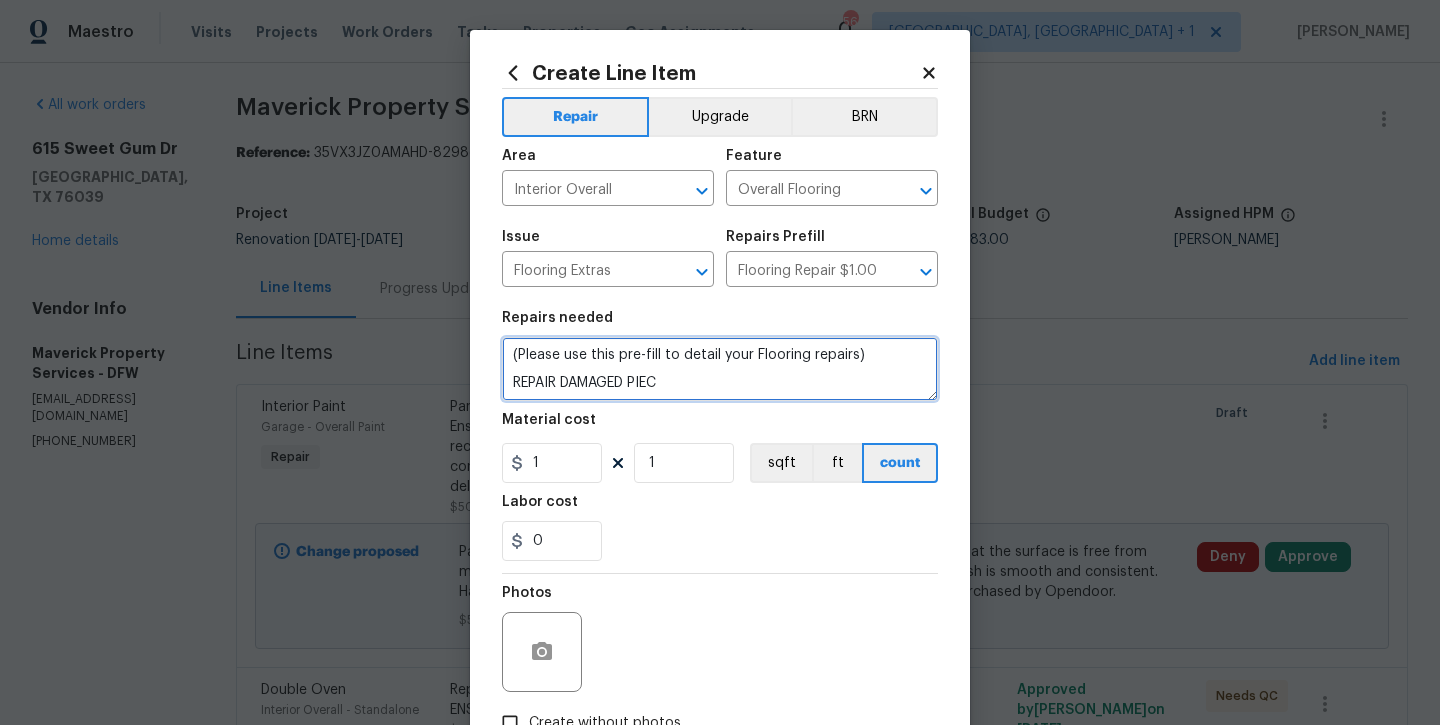 scroll, scrollTop: 0, scrollLeft: 0, axis: both 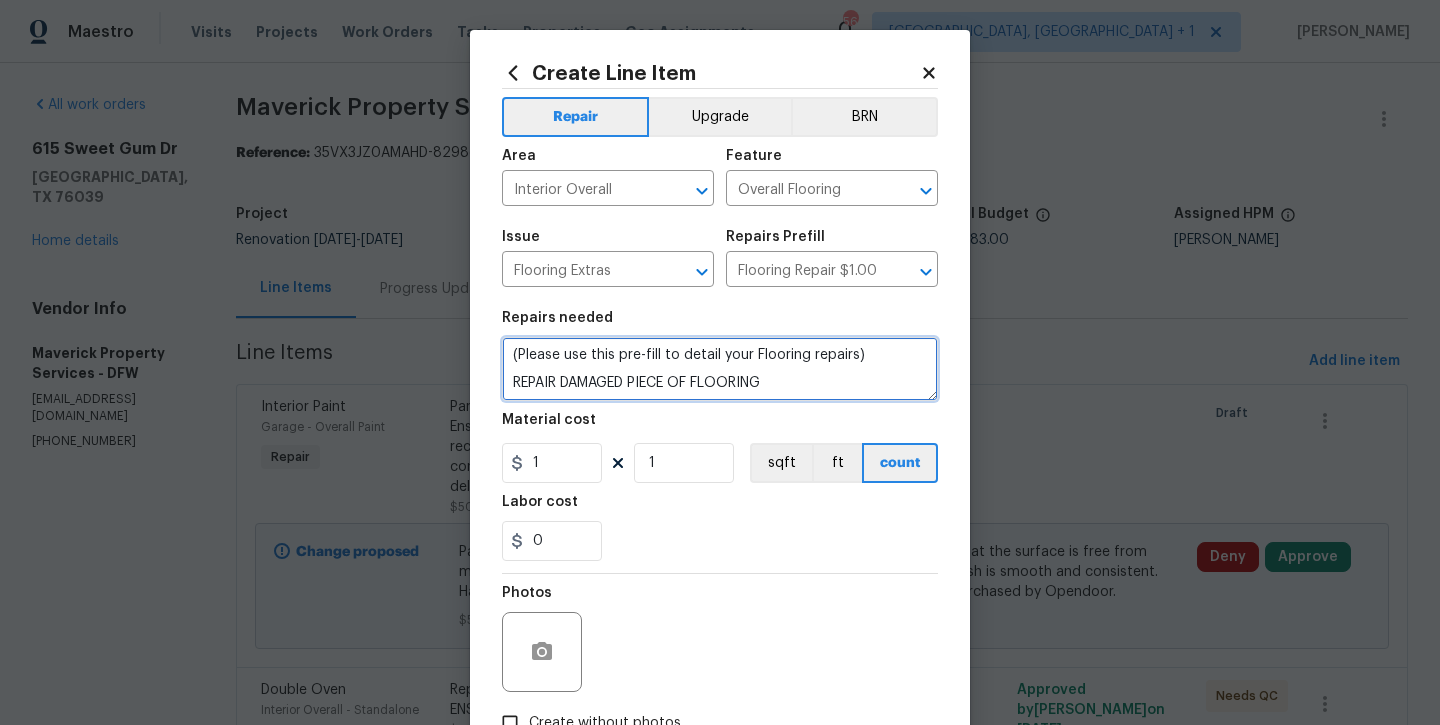 type on "(Please use this pre-fill to detail your Flooring repairs)
REPAIR DAMAGED PIECE OF FLOORING" 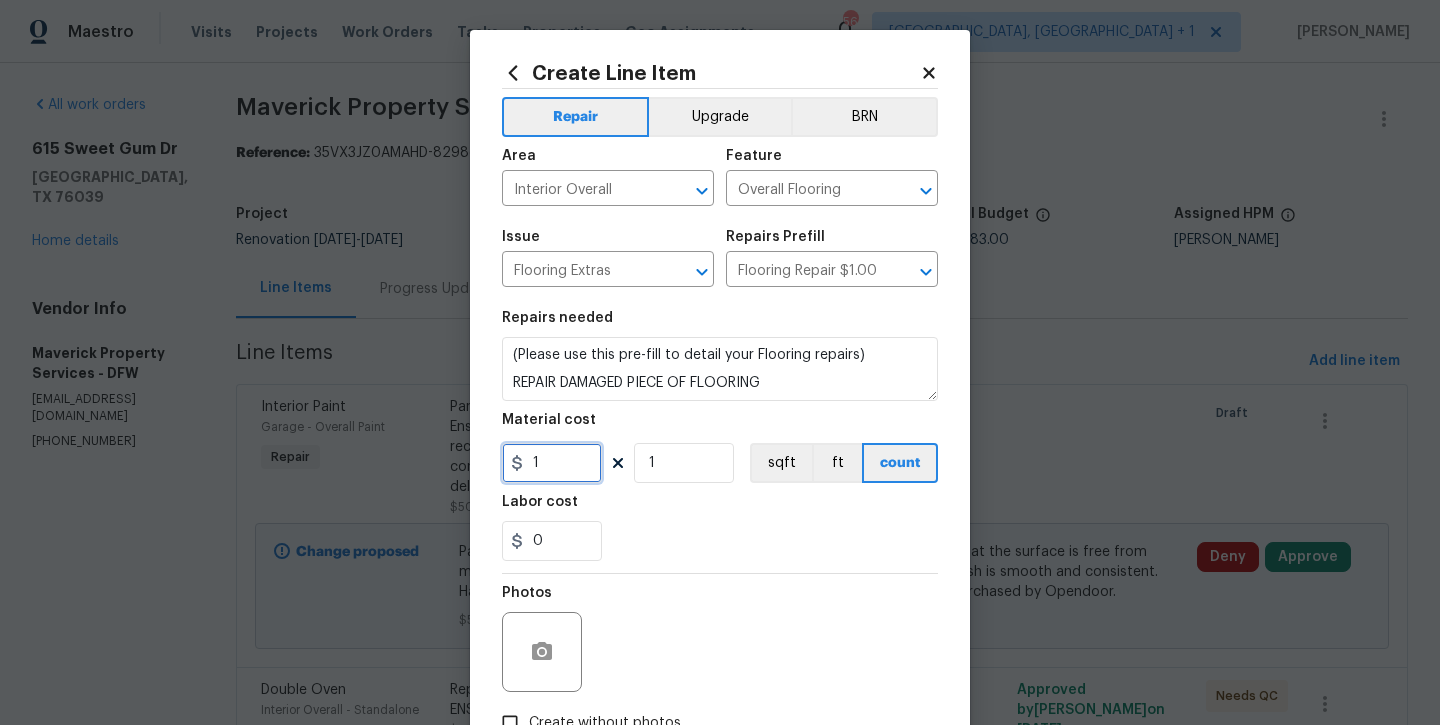 click on "1" at bounding box center [552, 463] 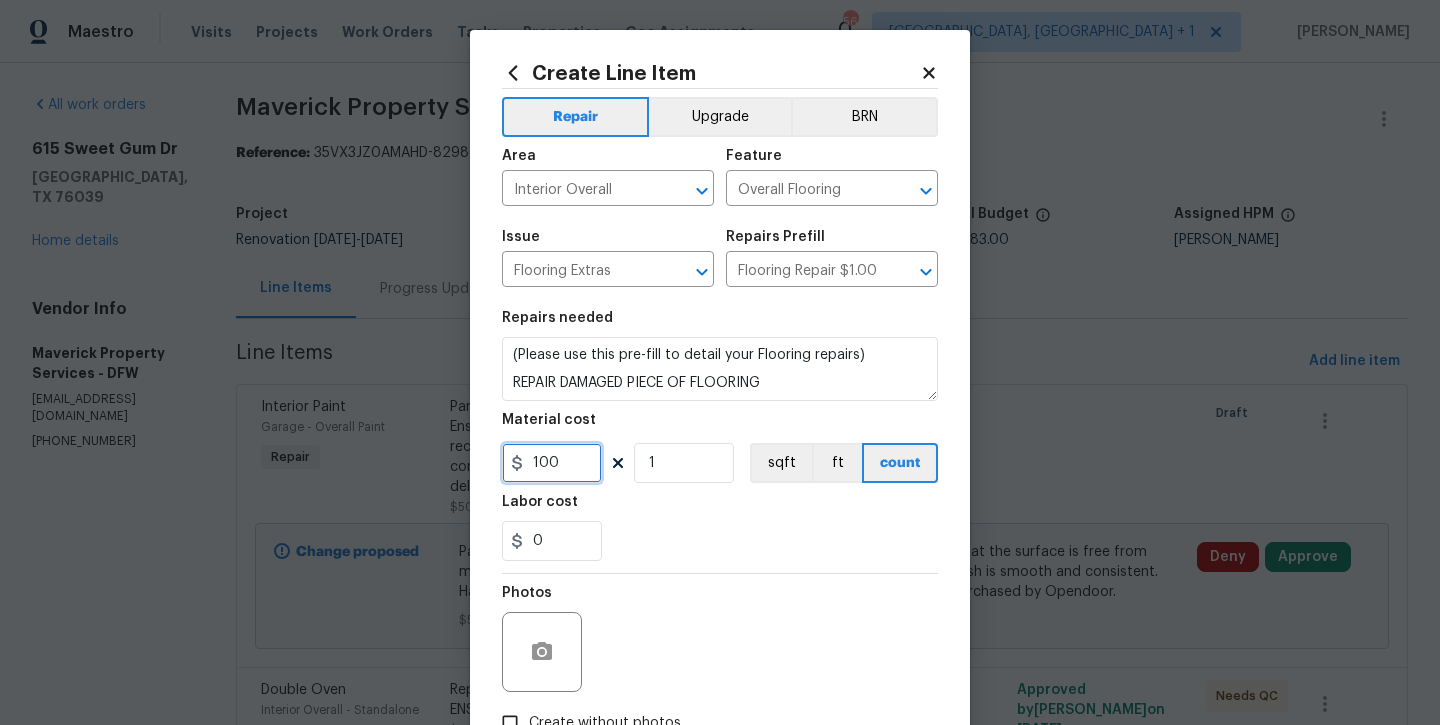 type on "100" 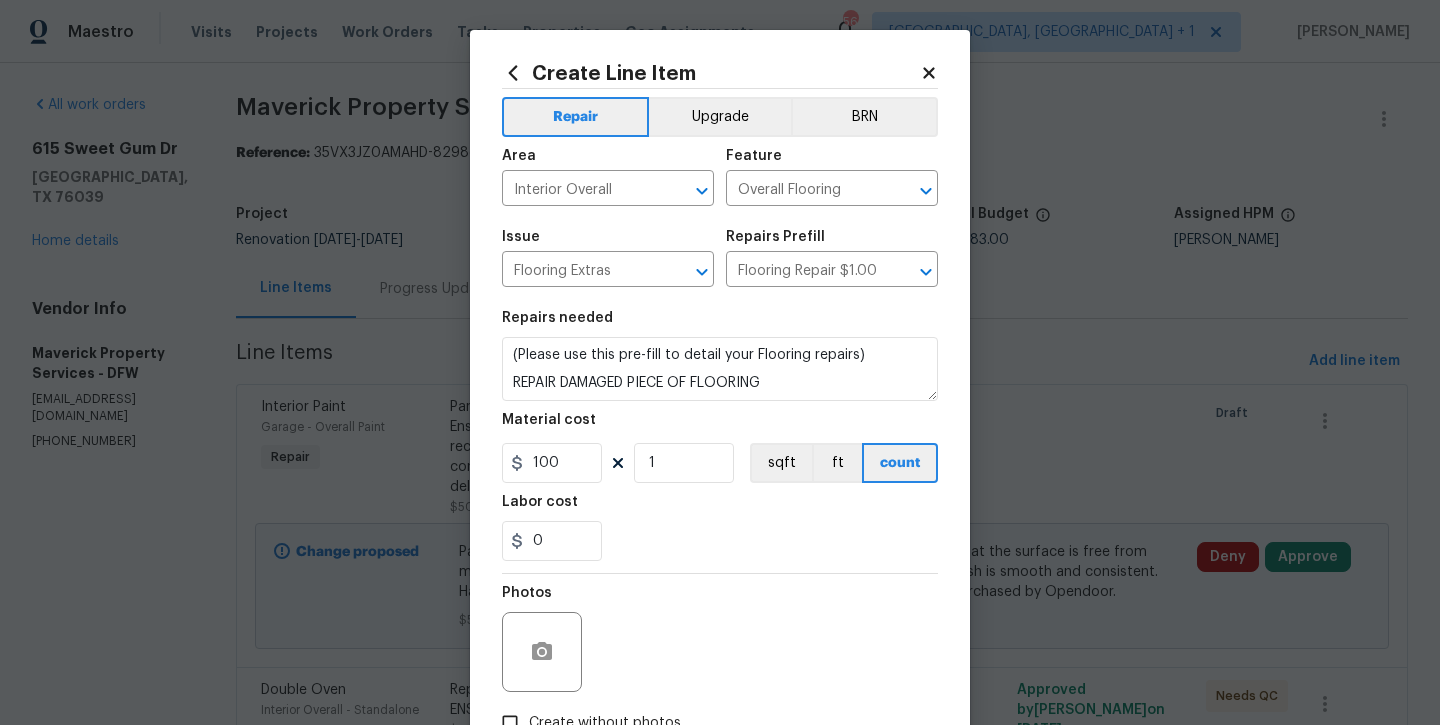 click on "100 1 sqft ft count" at bounding box center [720, 463] 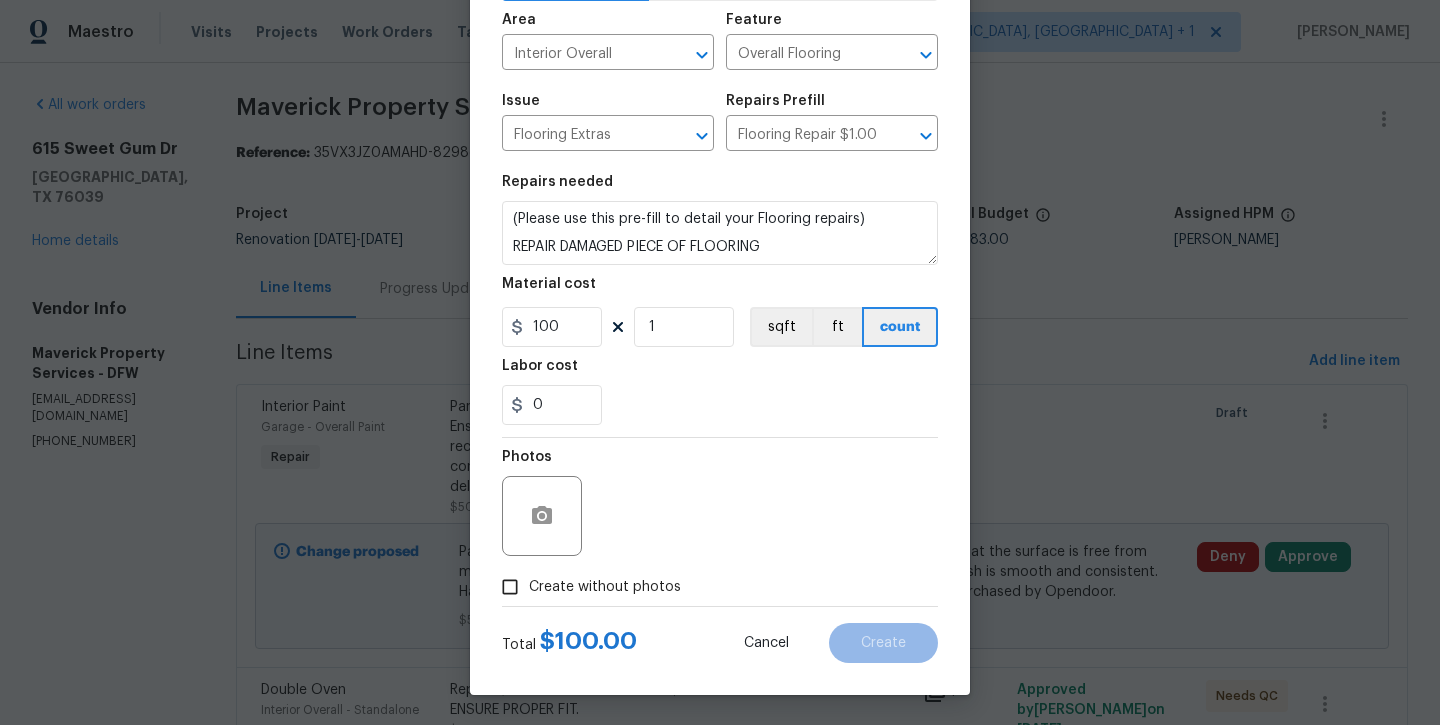 click on "Photos" at bounding box center [720, 503] 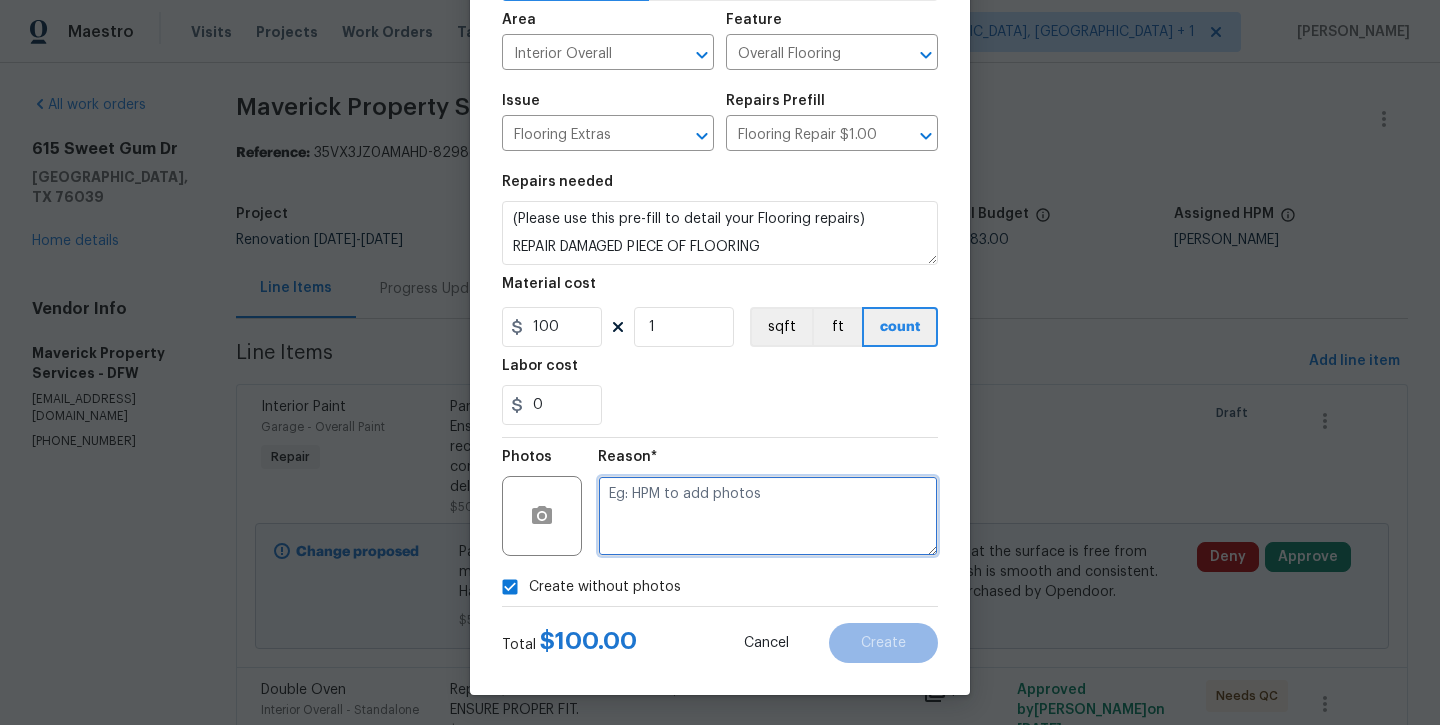 click at bounding box center (768, 516) 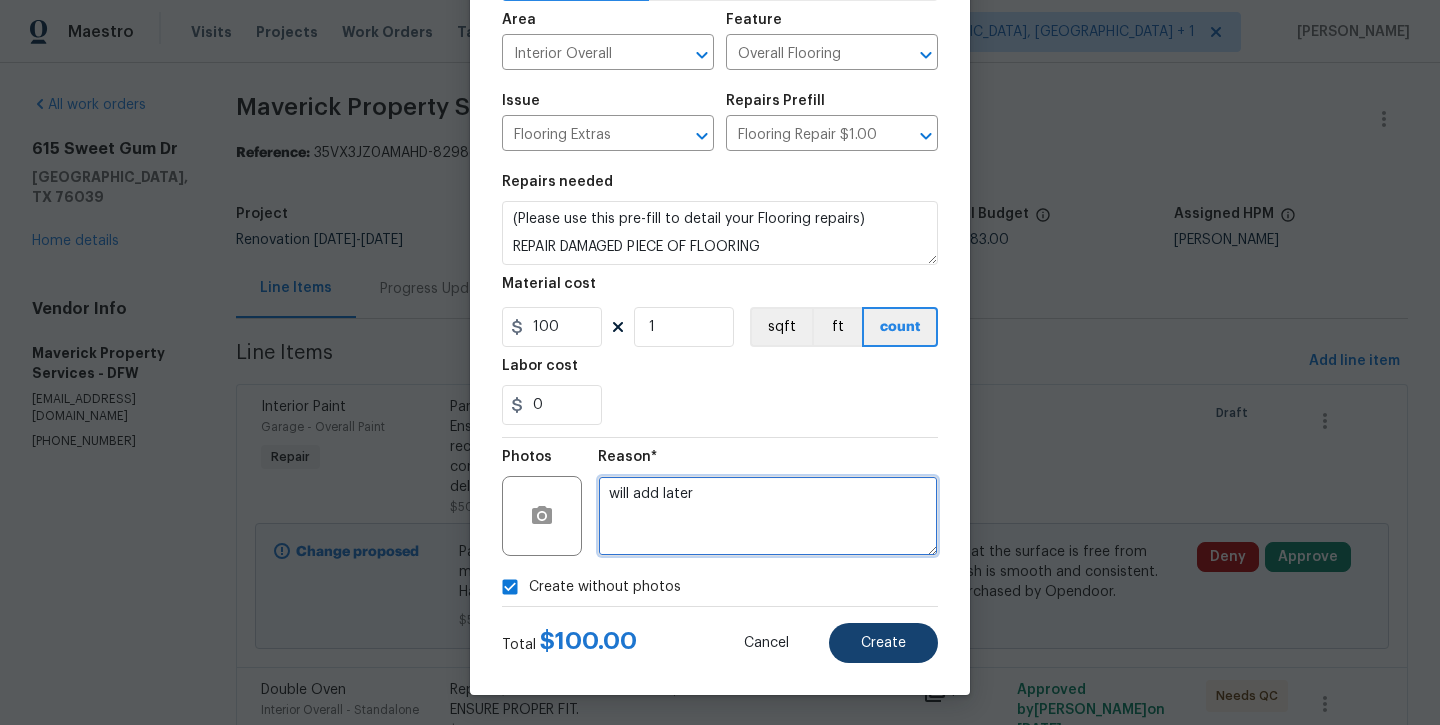 type on "will add later" 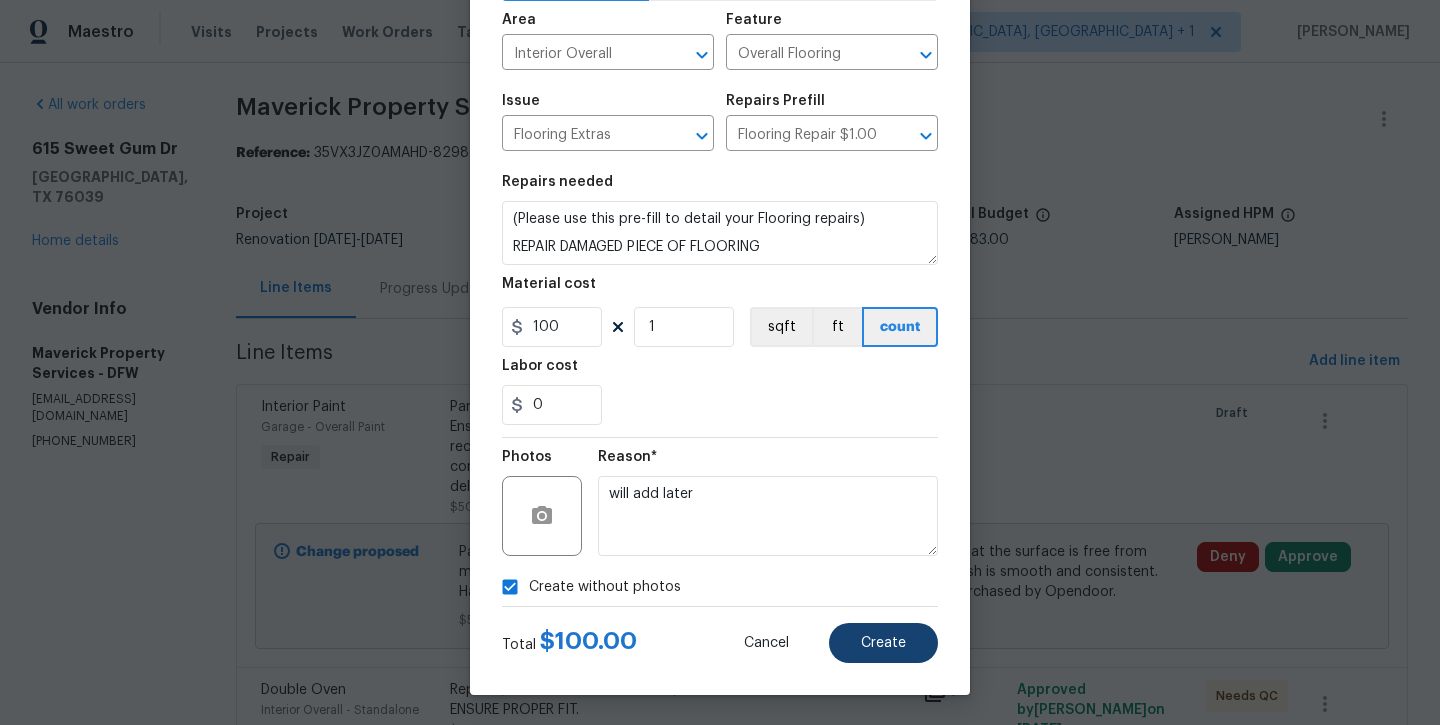 click on "Create" at bounding box center (883, 643) 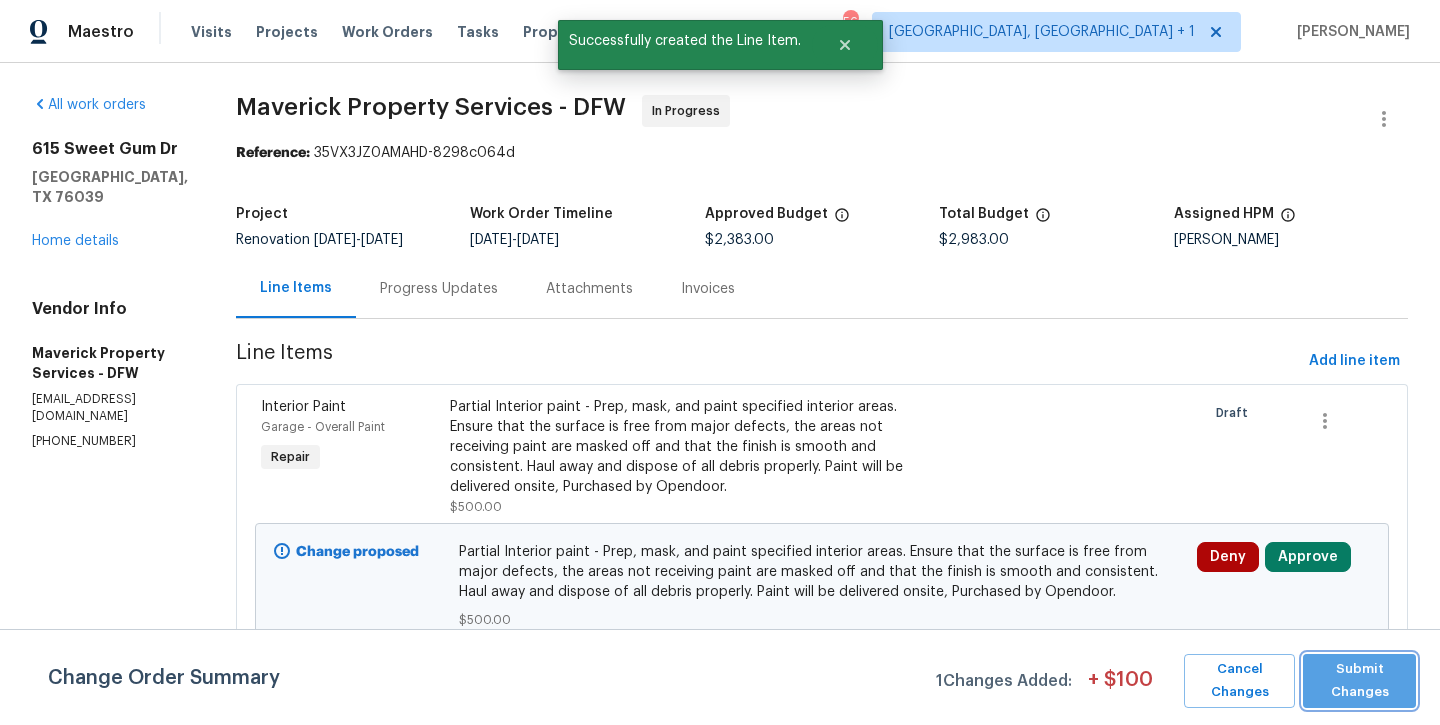 click on "Submit Changes" at bounding box center [1359, 681] 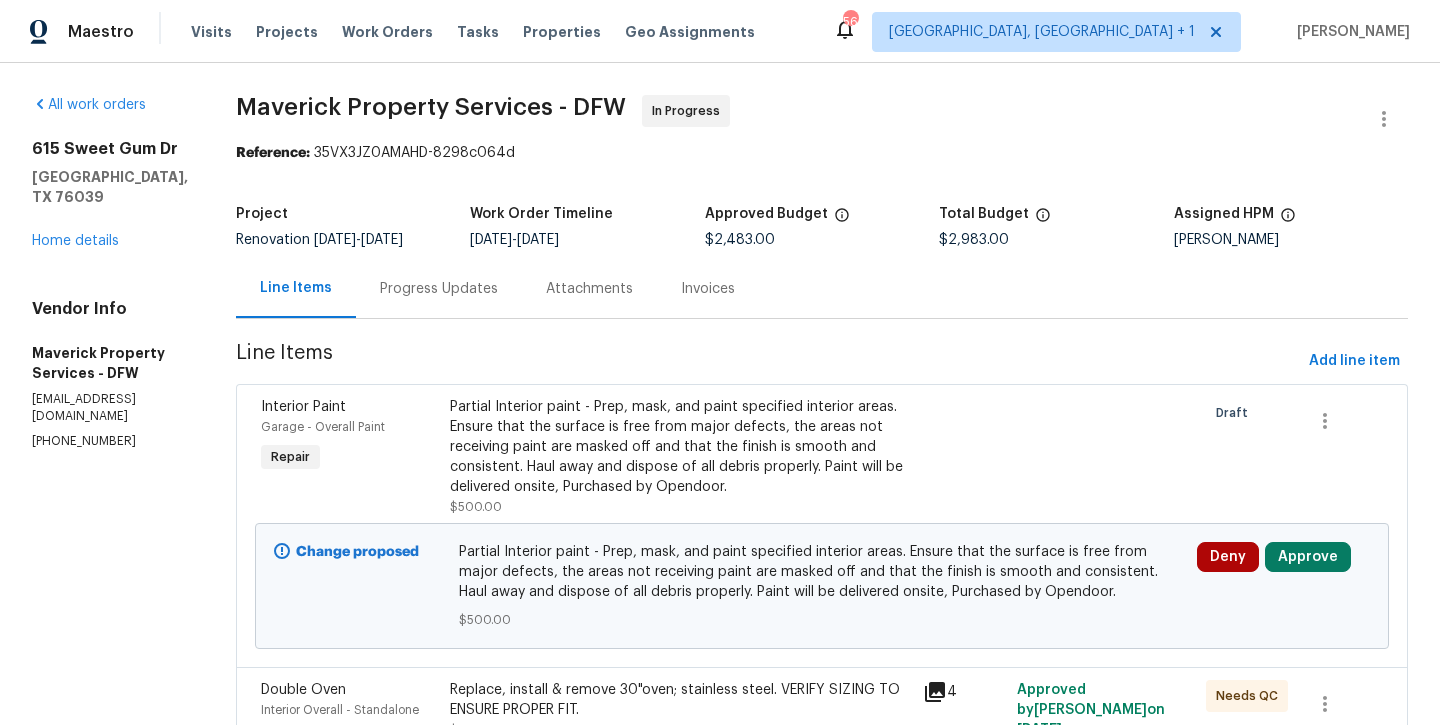 scroll, scrollTop: 0, scrollLeft: 0, axis: both 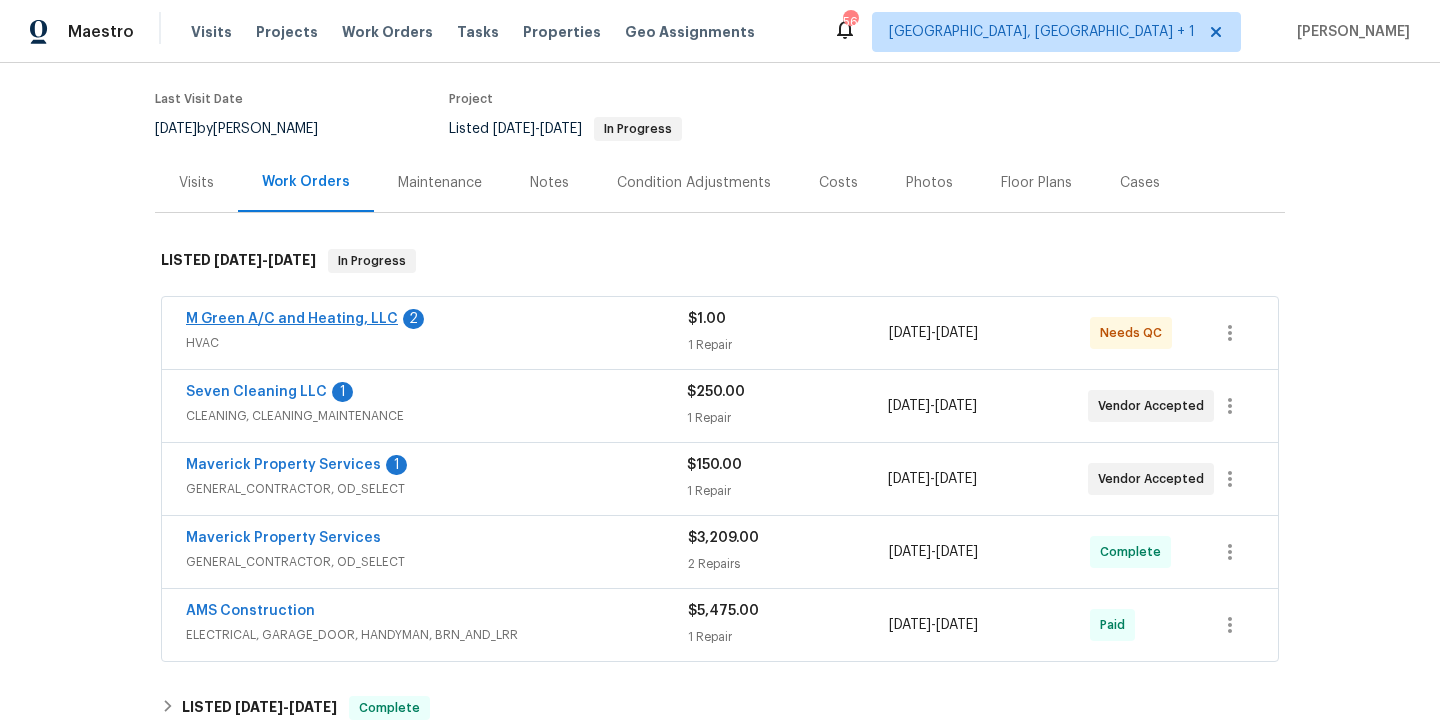 click on "M Green A/C and Heating, LLC" at bounding box center (292, 319) 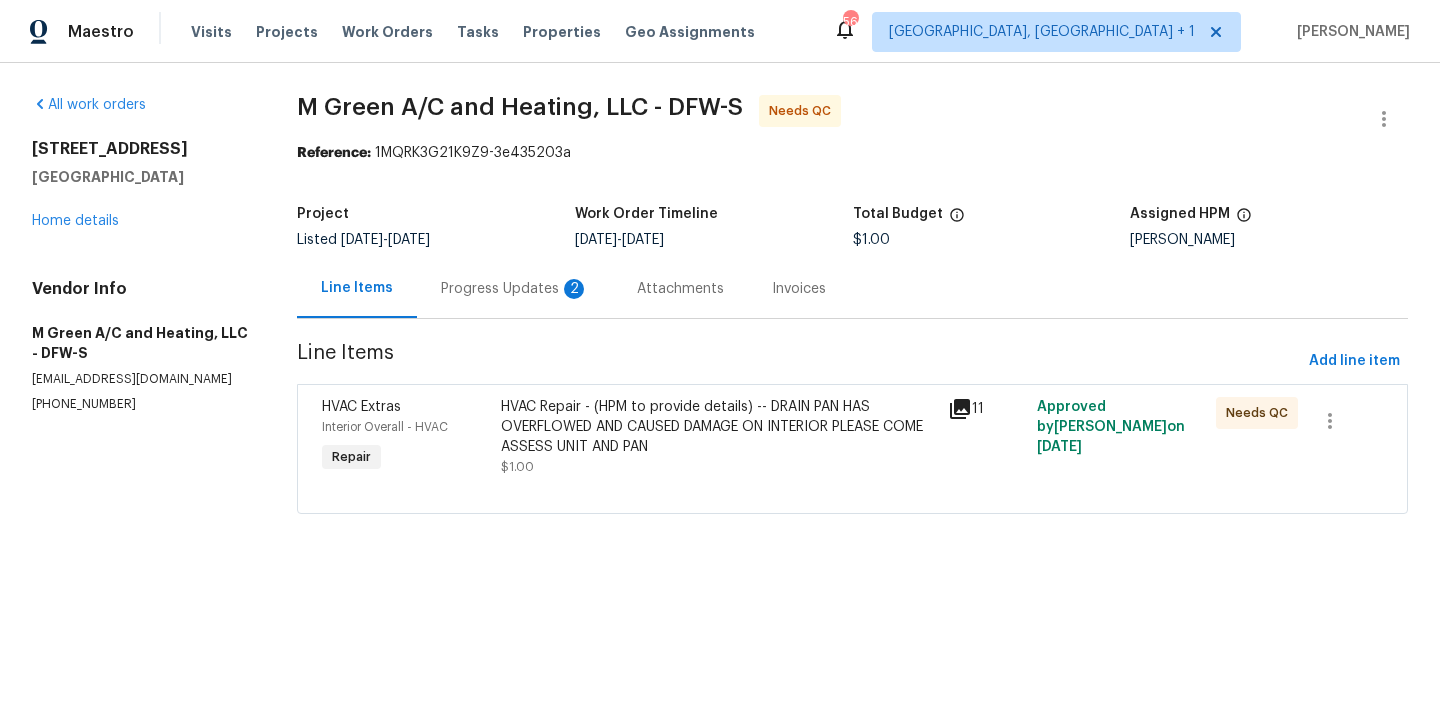 click on "Progress Updates 2" at bounding box center [515, 289] 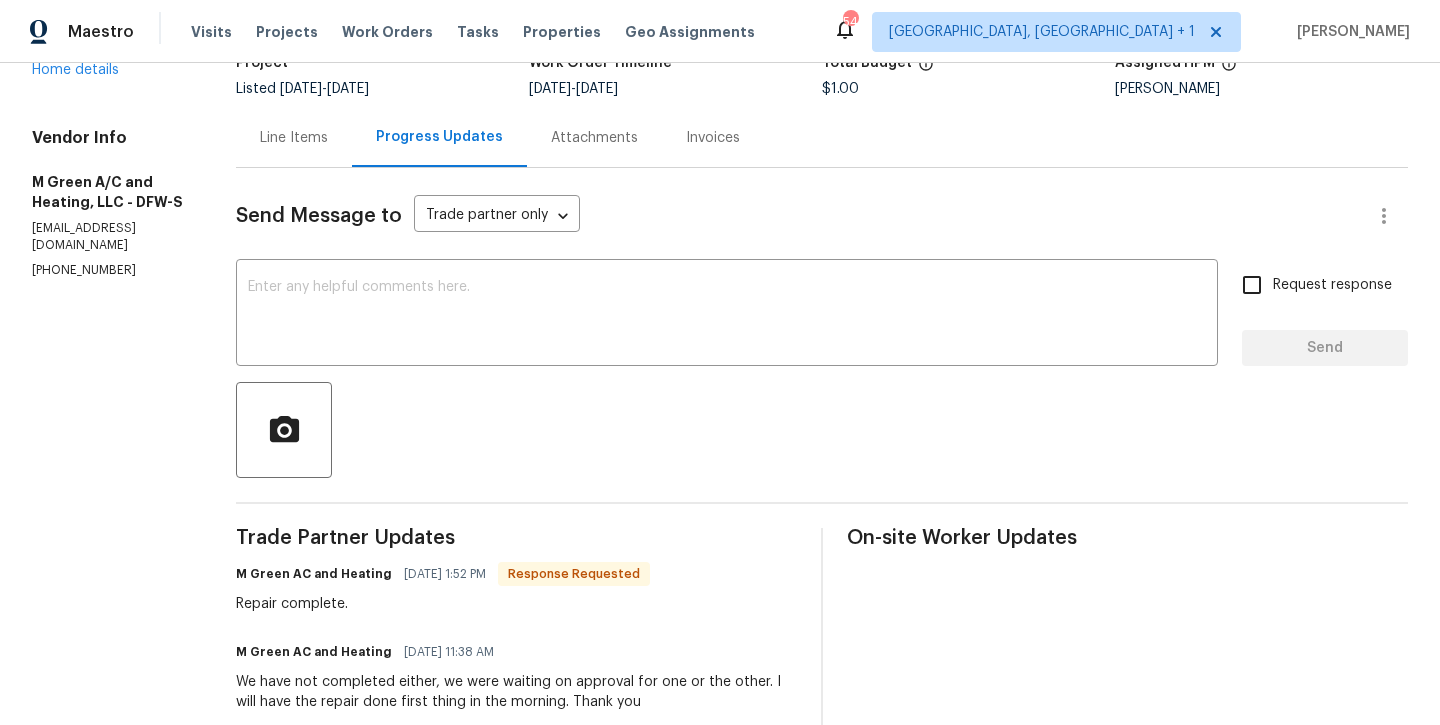 scroll, scrollTop: 129, scrollLeft: 0, axis: vertical 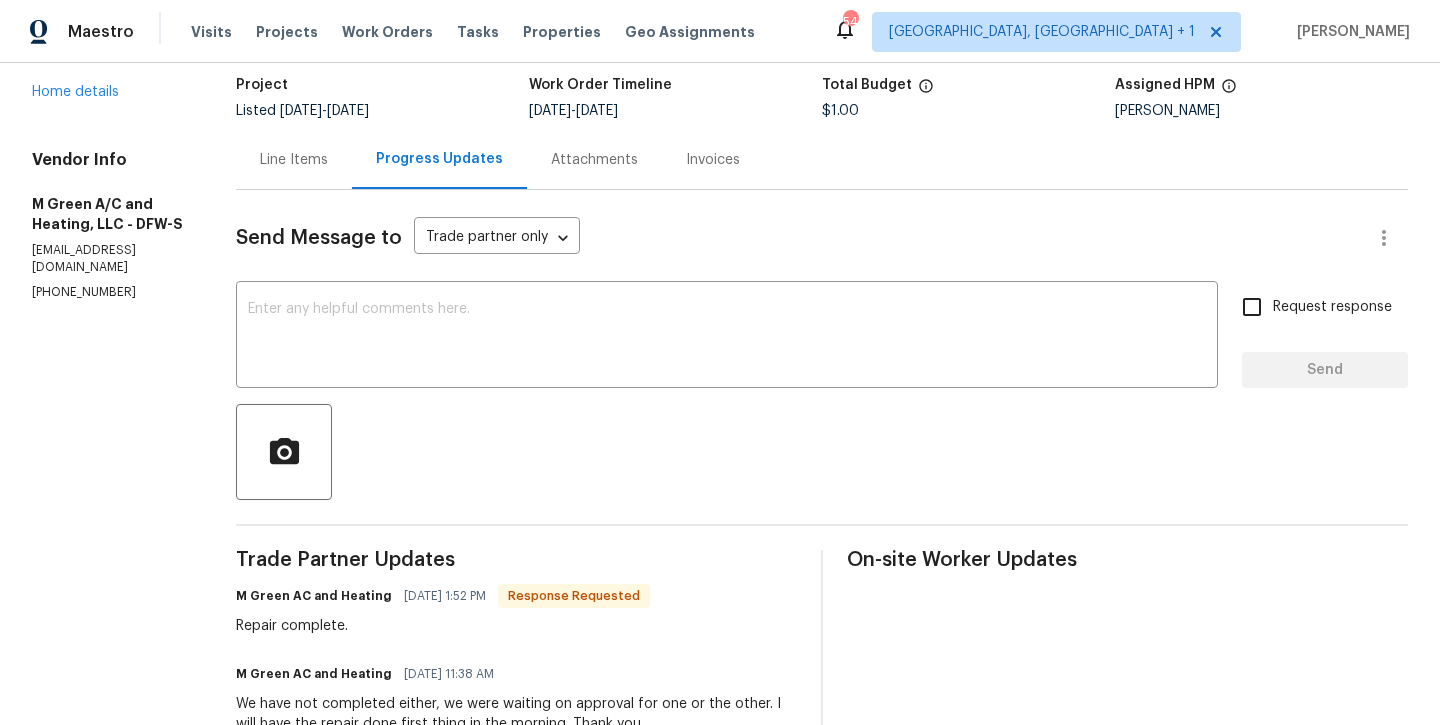 click on "Line Items" at bounding box center (294, 159) 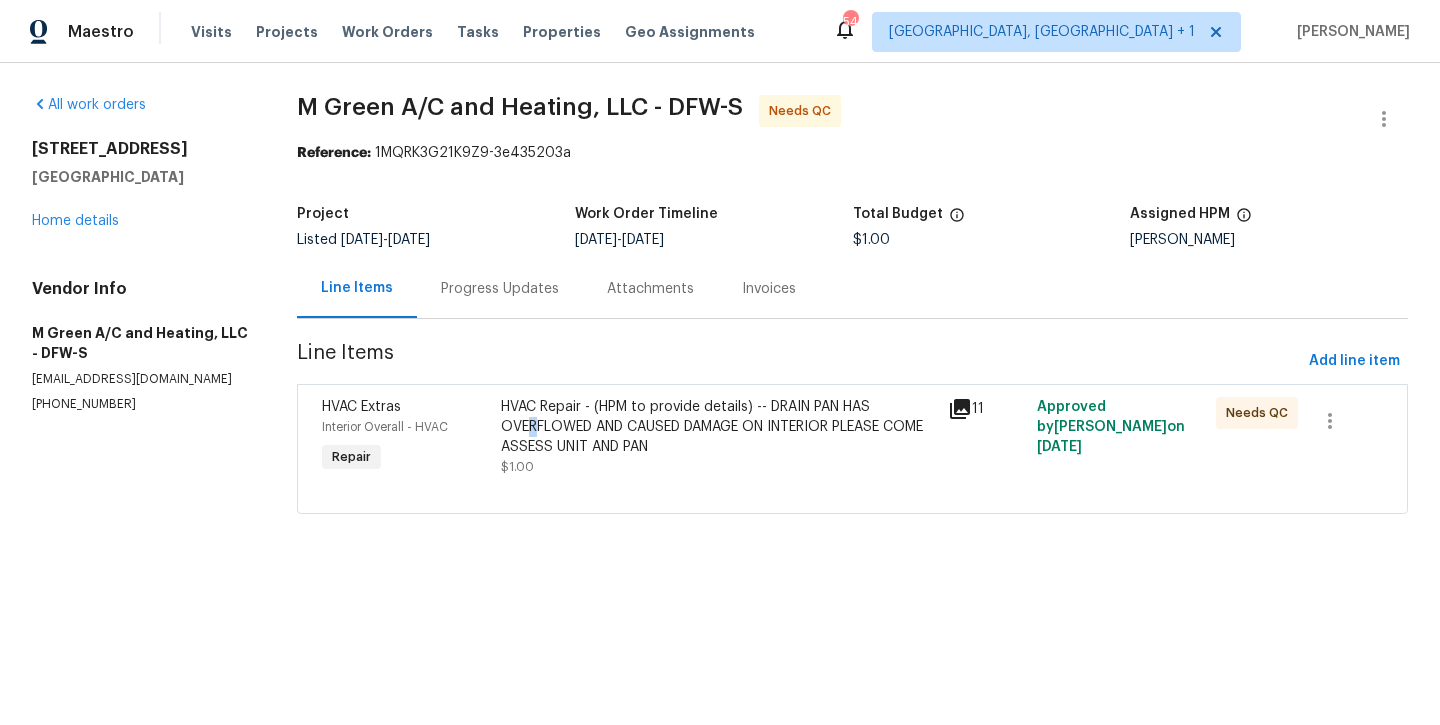 click on "HVAC Repair - (HPM to provide details) -- DRAIN PAN HAS OVERFLOWED AND CAUSED DAMAGE ON INTERIOR PLEASE COME ASSESS UNIT AND PAN" at bounding box center [718, 427] 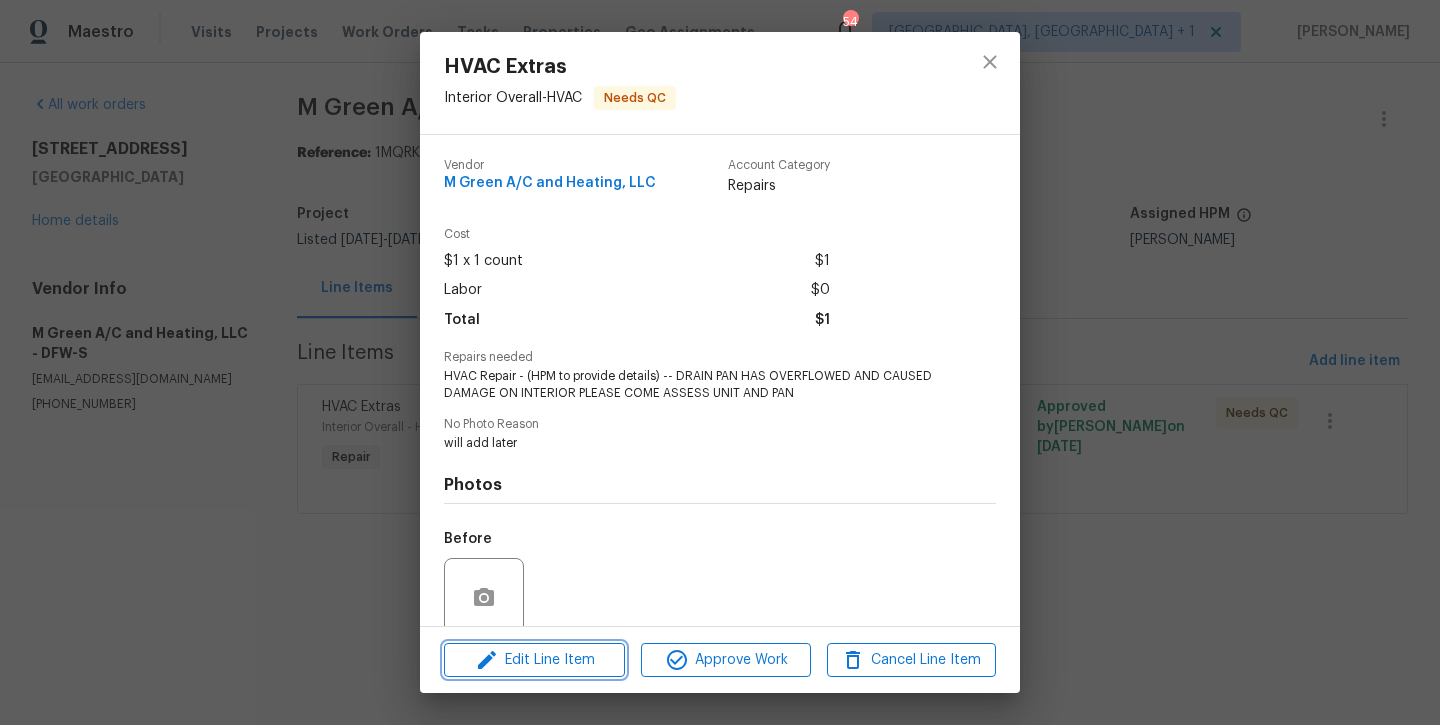 click on "Edit Line Item" at bounding box center [534, 660] 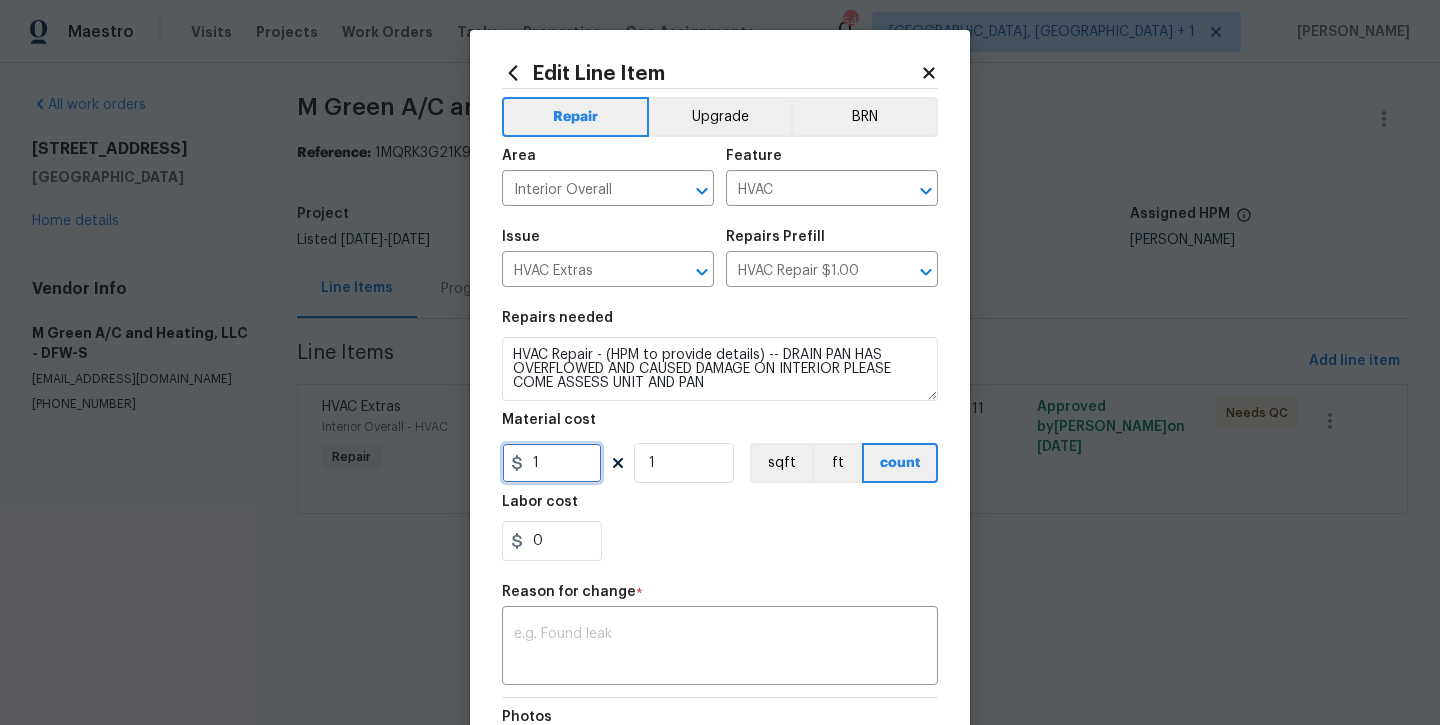 click on "1" at bounding box center (552, 463) 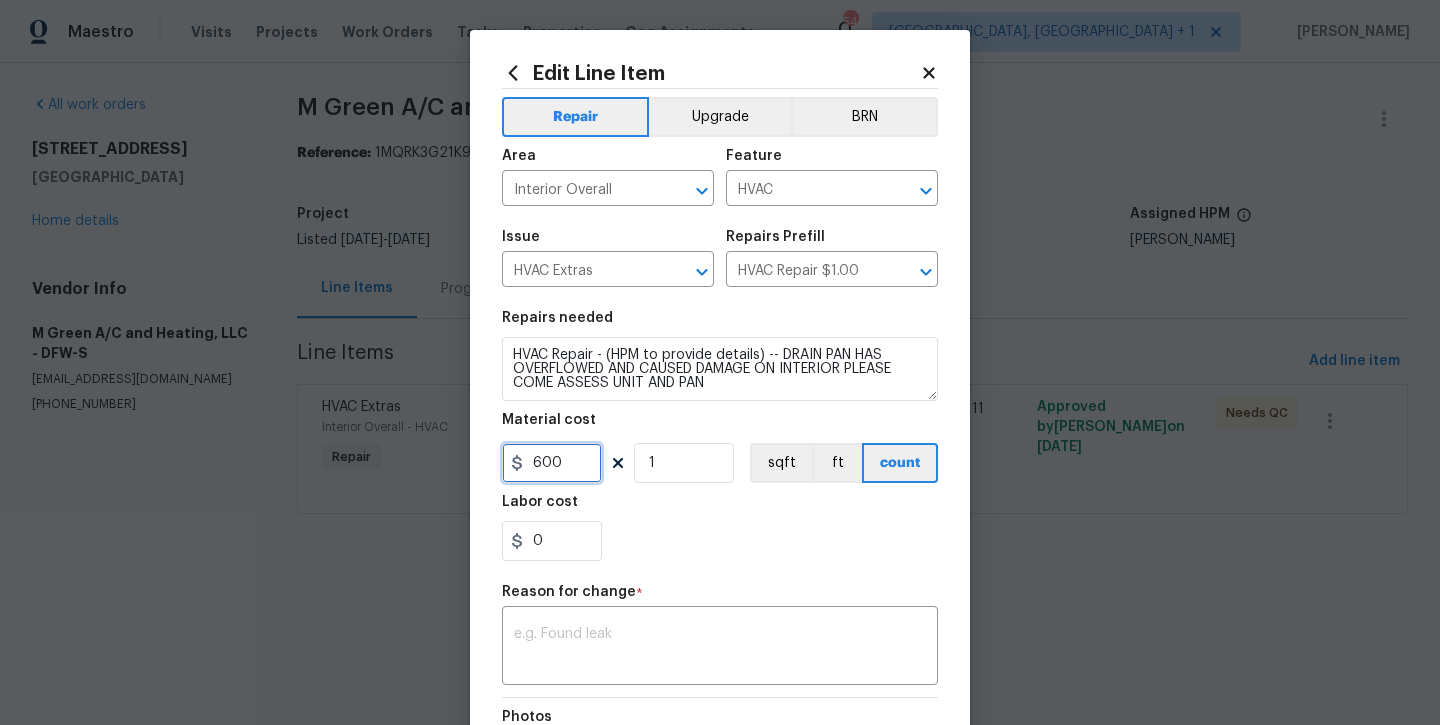 type on "600" 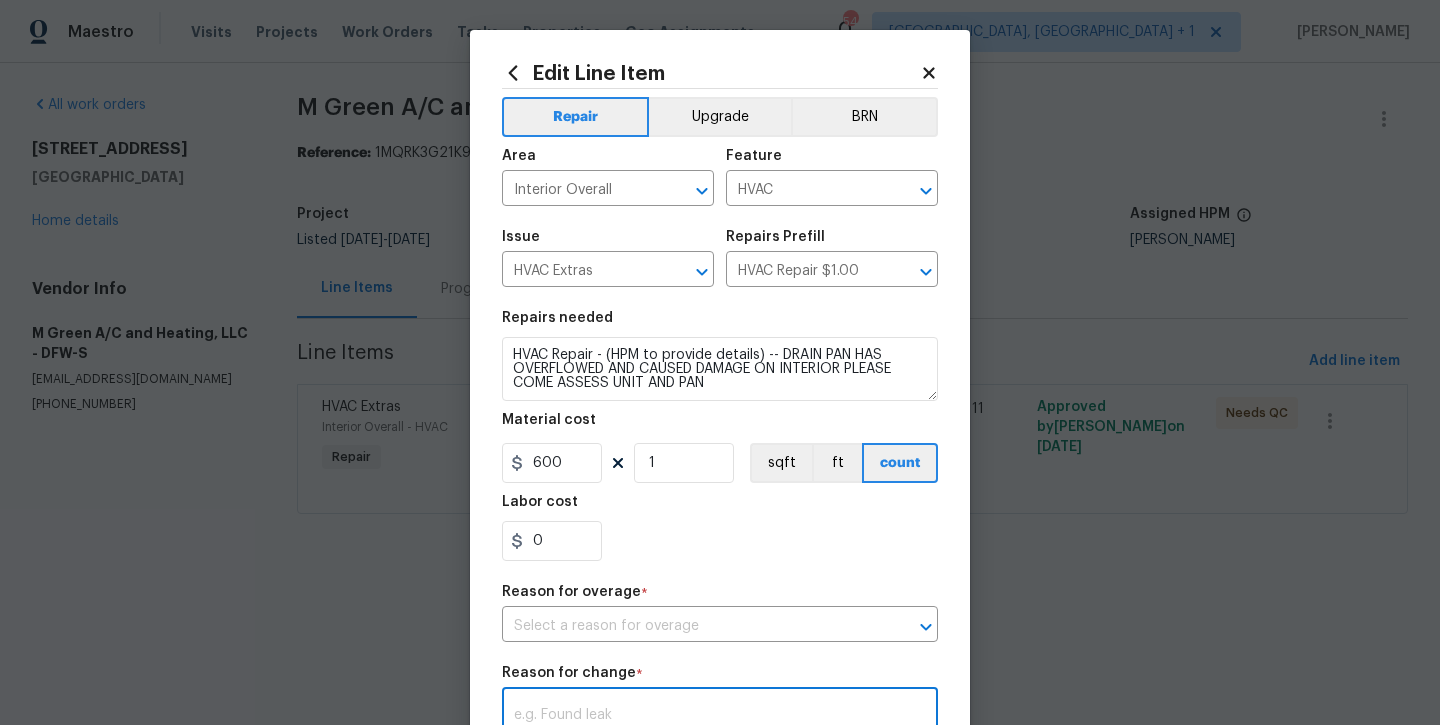 click on "Repair Upgrade BRN Area Interior Overall ​ Feature HVAC ​ Issue HVAC Extras ​ Repairs Prefill HVAC Repair $1.00 ​ Repairs needed HVAC Repair - (HPM to provide details) -- DRAIN PAN HAS OVERFLOWED AND CAUSED DAMAGE ON INTERIOR PLEASE COME ASSESS UNIT AND PAN Material cost 600 1 sqft ft count Labor cost 0 Reason for overage * ​ Reason for change * x ​ Photos  +7 Create without photos" at bounding box center (720, 528) 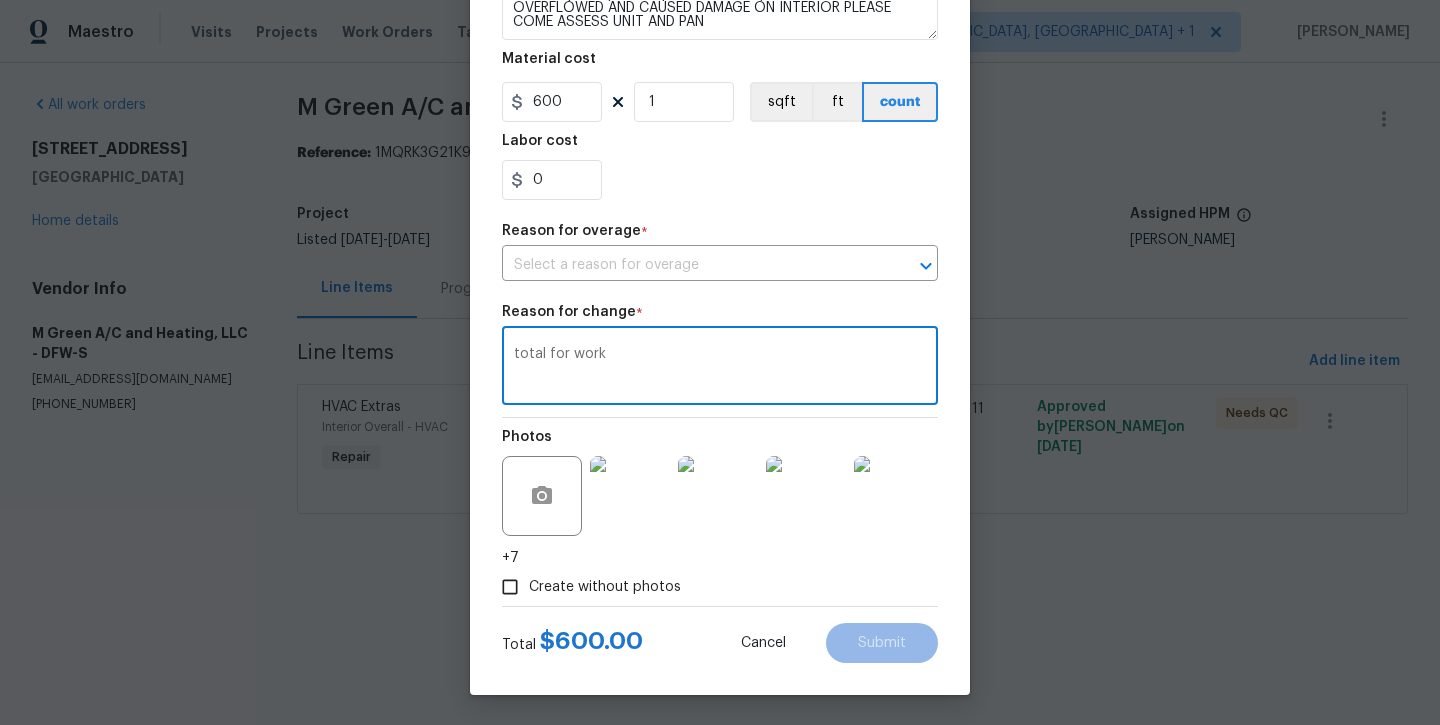 scroll, scrollTop: 361, scrollLeft: 0, axis: vertical 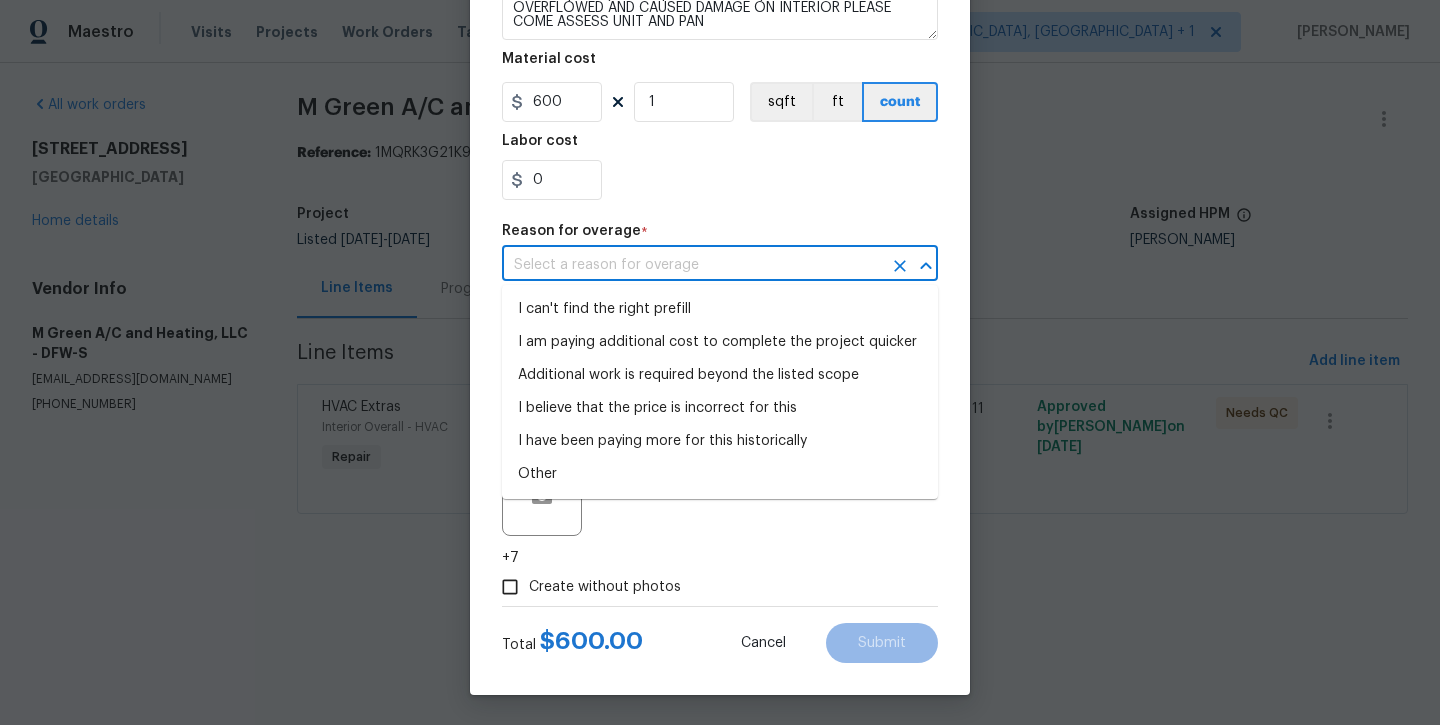 click at bounding box center (692, 265) 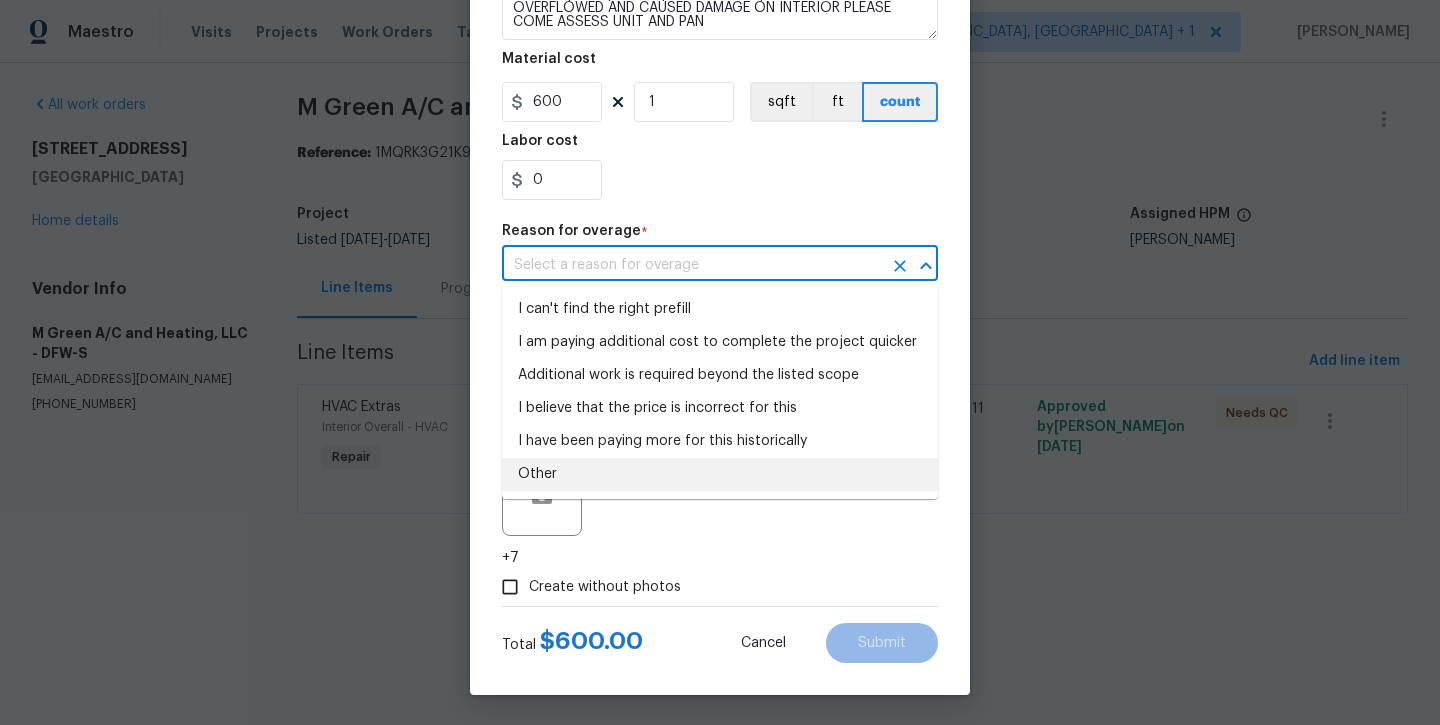 click on "Other" at bounding box center (720, 474) 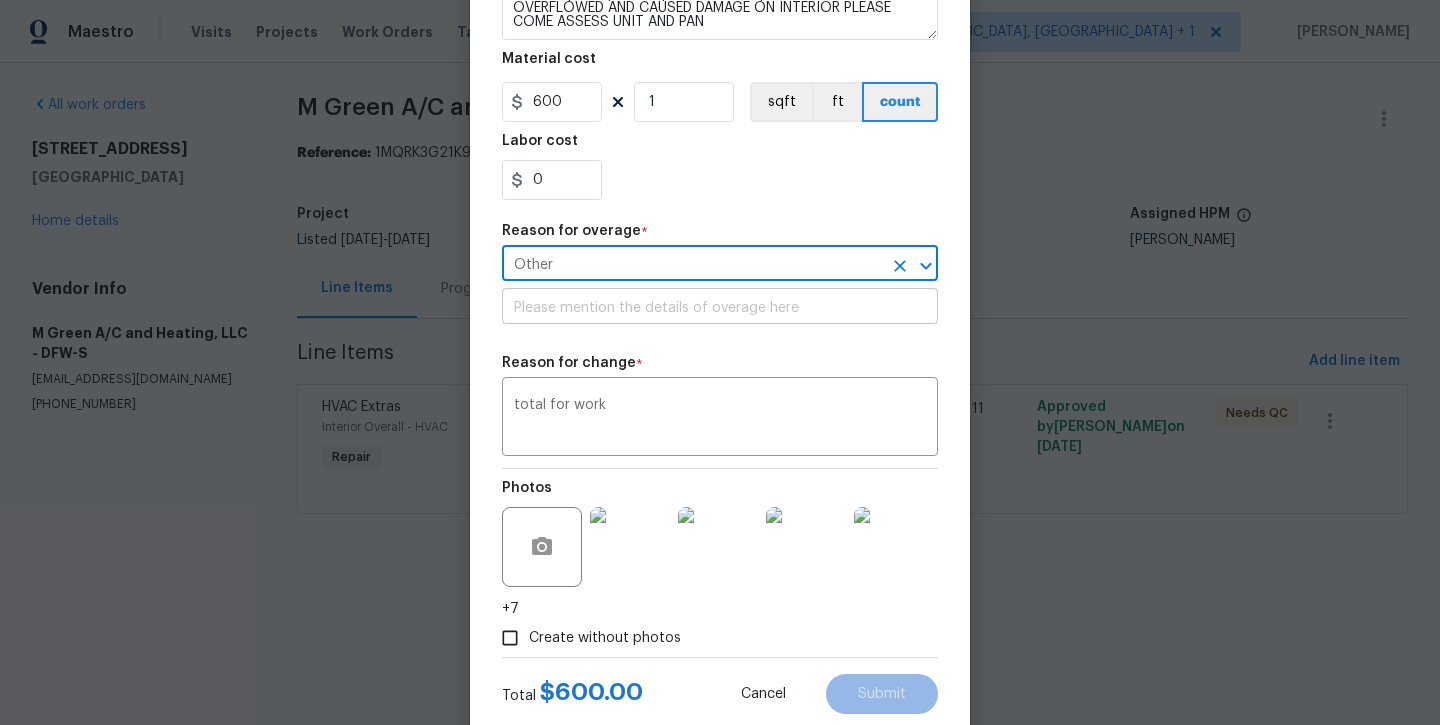 click at bounding box center [720, 308] 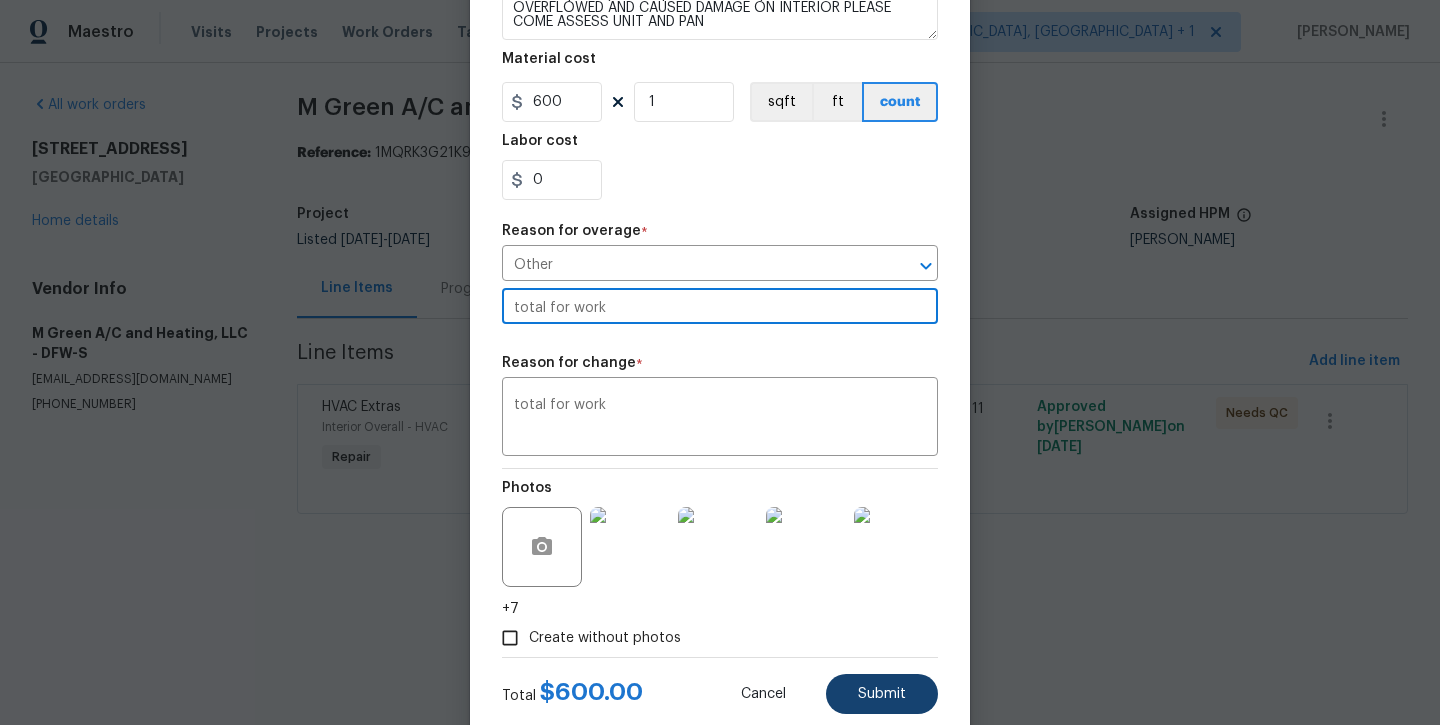 type on "total for work" 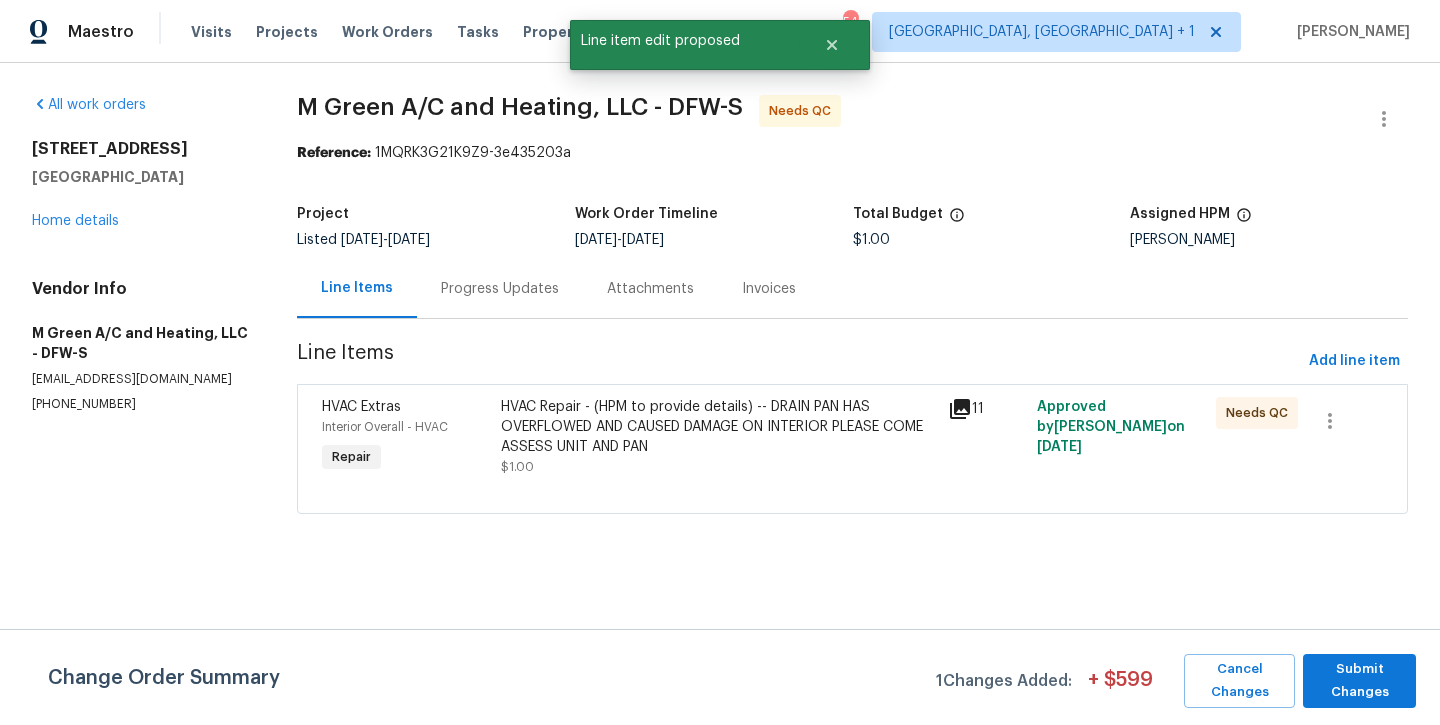 scroll, scrollTop: 0, scrollLeft: 0, axis: both 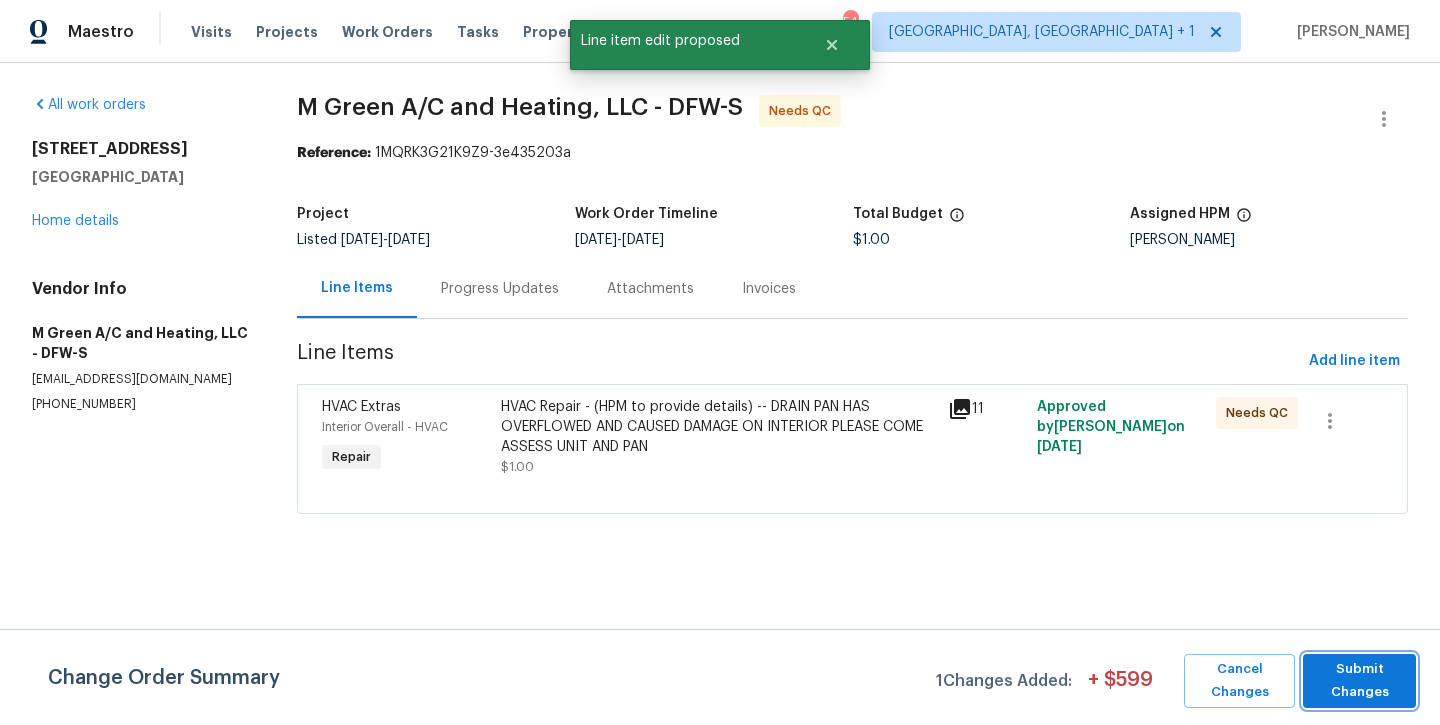 click on "Submit Changes" at bounding box center (1359, 681) 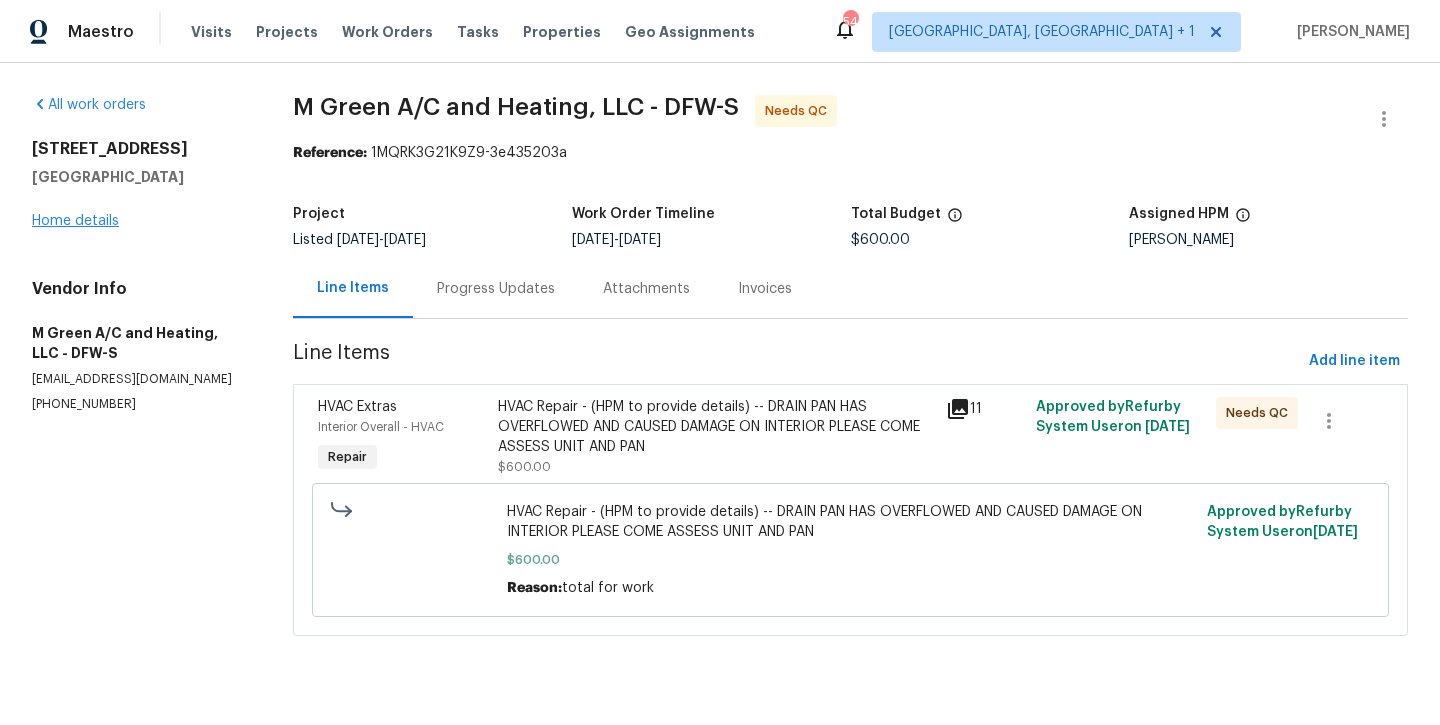 click on "Home details" at bounding box center [75, 221] 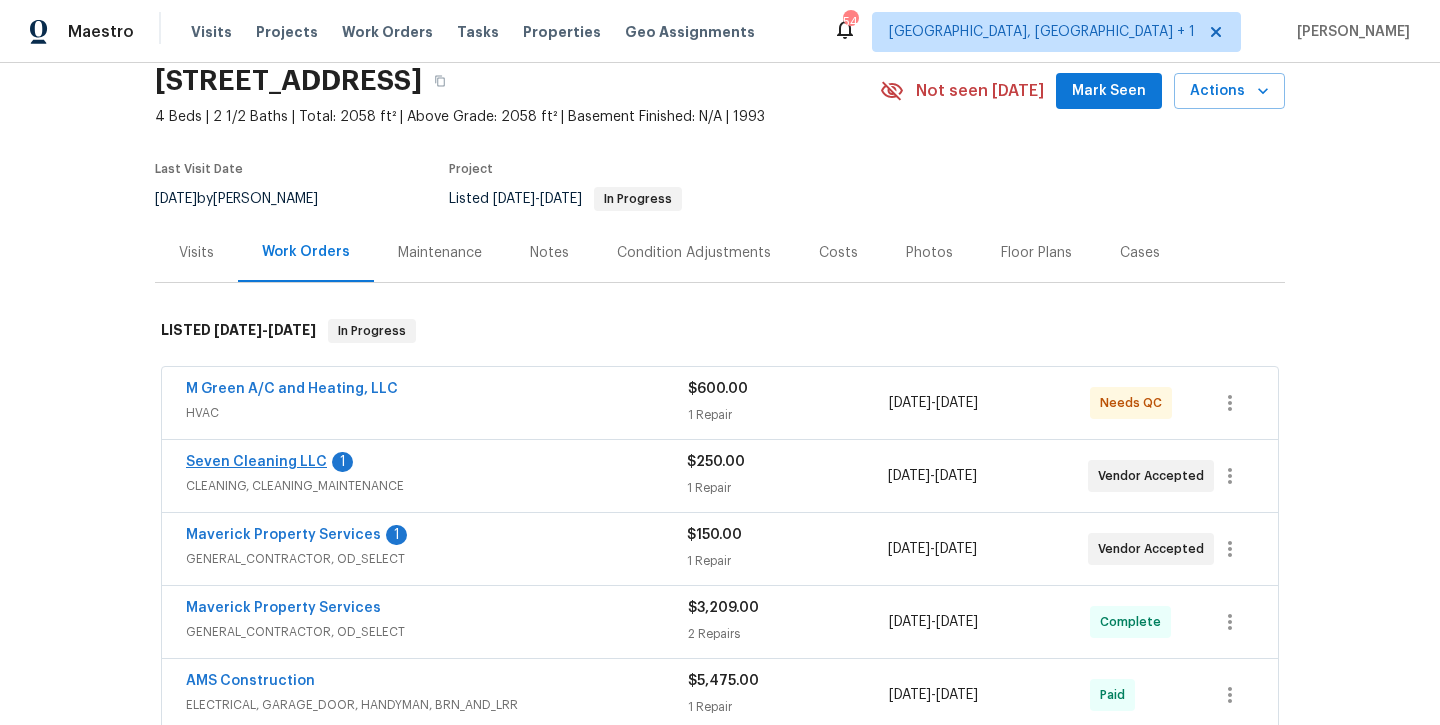 scroll, scrollTop: 101, scrollLeft: 0, axis: vertical 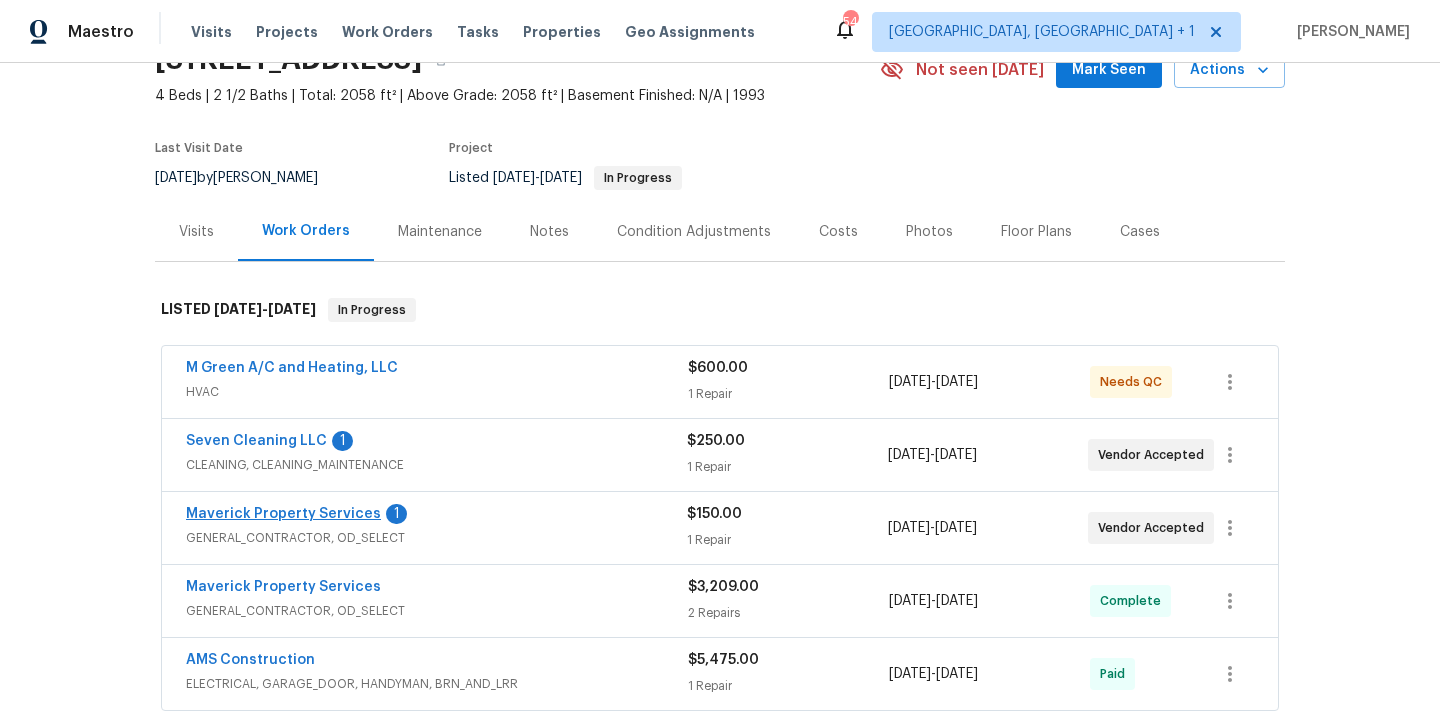 click on "Maverick Property Services" at bounding box center [283, 514] 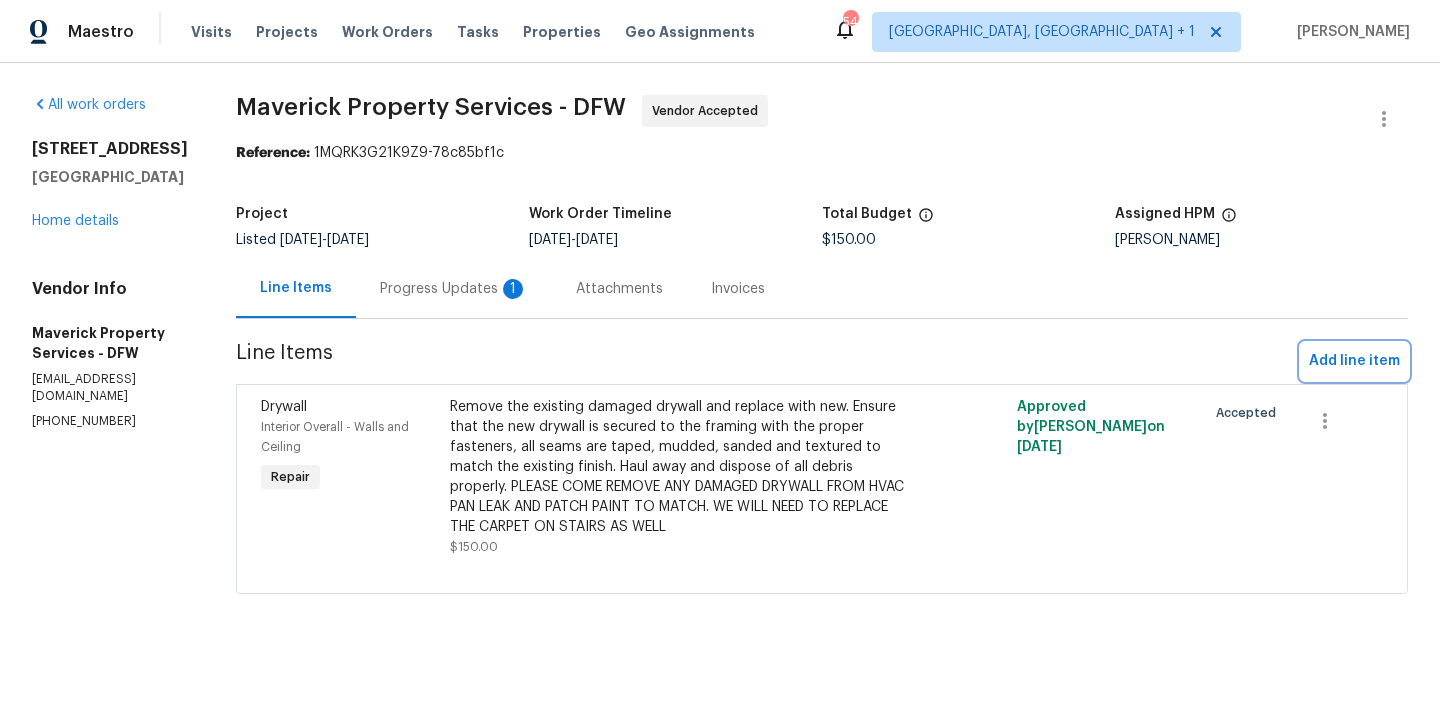 click on "Add line item" at bounding box center [1354, 361] 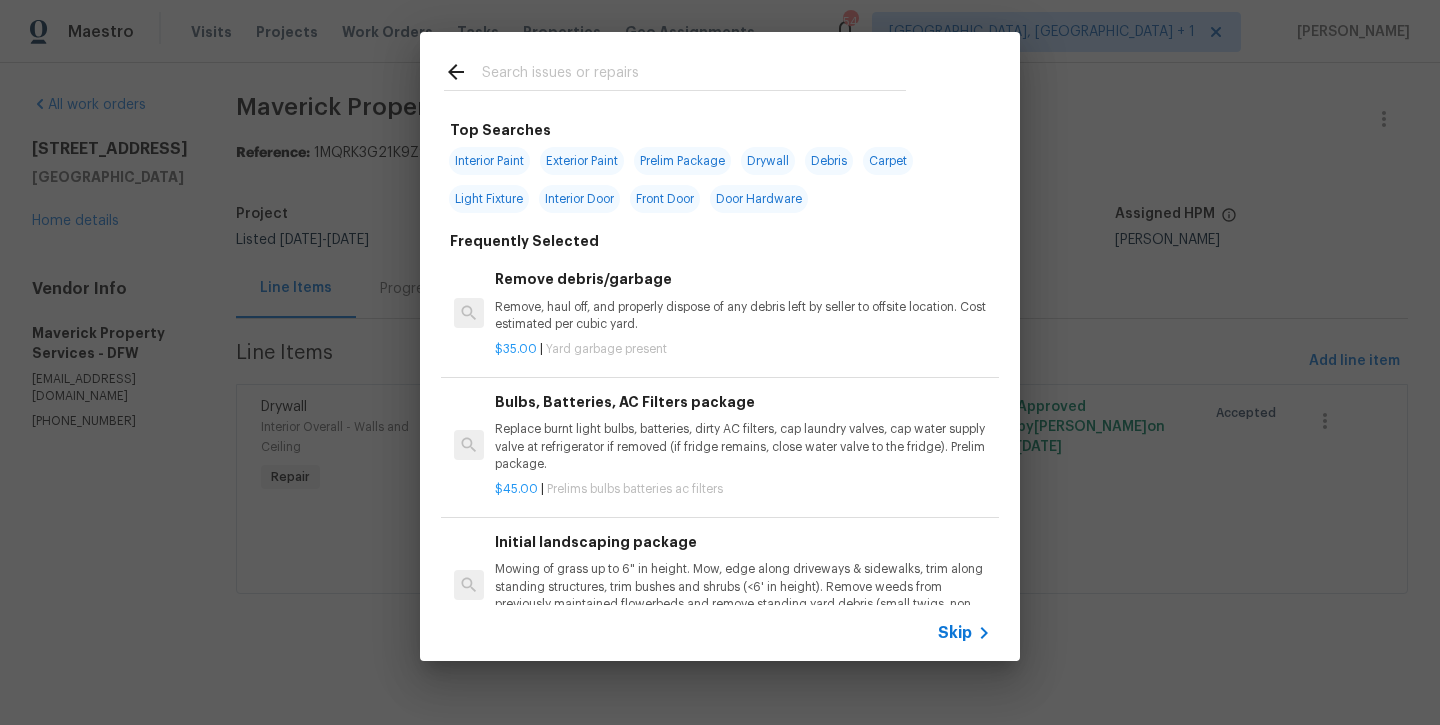 click at bounding box center [675, 71] 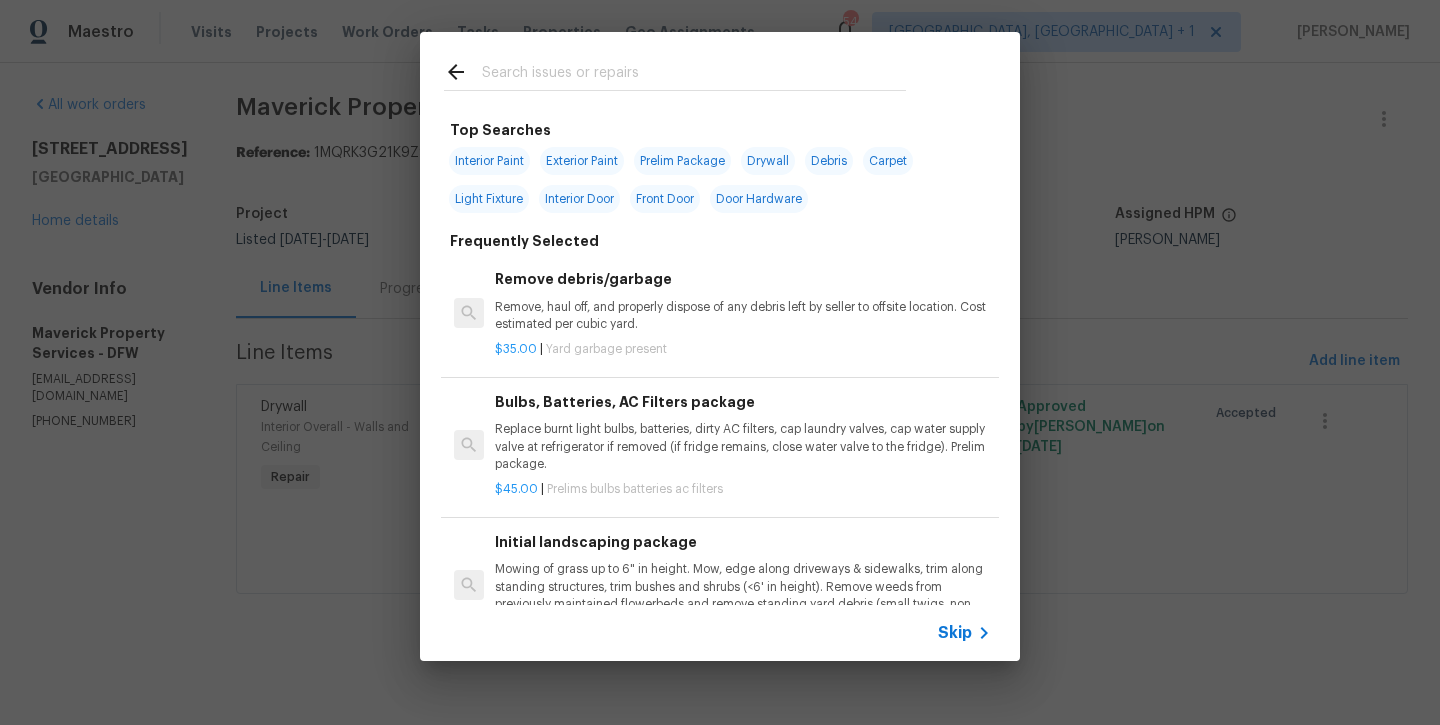 click at bounding box center [694, 75] 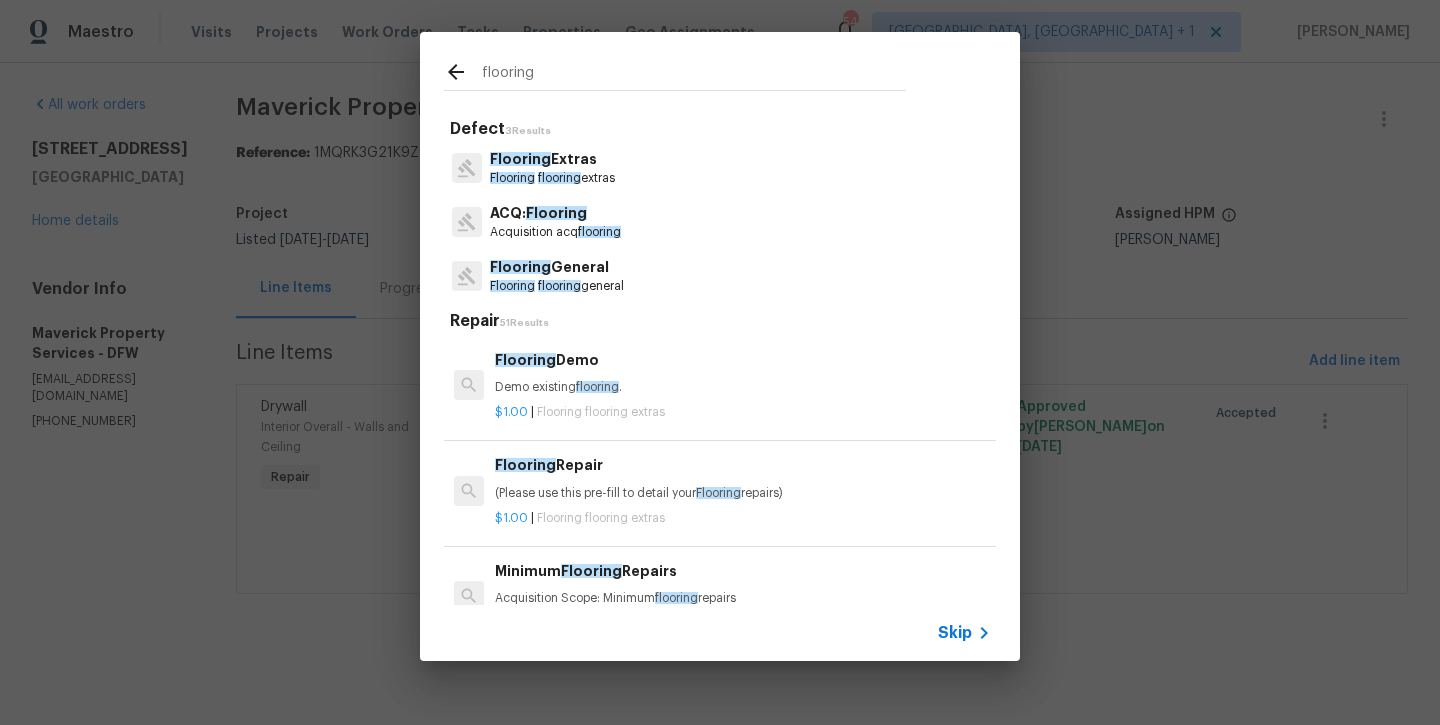 type on "flooring" 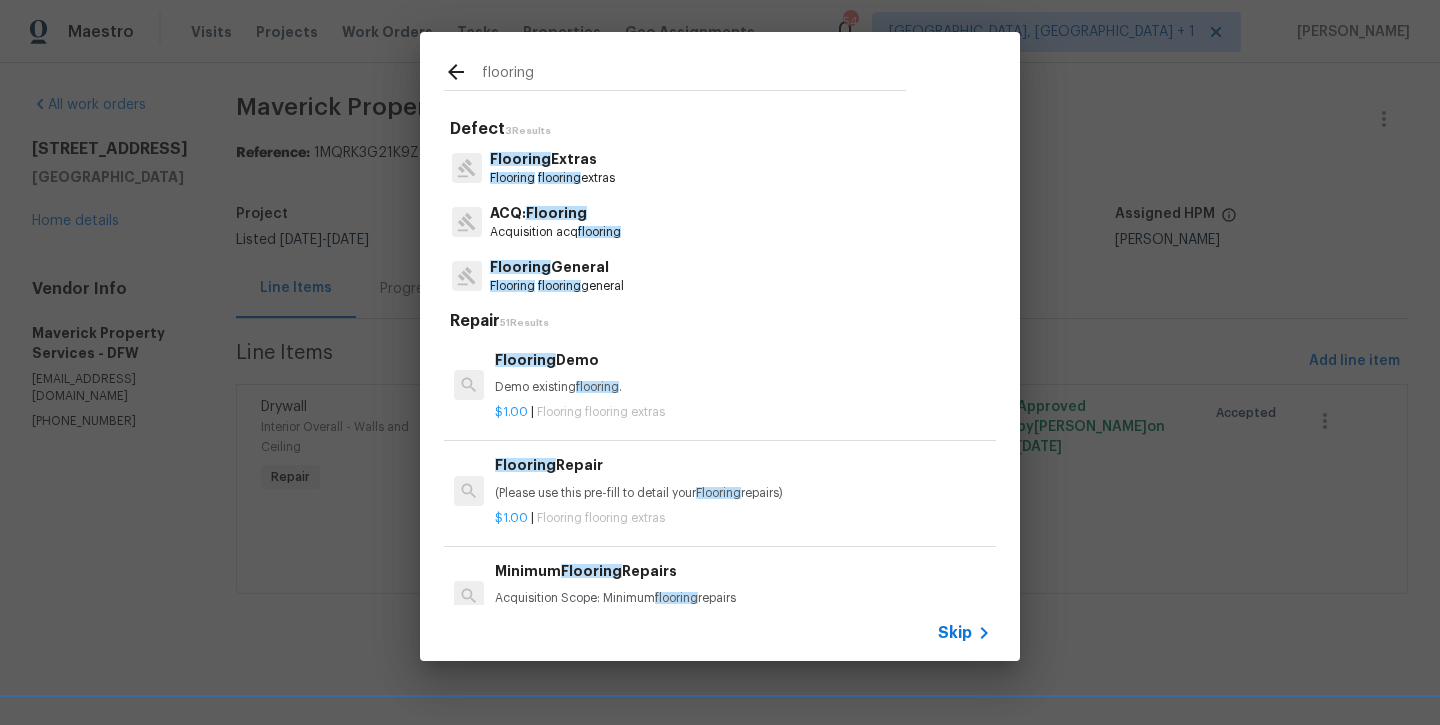 click on "Flooring  General" at bounding box center [557, 267] 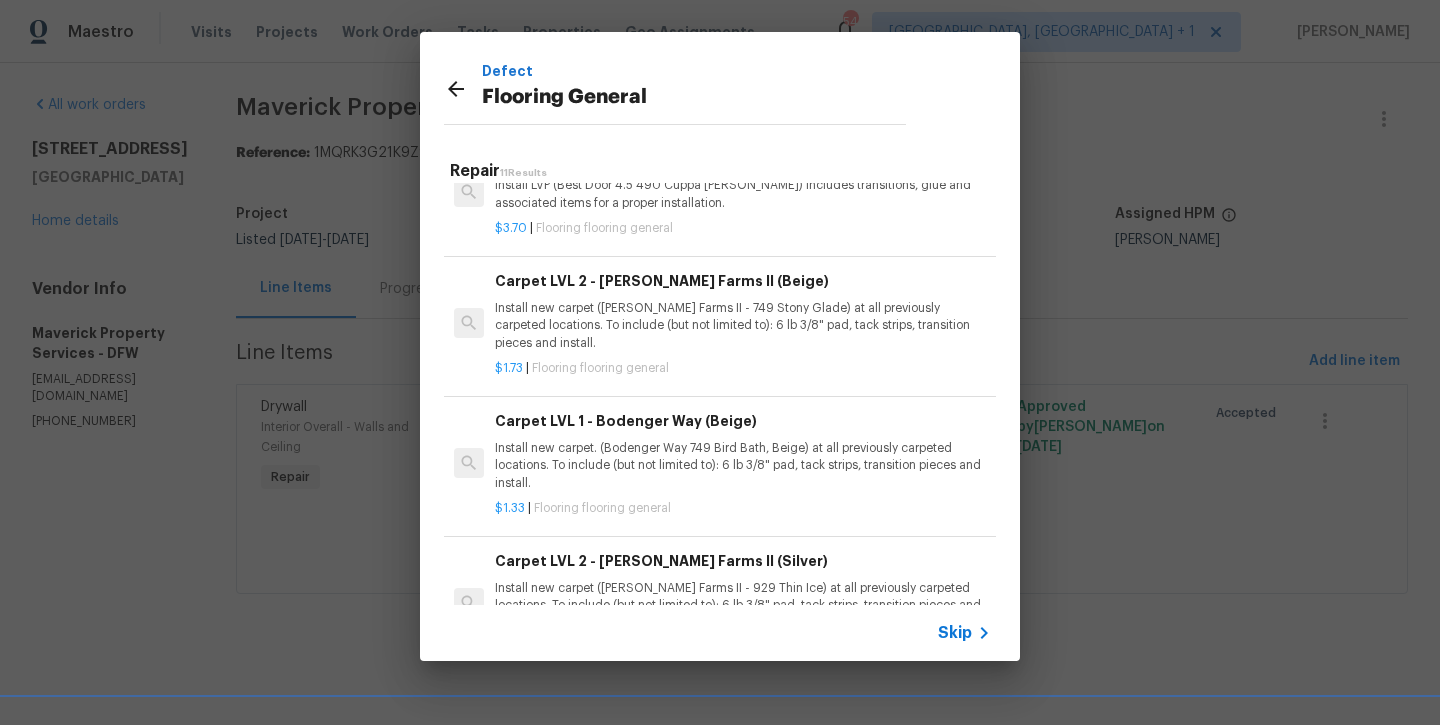 scroll, scrollTop: 665, scrollLeft: 0, axis: vertical 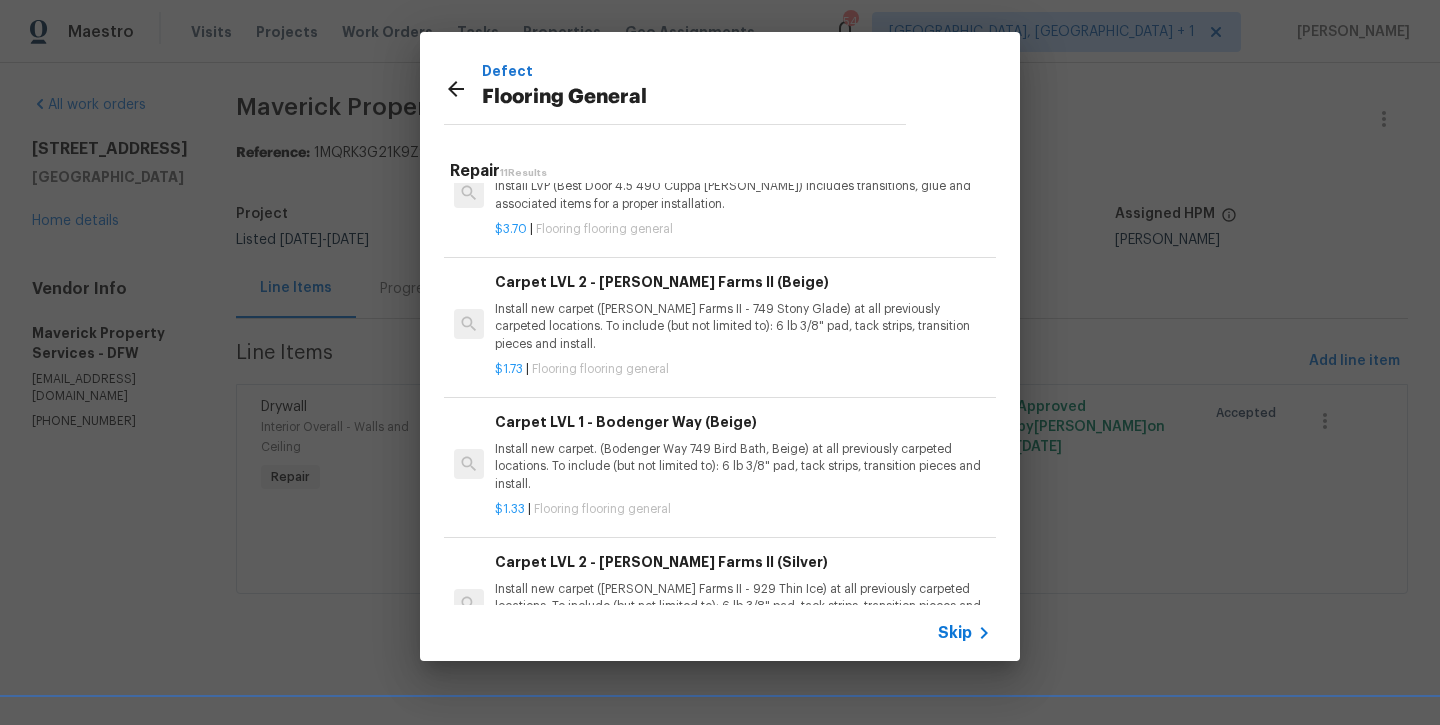 click on "Install new carpet. (Bodenger Way 749 Bird Bath, Beige) at all previously carpeted locations. To include (but not limited to): 6 lb 3/8" pad, tack strips, transition pieces and install." at bounding box center [743, 466] 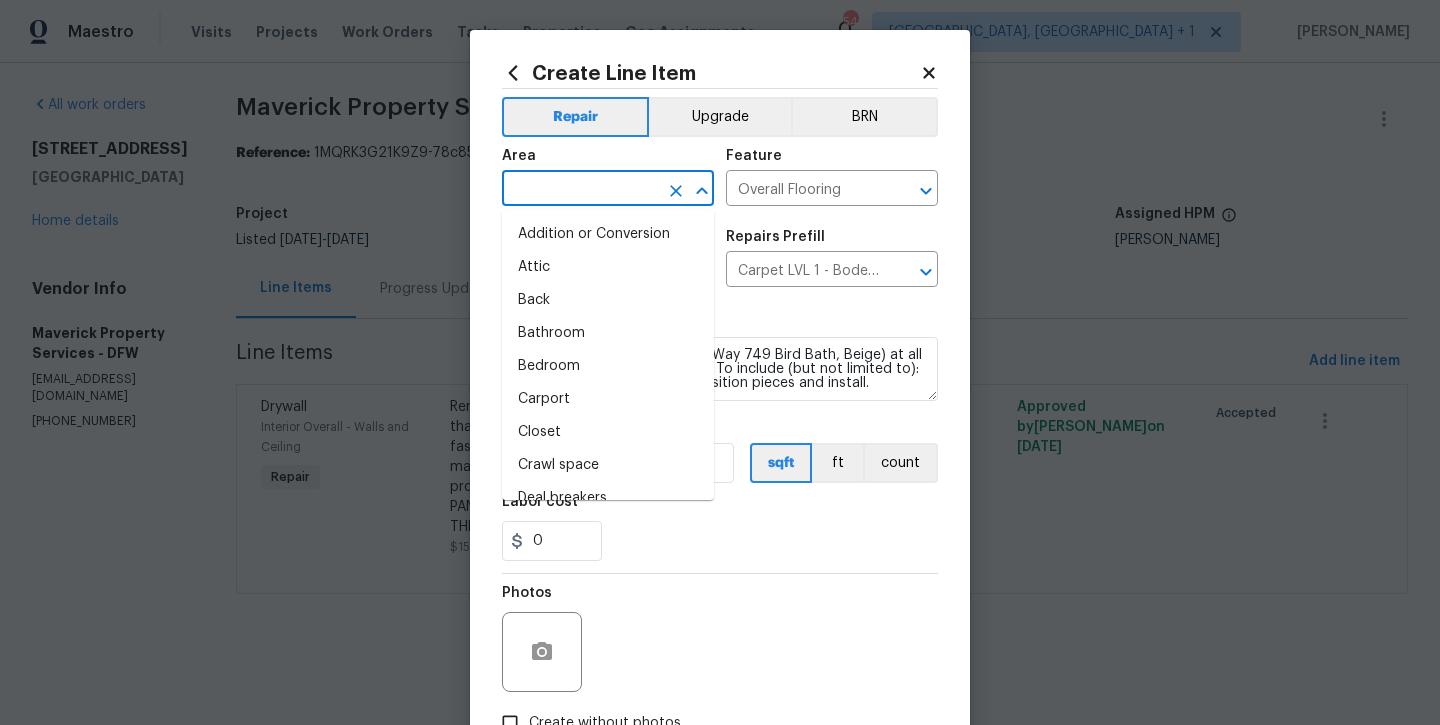 click at bounding box center (580, 190) 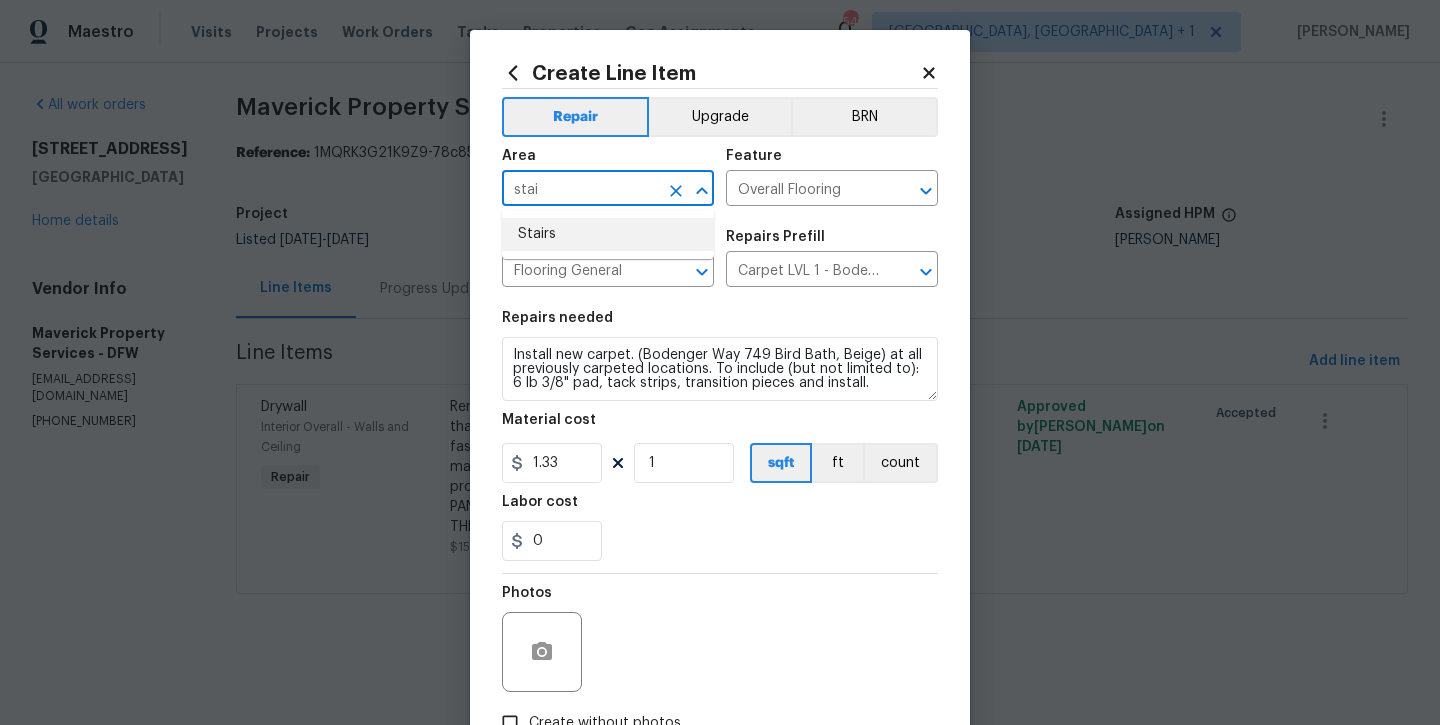 click on "Stairs" at bounding box center [608, 234] 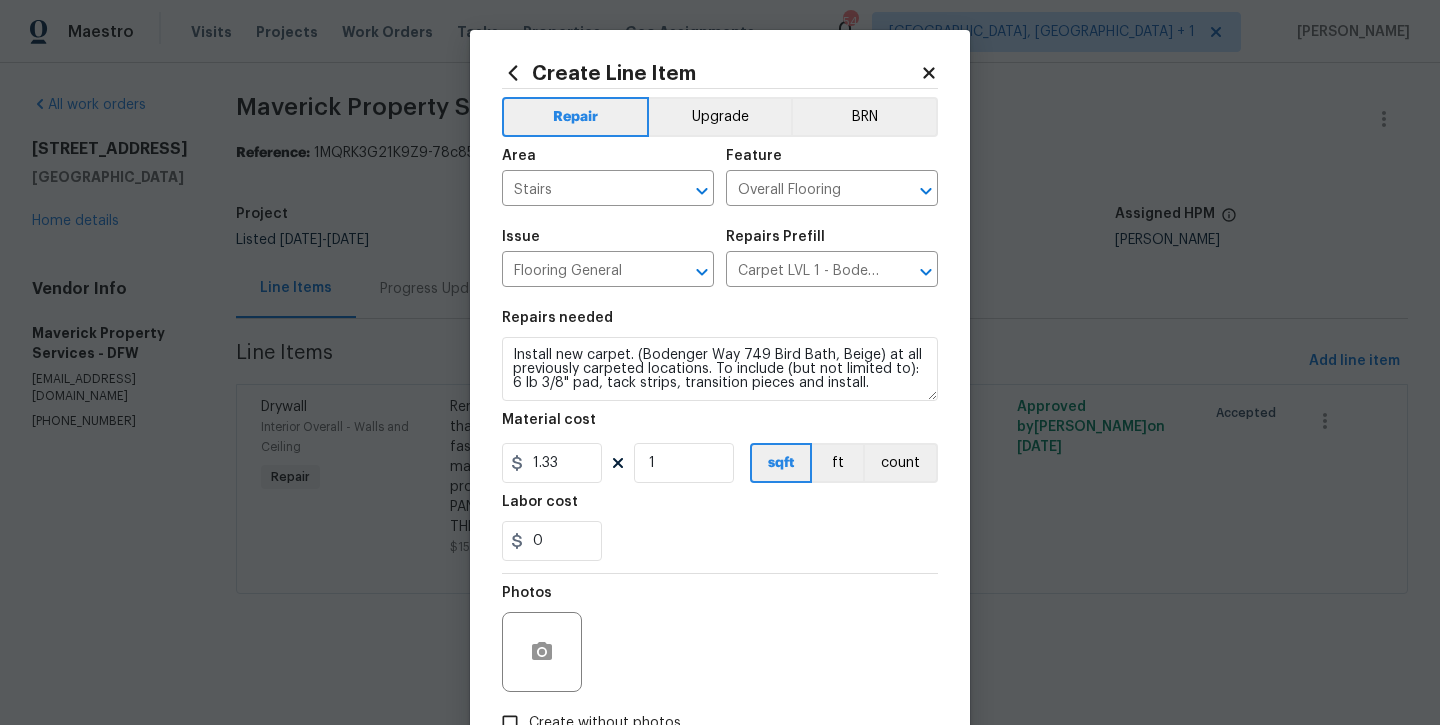 click on "Repairs needed Install new carpet. (Bodenger Way 749 Bird Bath, Beige) at all previously carpeted locations. To include (but not limited to): 6 lb 3/8" pad, tack strips, transition pieces and install. Material cost 1.33 1 sqft ft count Labor cost 0" at bounding box center (720, 436) 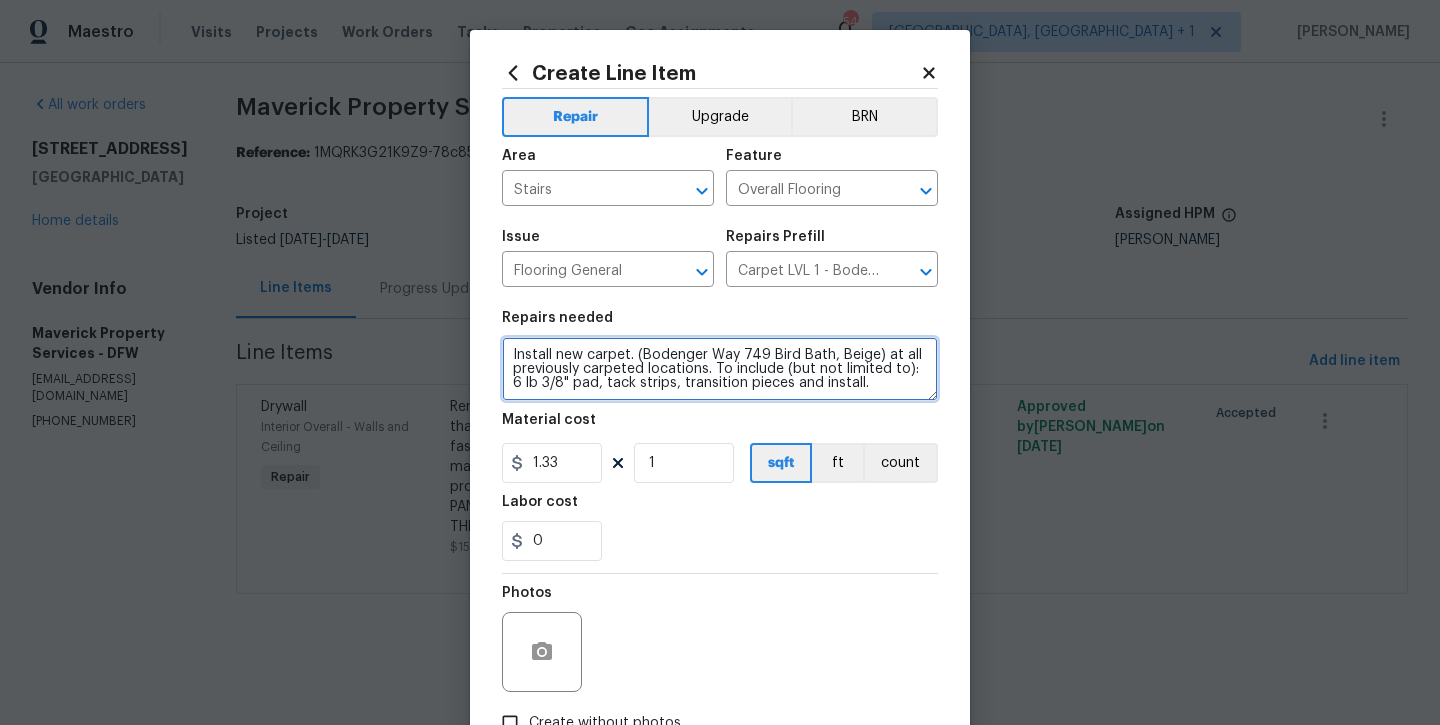 click on "Install new carpet. (Bodenger Way 749 Bird Bath, Beige) at all previously carpeted locations. To include (but not limited to): 6 lb 3/8" pad, tack strips, transition pieces and install." at bounding box center (720, 369) 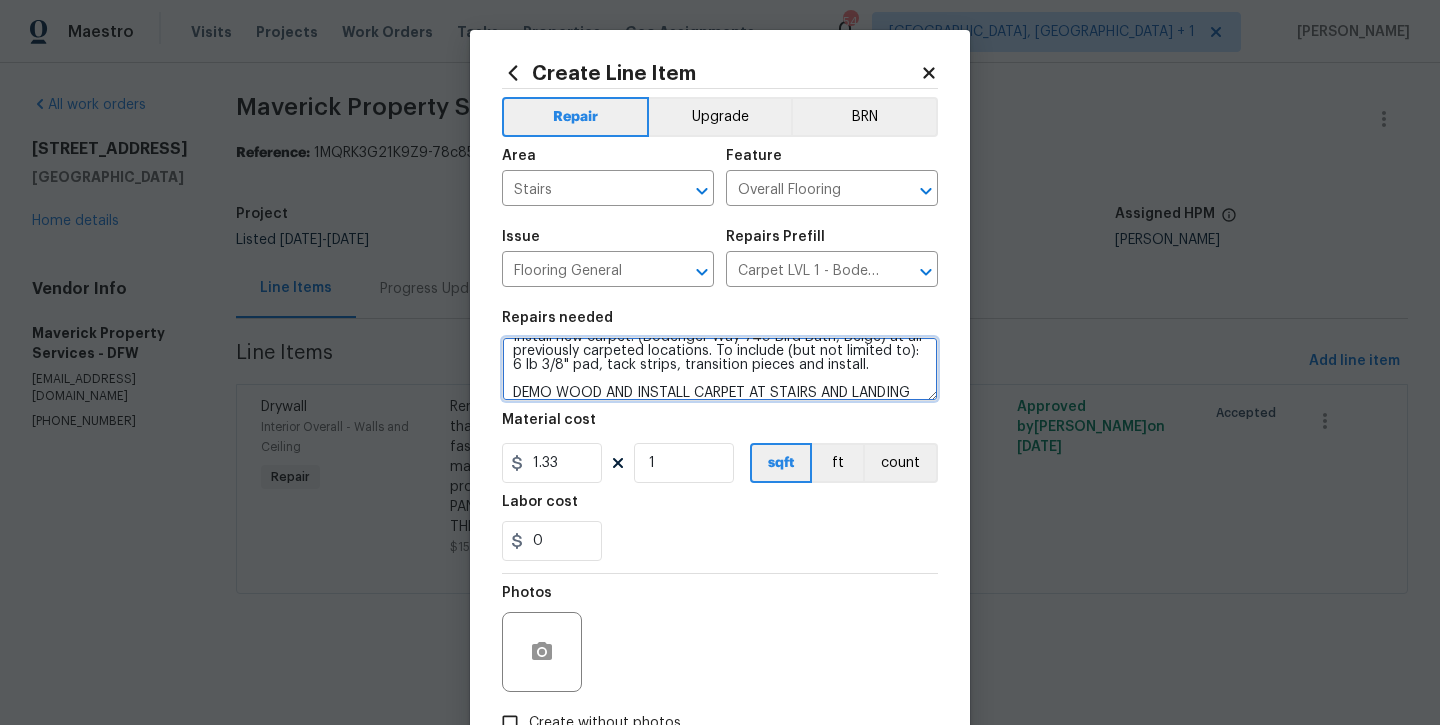 type on "Install new carpet. (Bodenger Way 749 Bird Bath, Beige) at all previously carpeted locations. To include (but not limited to): 6 lb 3/8" pad, tack strips, transition pieces and install.
DEMO WOOD AND INSTALL CARPET AT STAIRS AND LANDING" 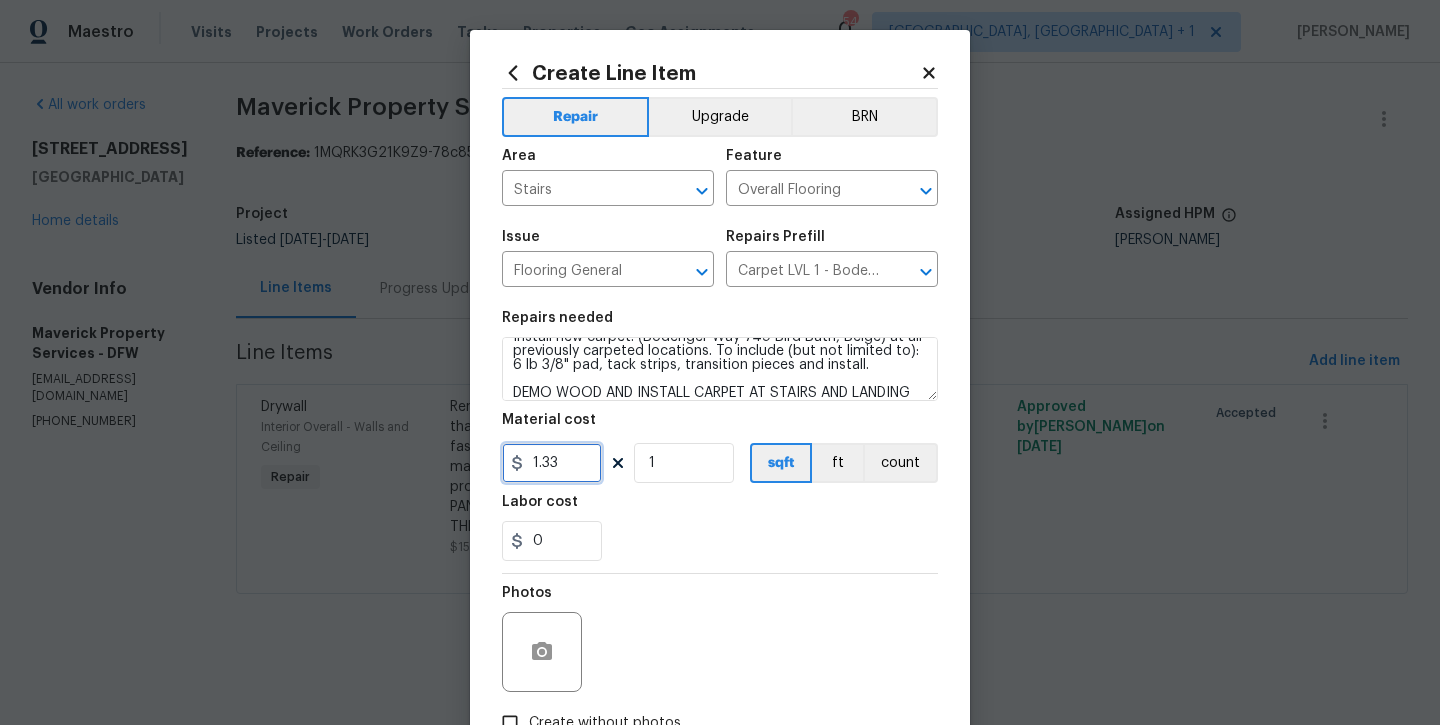 click on "1.33" at bounding box center (552, 463) 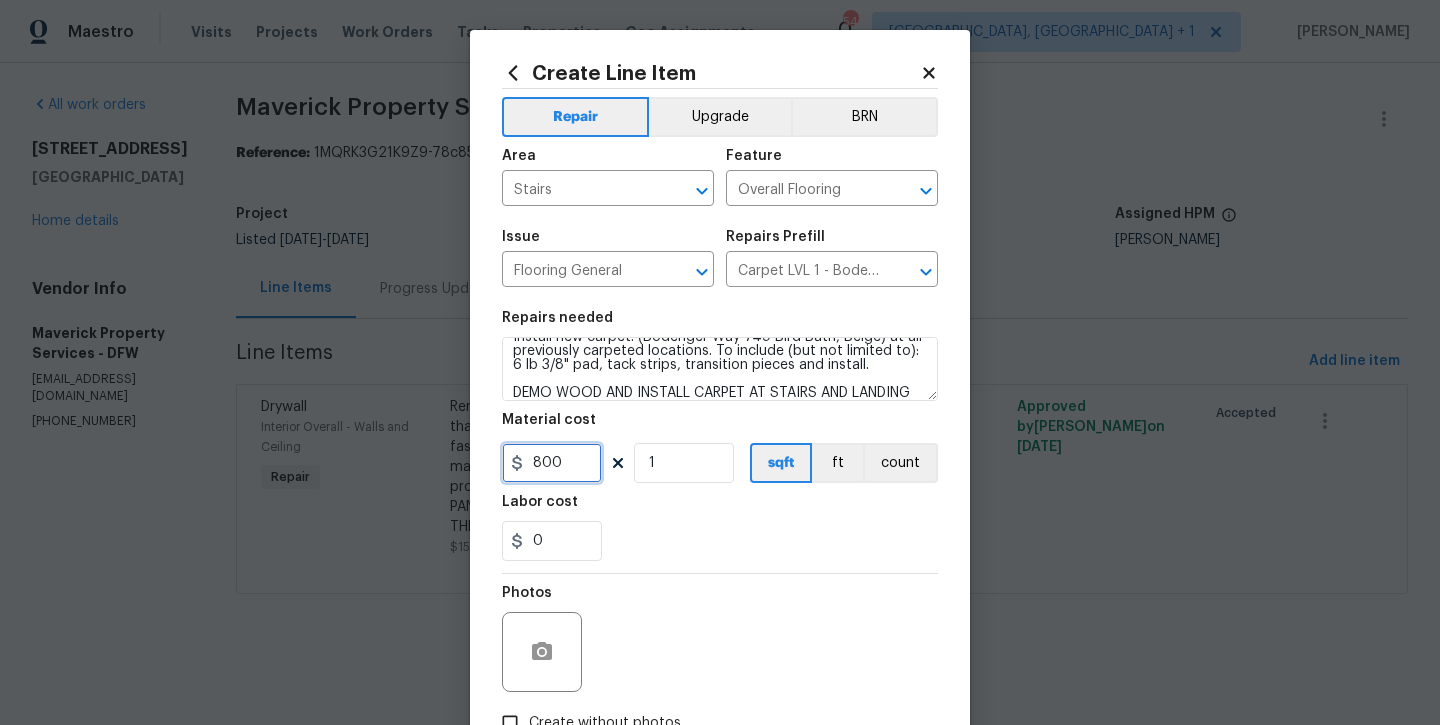 type on "800" 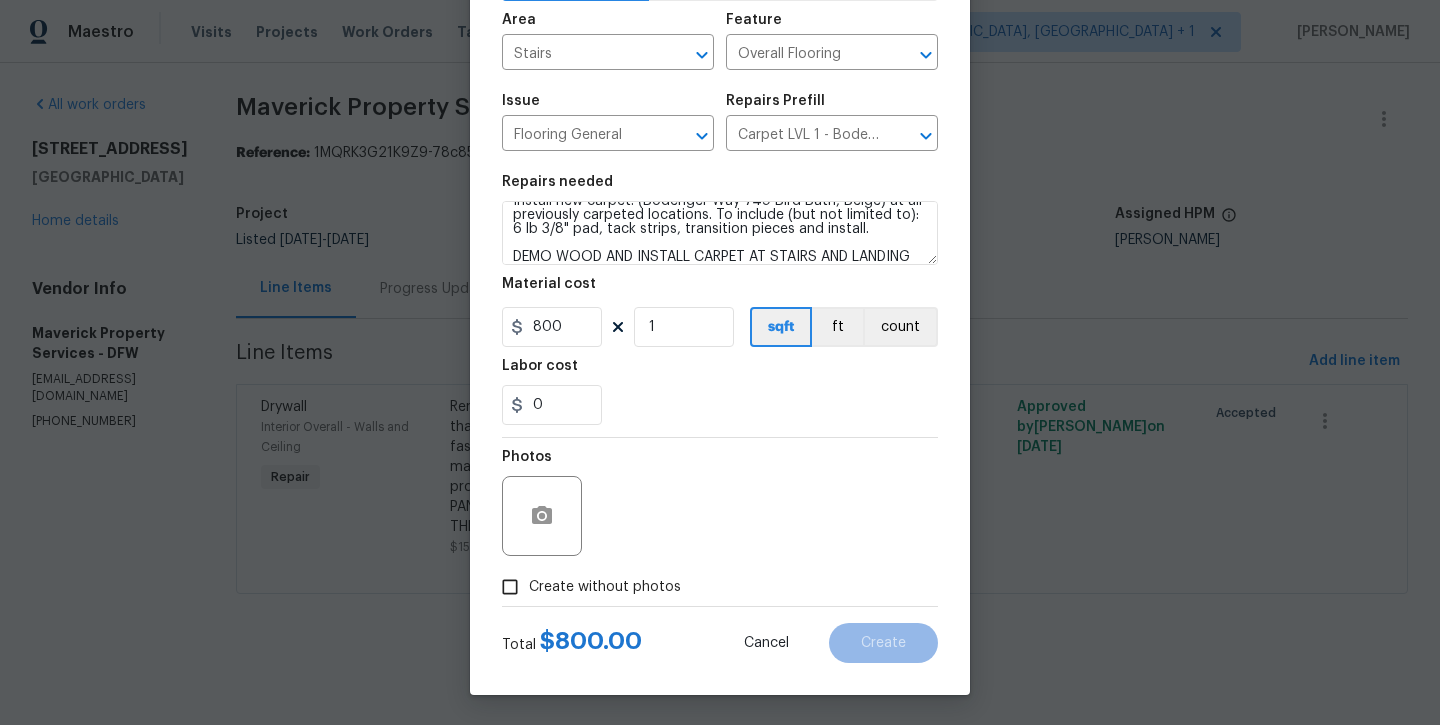 click on "Create without photos" at bounding box center [605, 587] 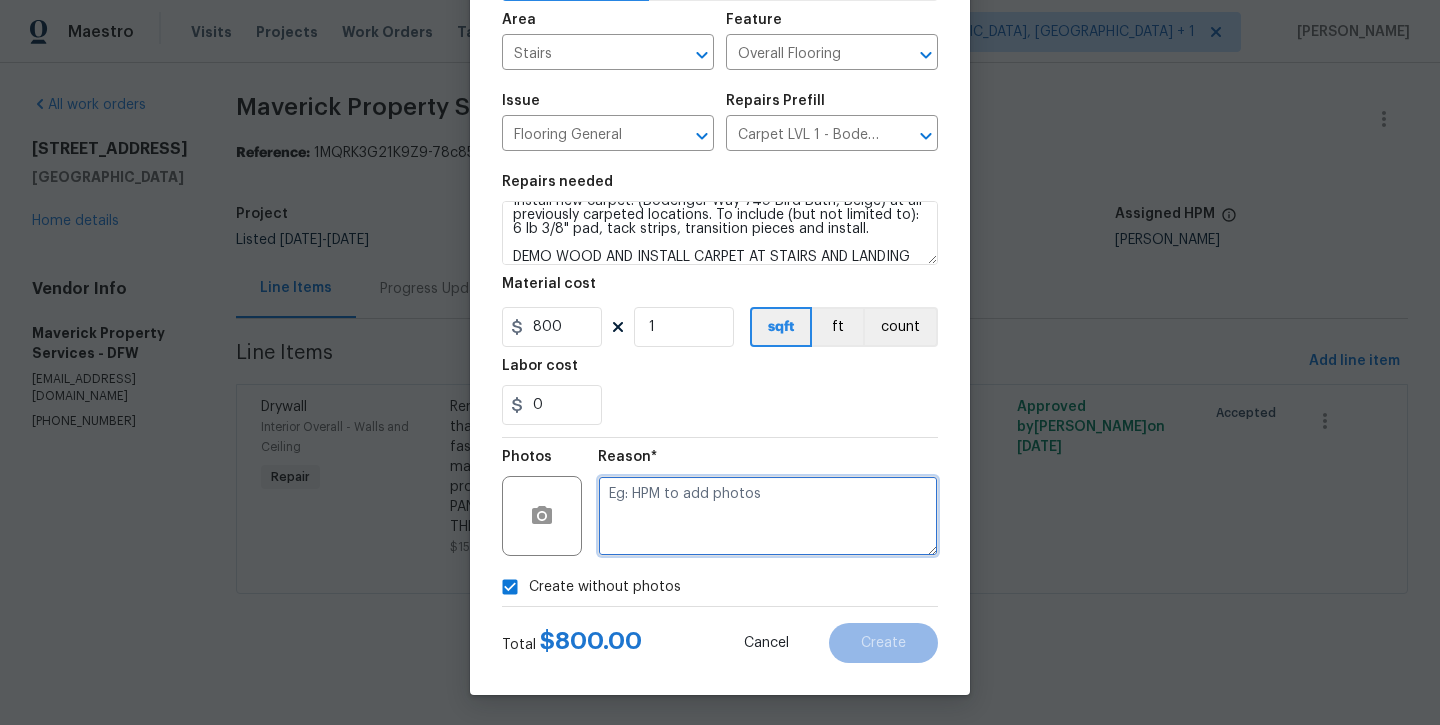 click at bounding box center [768, 516] 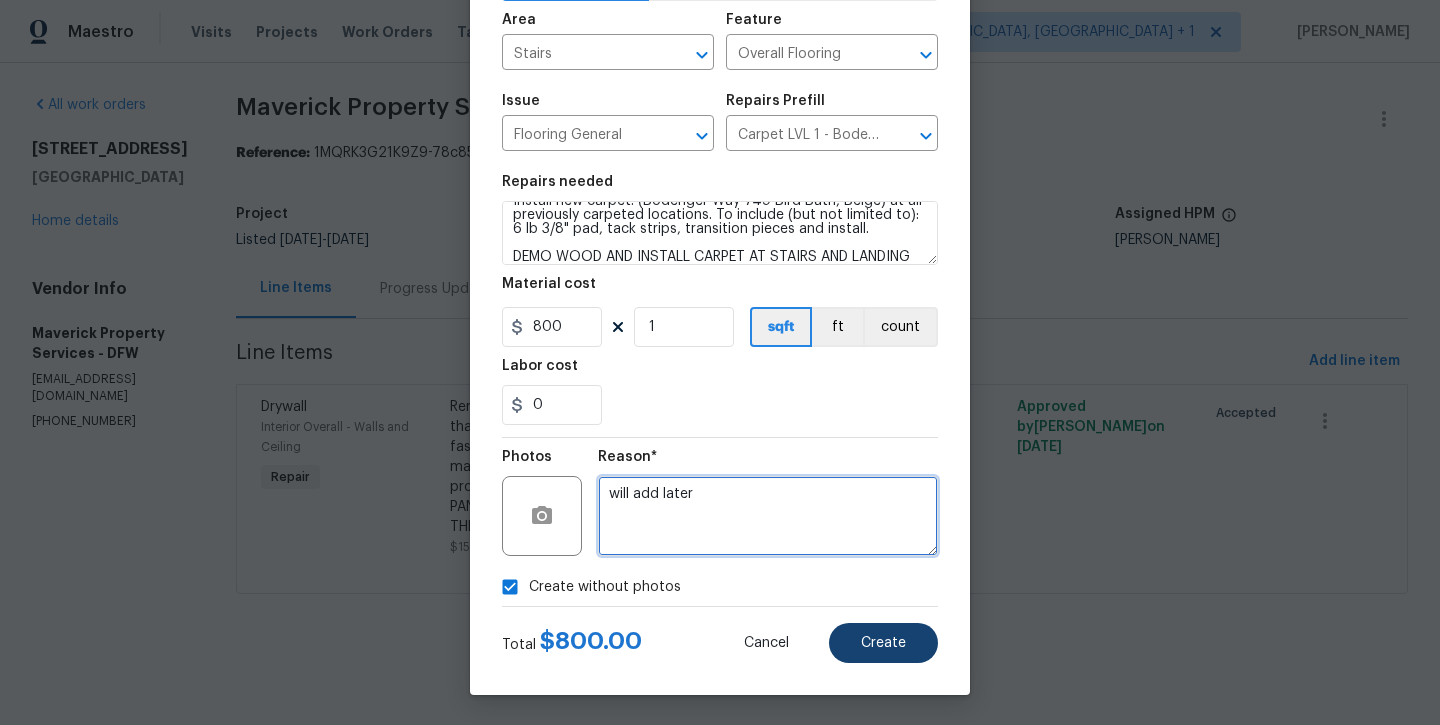 type on "will add later" 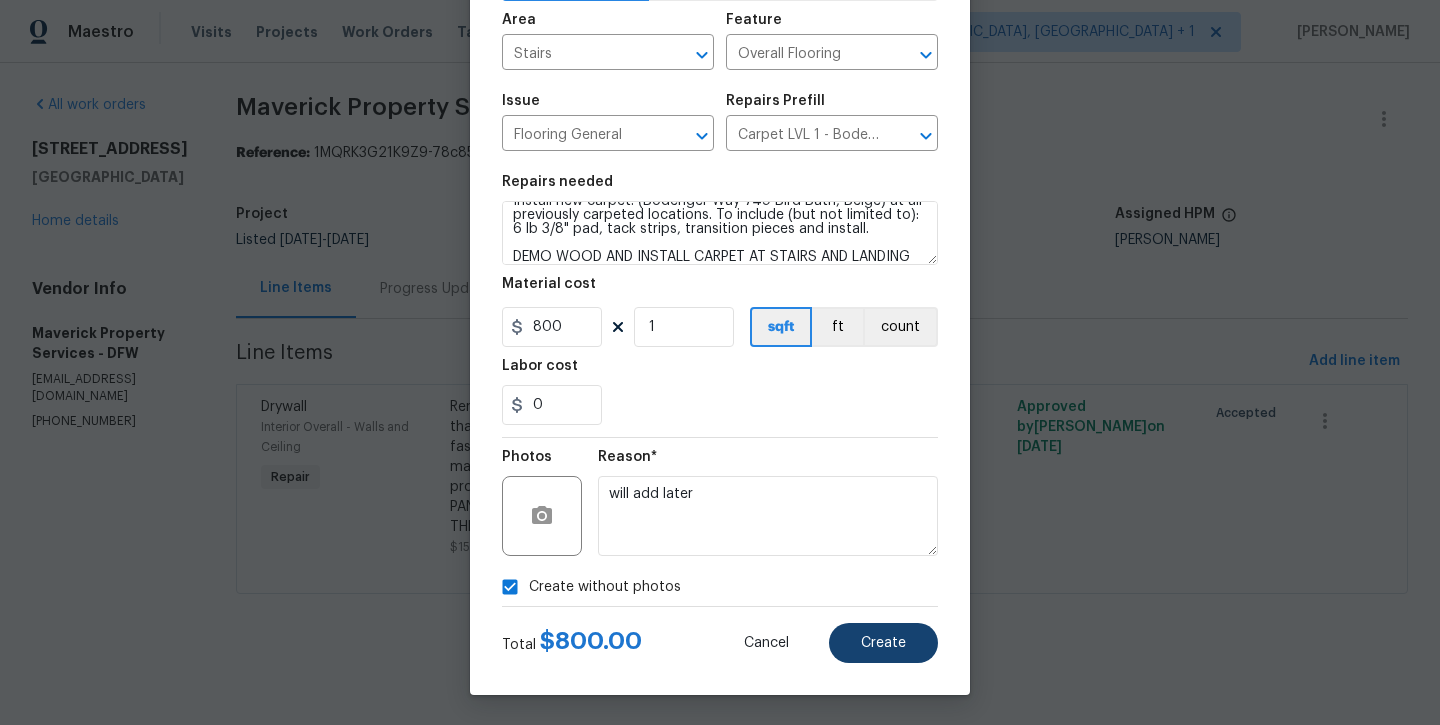 click on "Create" at bounding box center (883, 643) 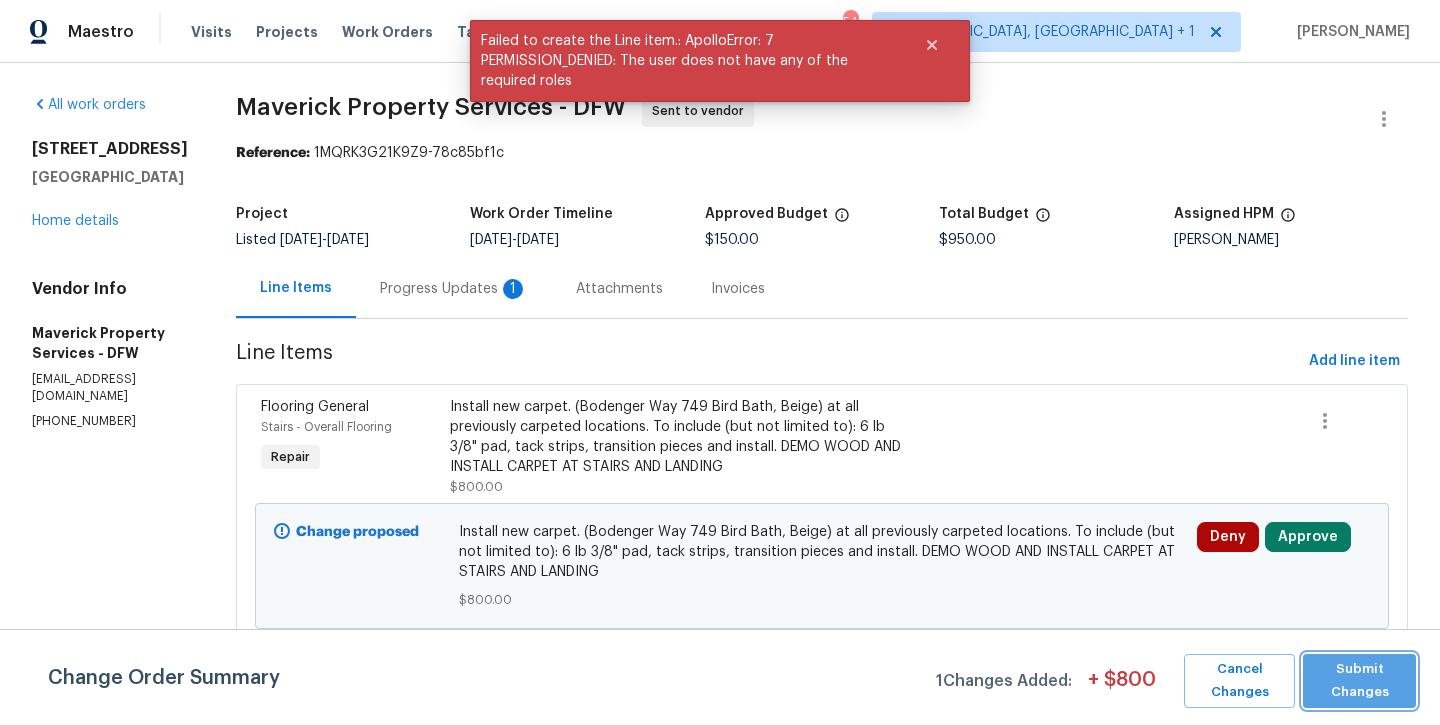 click on "Submit Changes" at bounding box center (1359, 681) 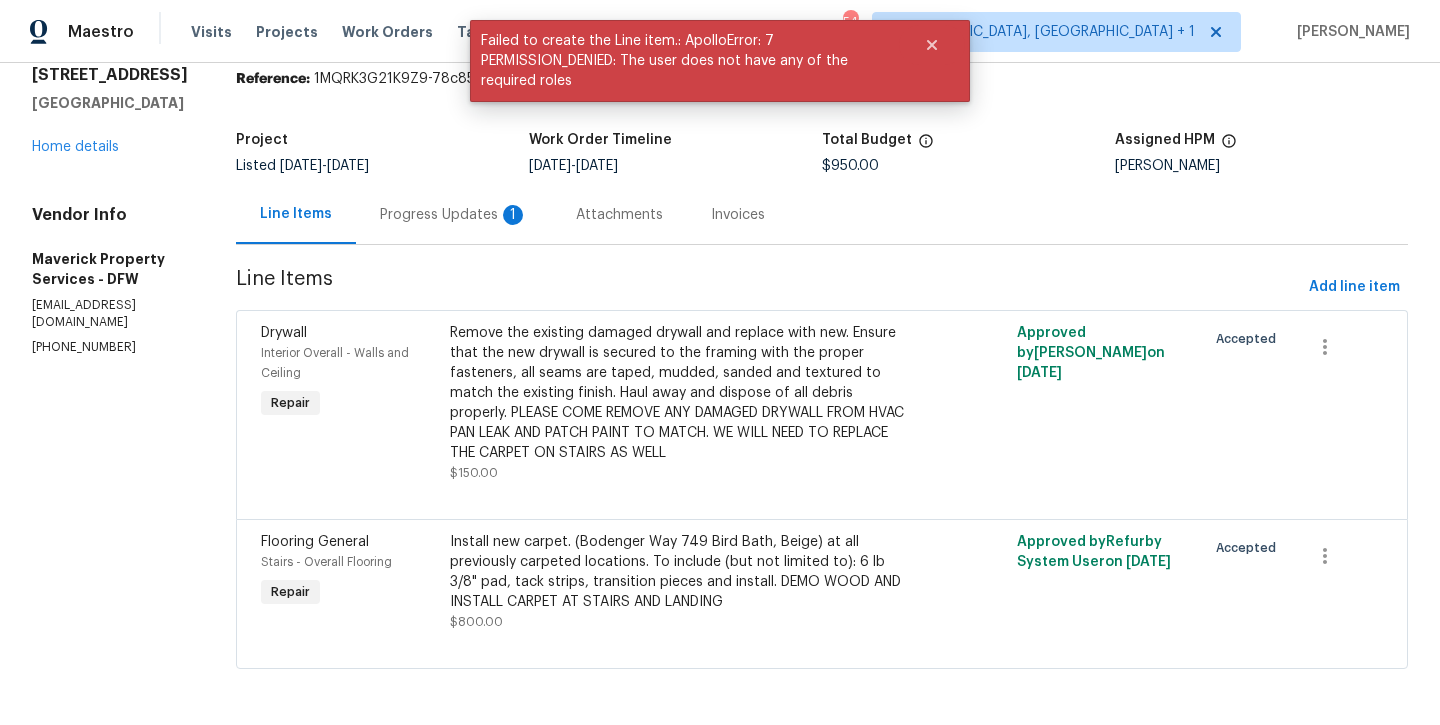 scroll, scrollTop: 74, scrollLeft: 0, axis: vertical 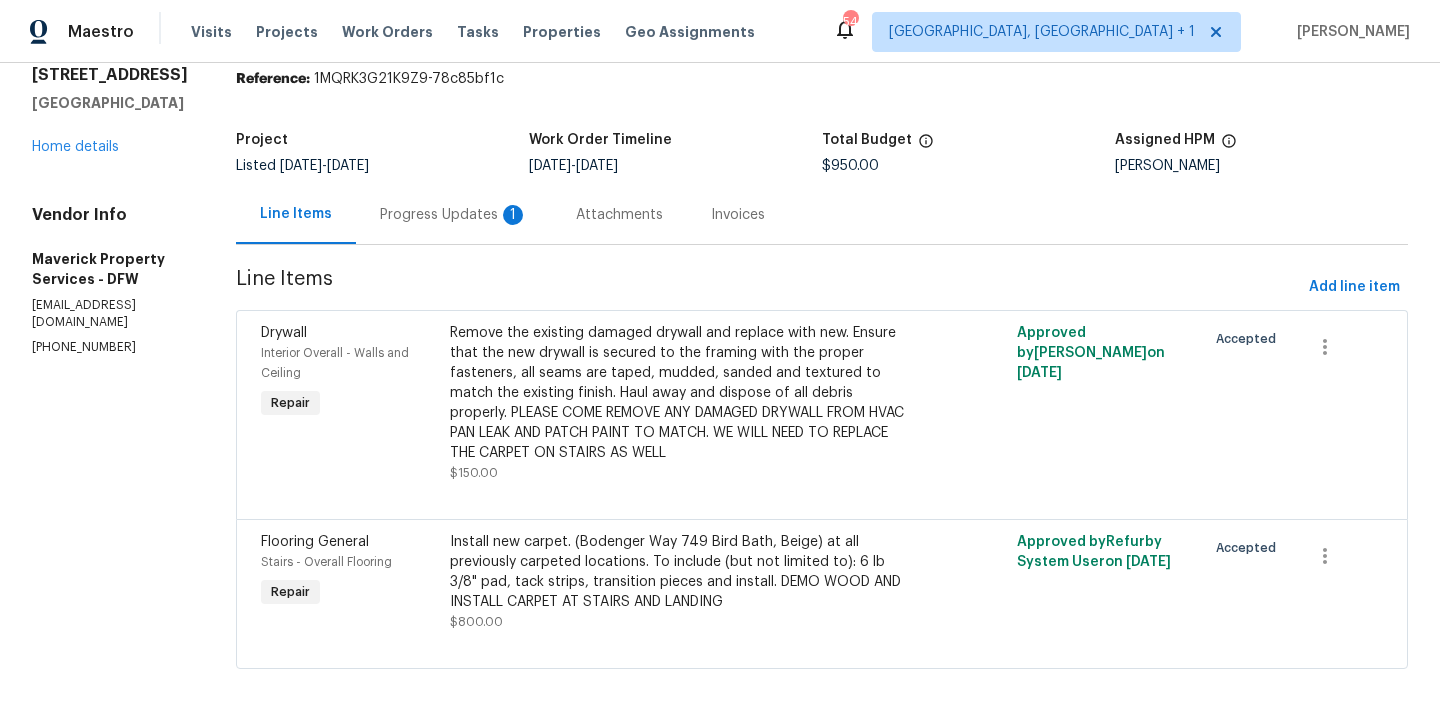 click on "Remove the existing damaged drywall and replace with new. Ensure that the new drywall is secured to the framing with the proper fasteners, all seams are taped, mudded, sanded and textured to match the existing finish. Haul away and dispose of all debris properly.
PLEASE COME REMOVE ANY DAMAGED DRYWALL FROM HVAC PAN LEAK AND PATCH PAINT TO MATCH.  WE WILL NEED TO REPLACE THE CARPET ON STAIRS AS WELL" at bounding box center [680, 393] 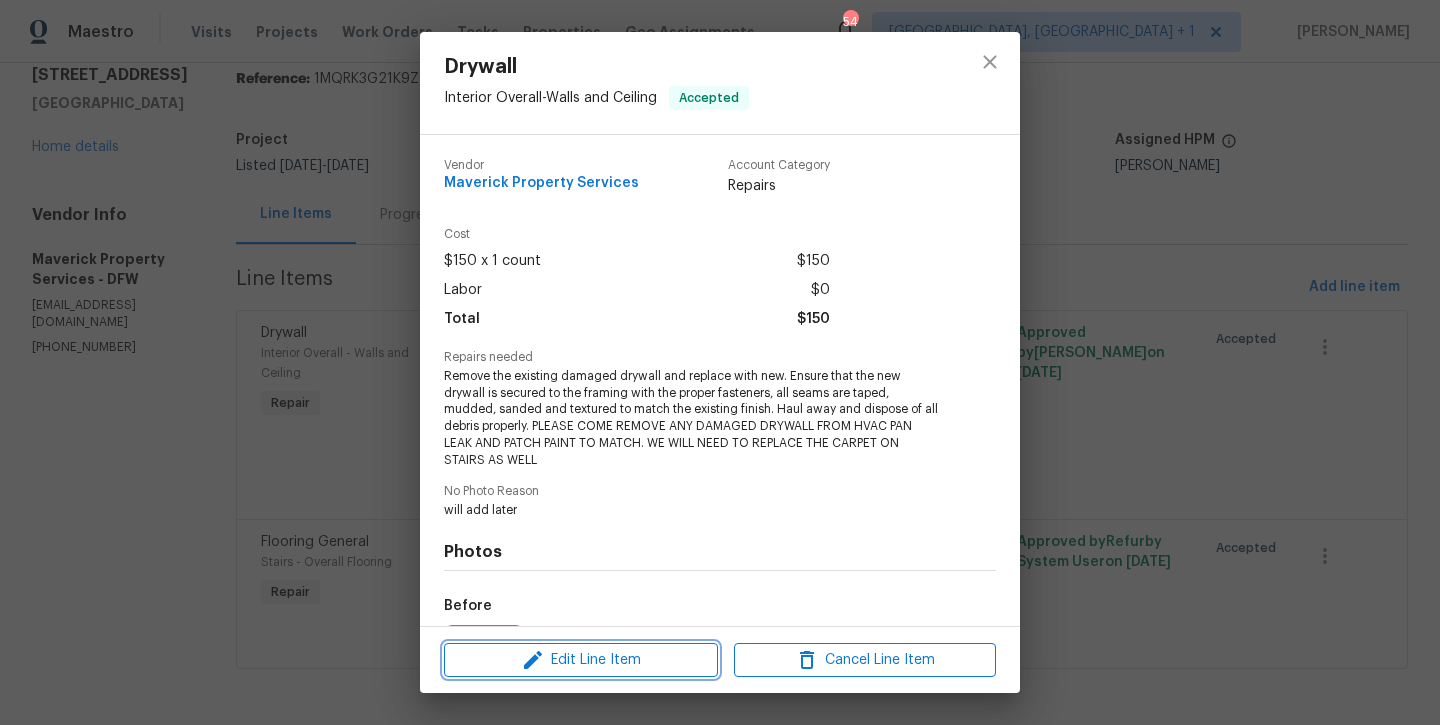 click on "Edit Line Item" at bounding box center (581, 660) 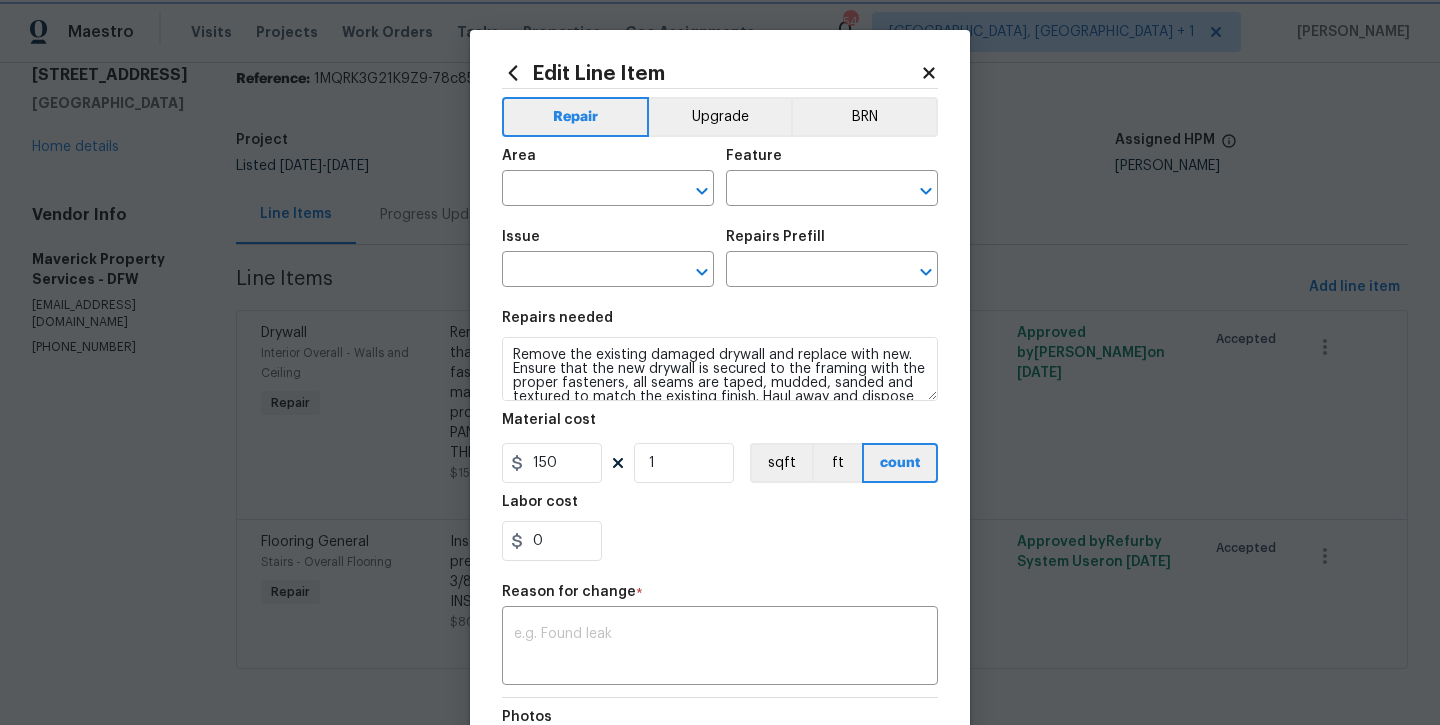 type on "Interior Overall" 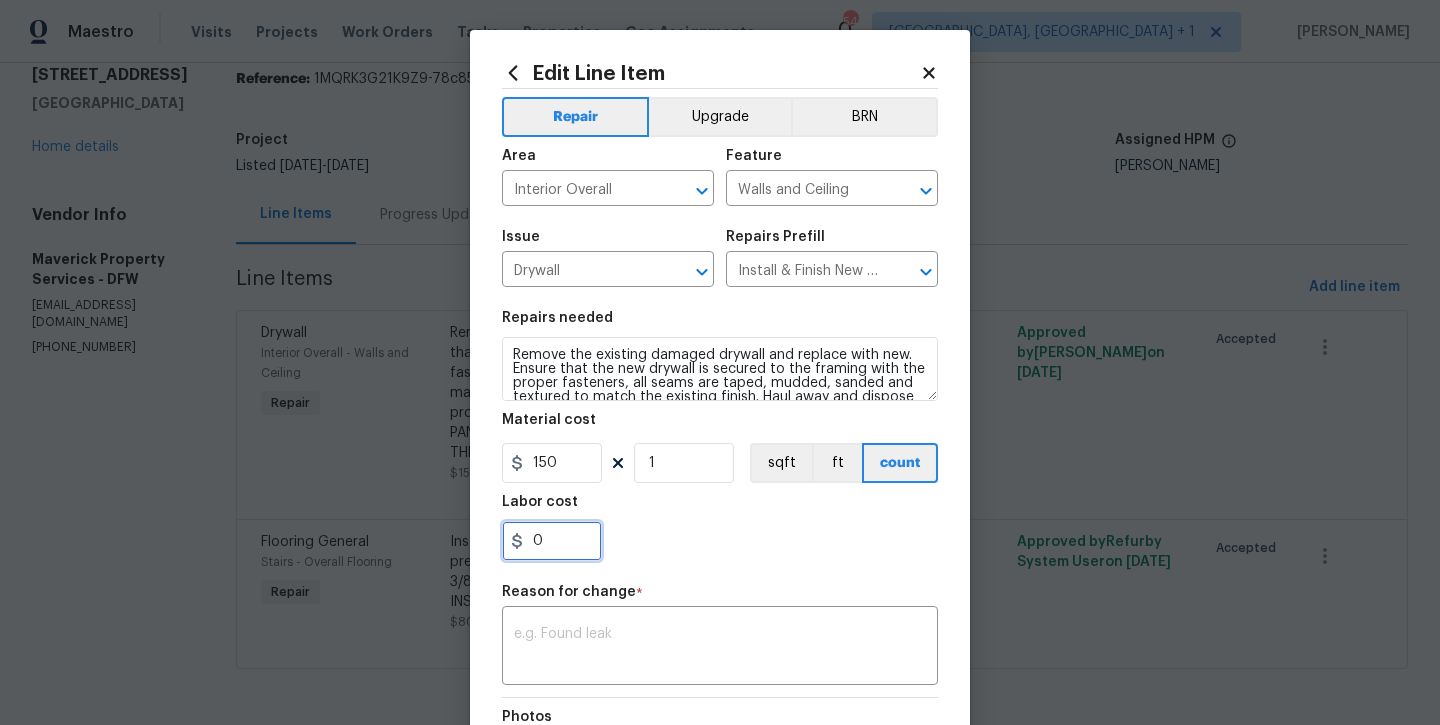 click on "0" at bounding box center (552, 541) 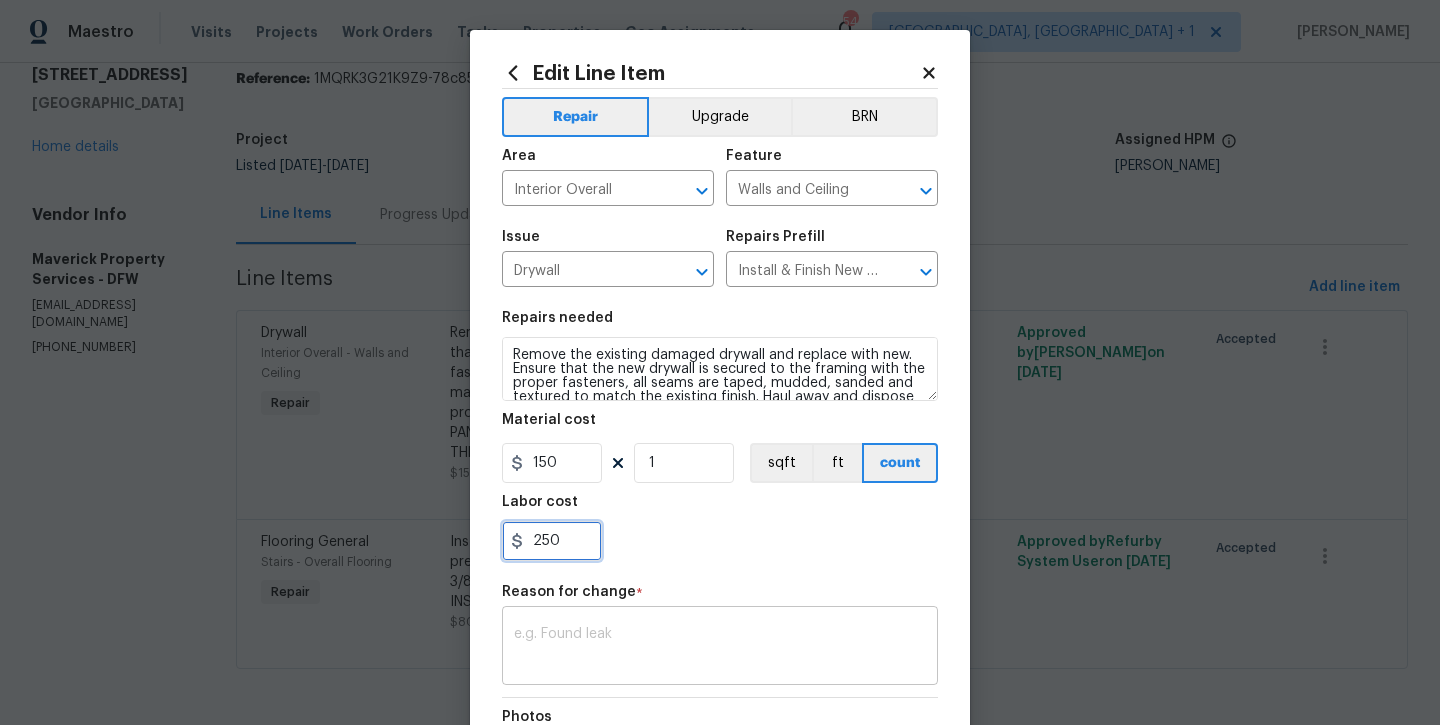 type on "250" 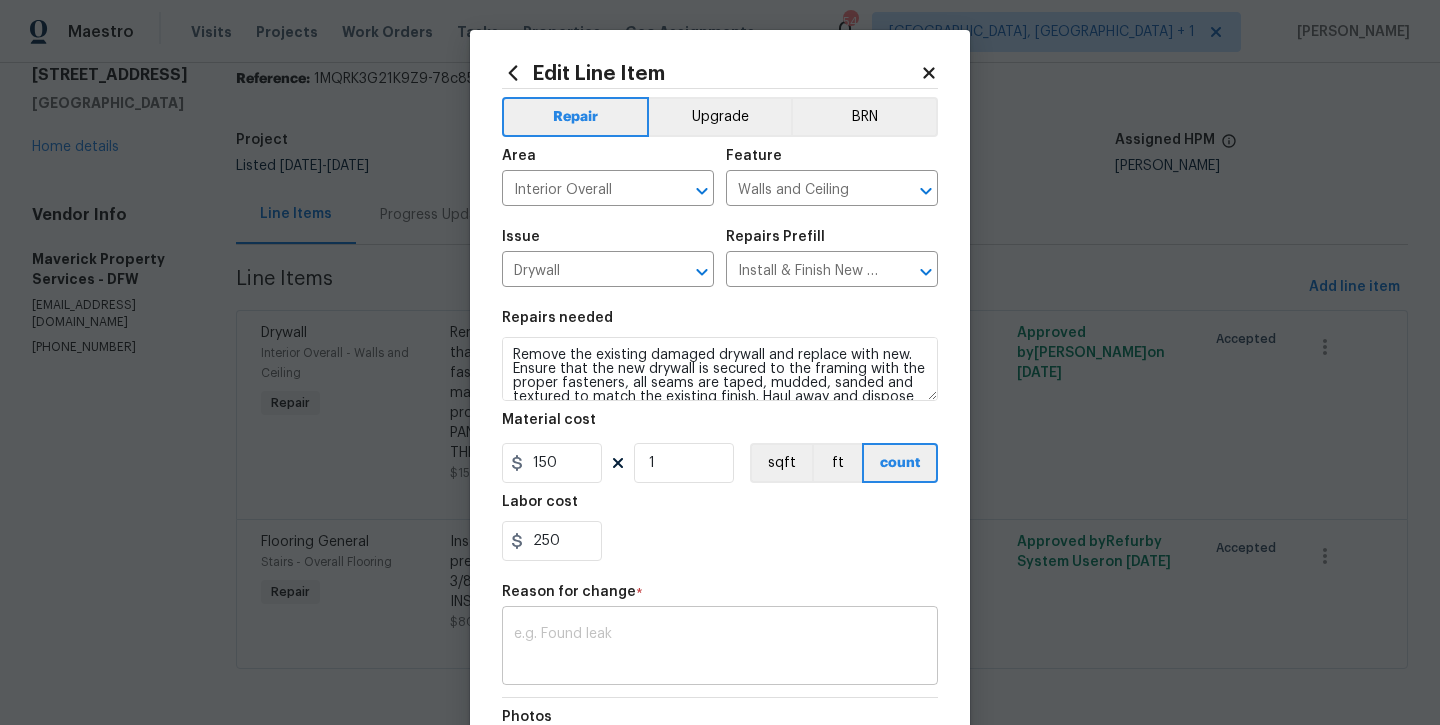 click on "x ​" at bounding box center [720, 648] 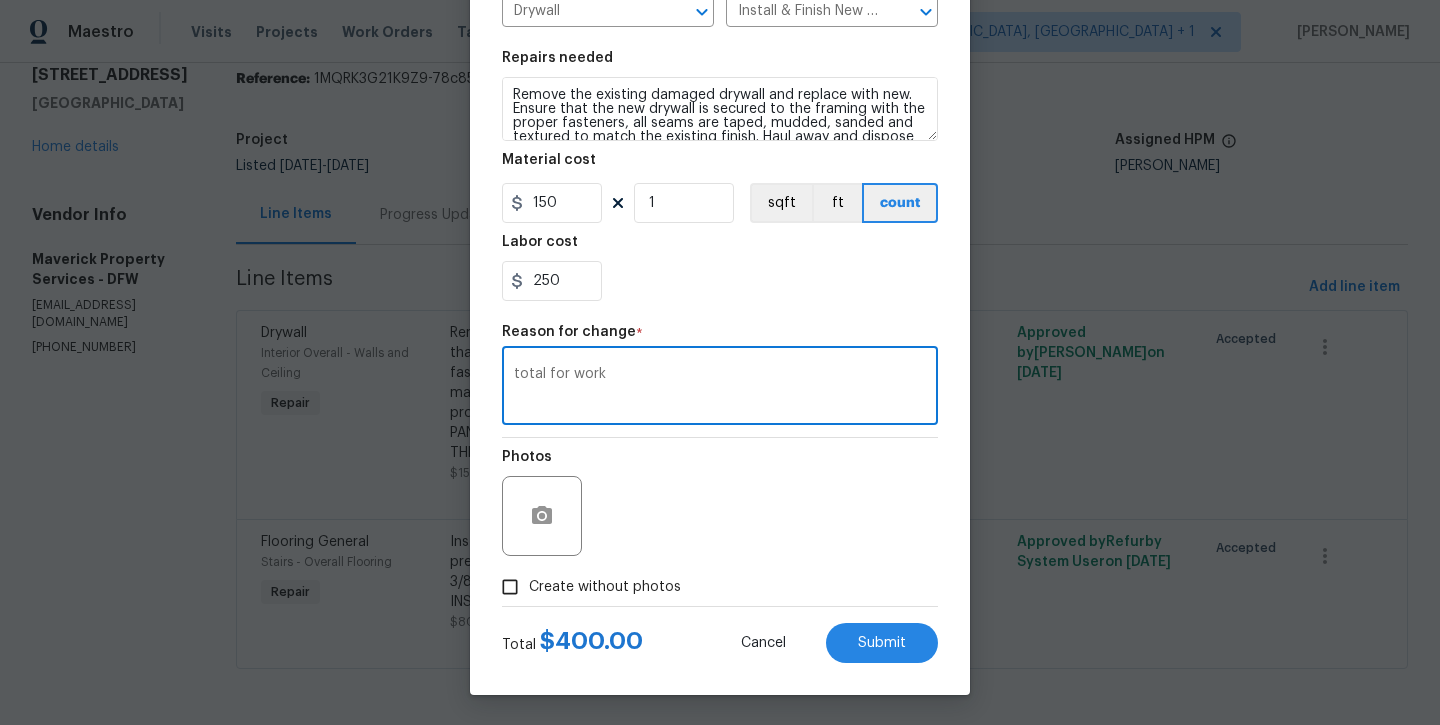 scroll, scrollTop: 260, scrollLeft: 0, axis: vertical 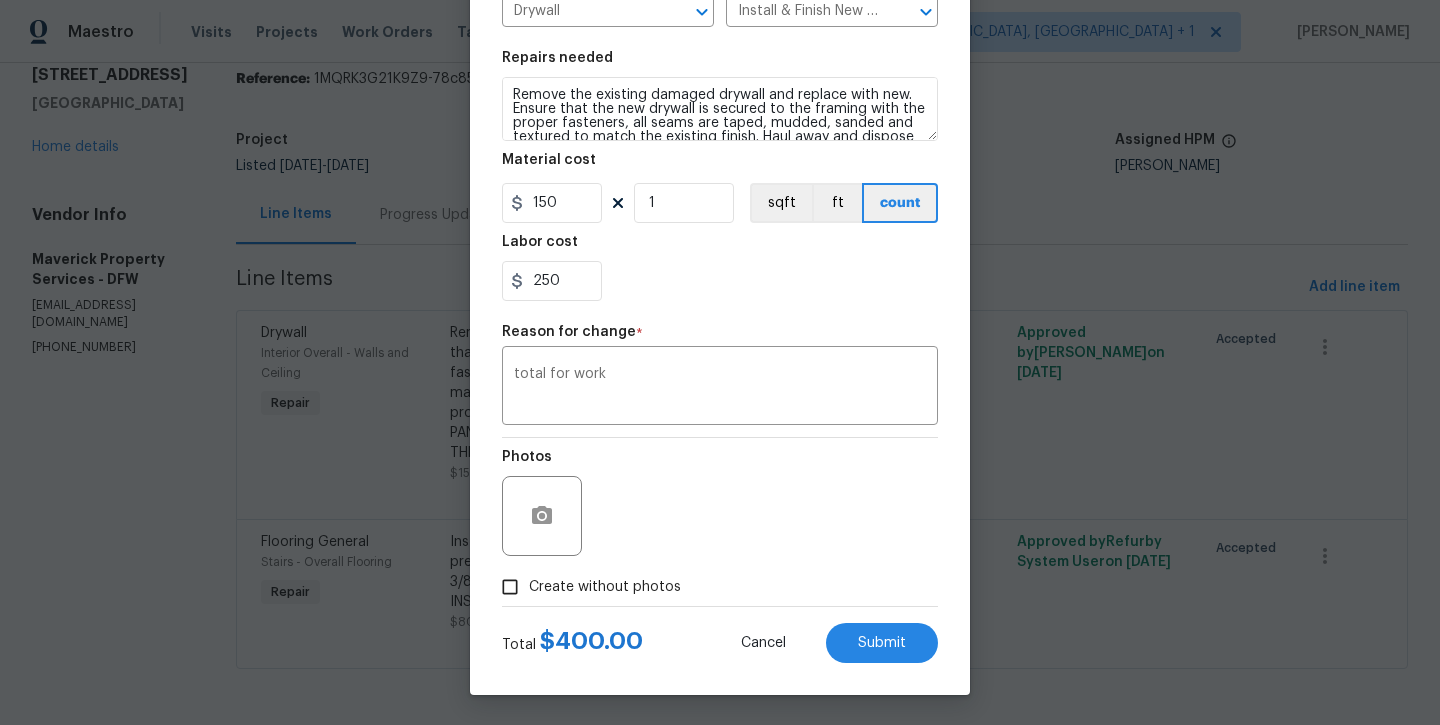 click on "Create without photos" at bounding box center [586, 587] 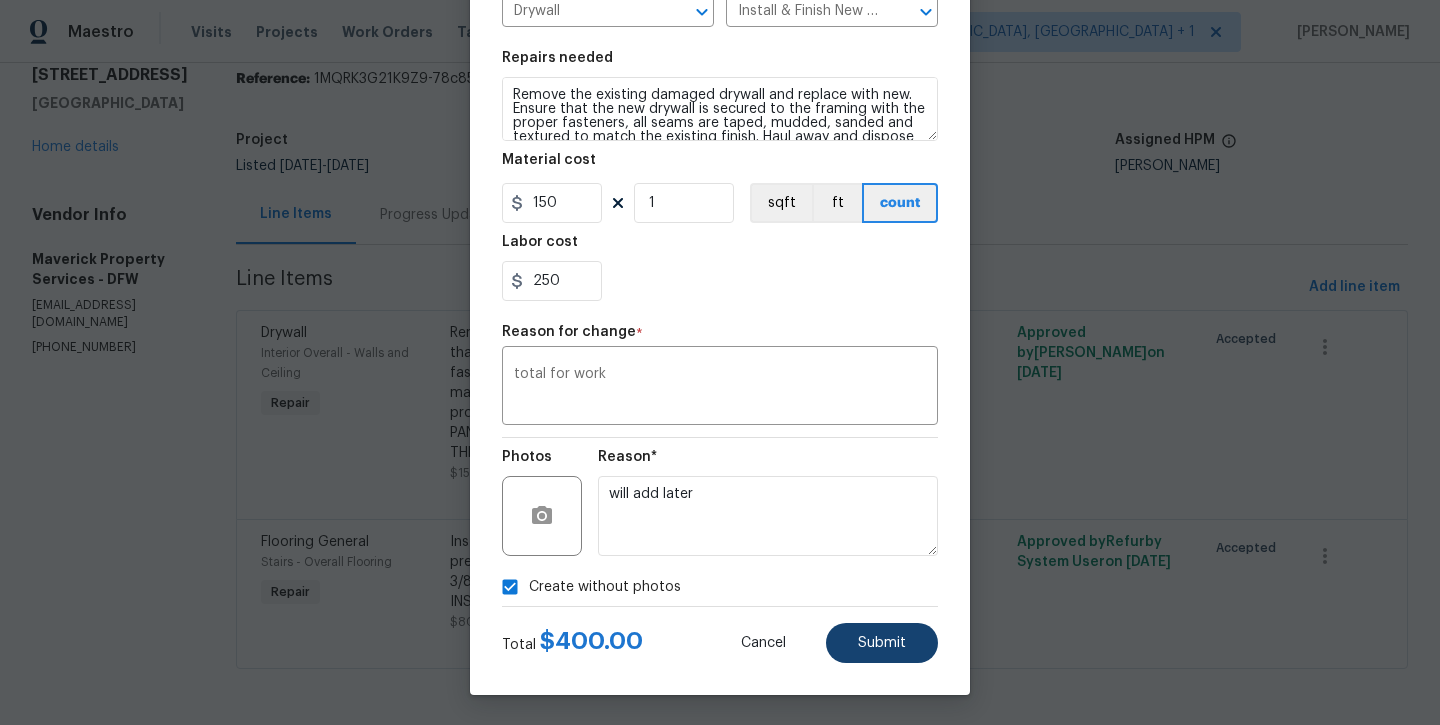 click on "Submit" at bounding box center (882, 643) 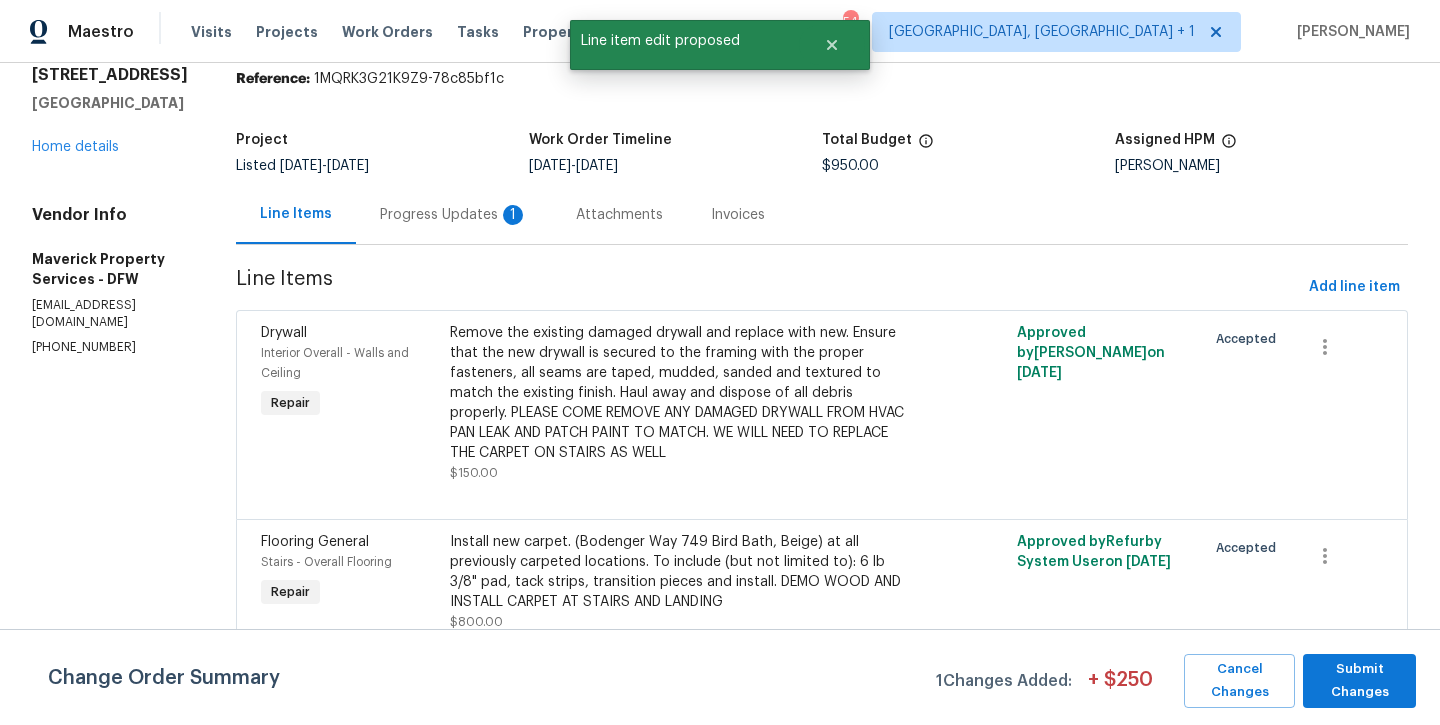 scroll, scrollTop: 0, scrollLeft: 0, axis: both 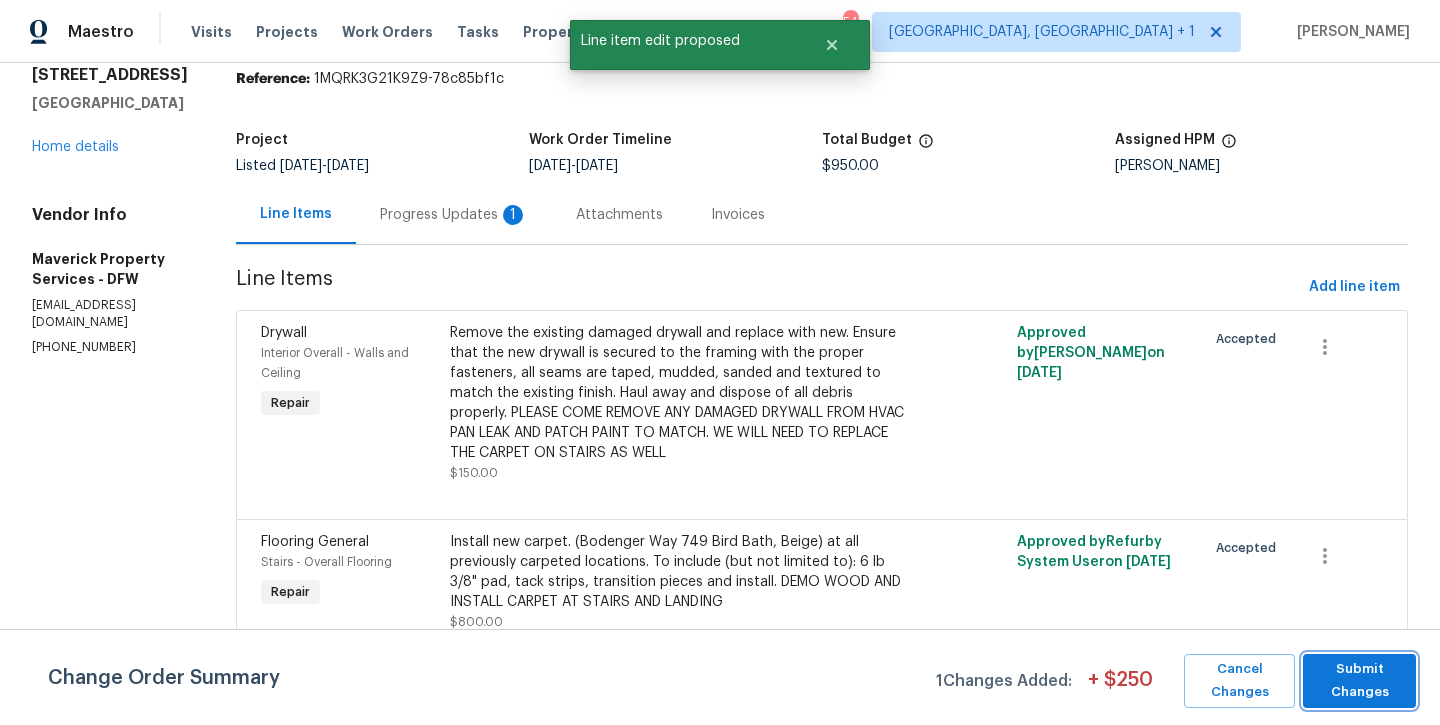 click on "Submit Changes" at bounding box center (1359, 681) 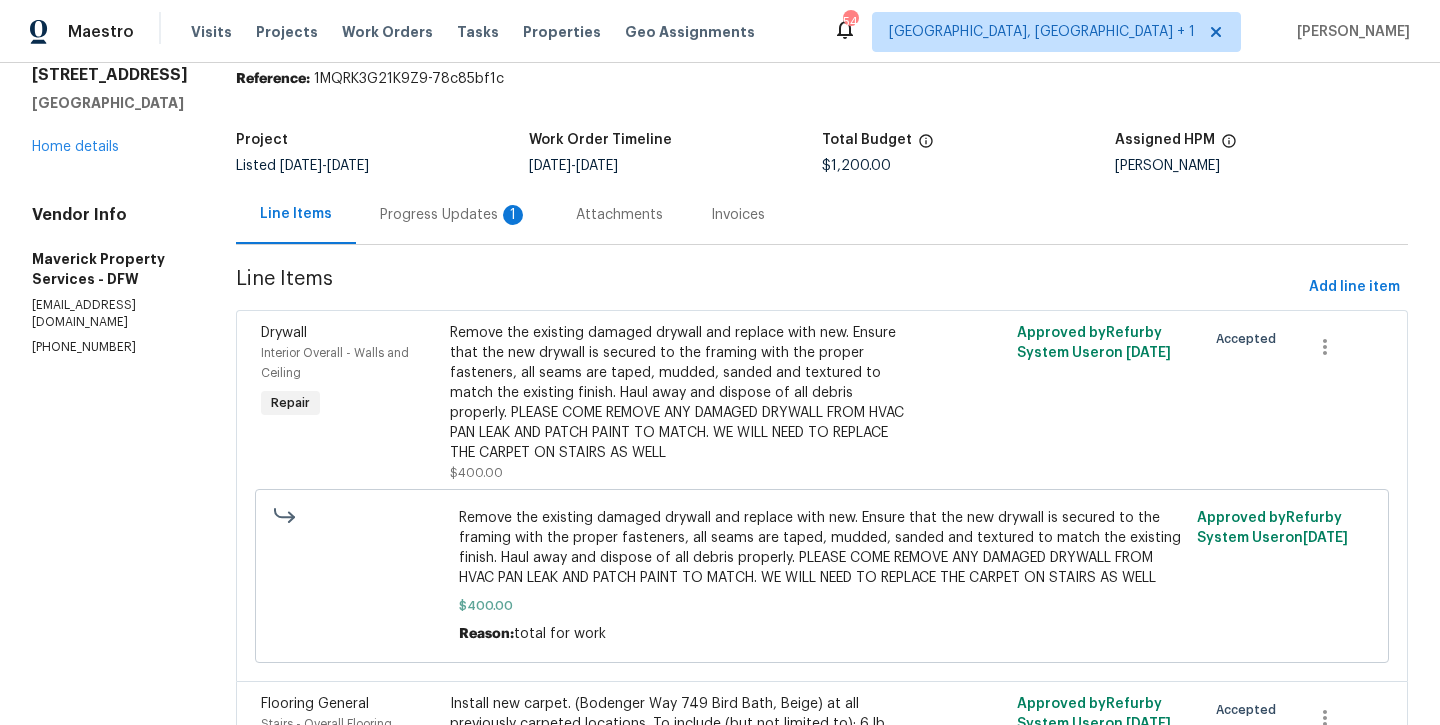 click on "Progress Updates 1" at bounding box center [454, 215] 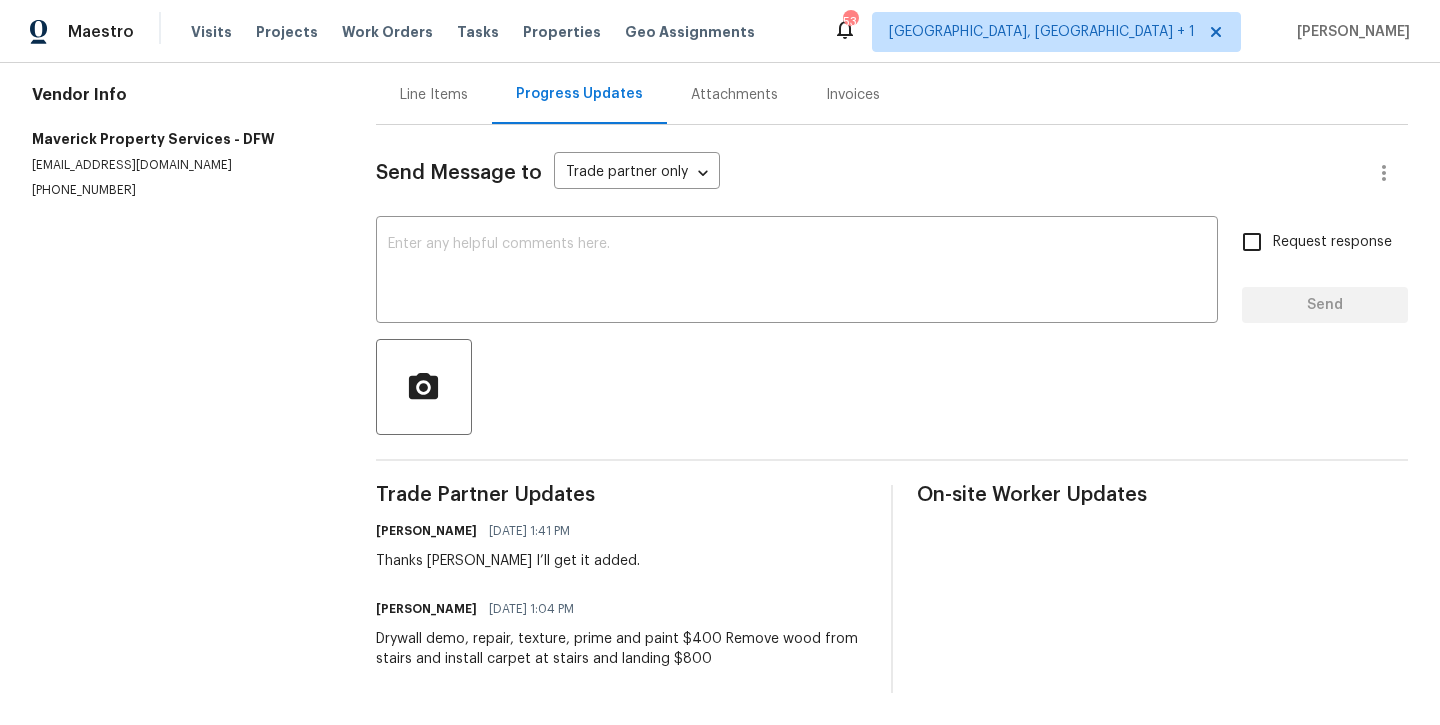 scroll, scrollTop: 195, scrollLeft: 0, axis: vertical 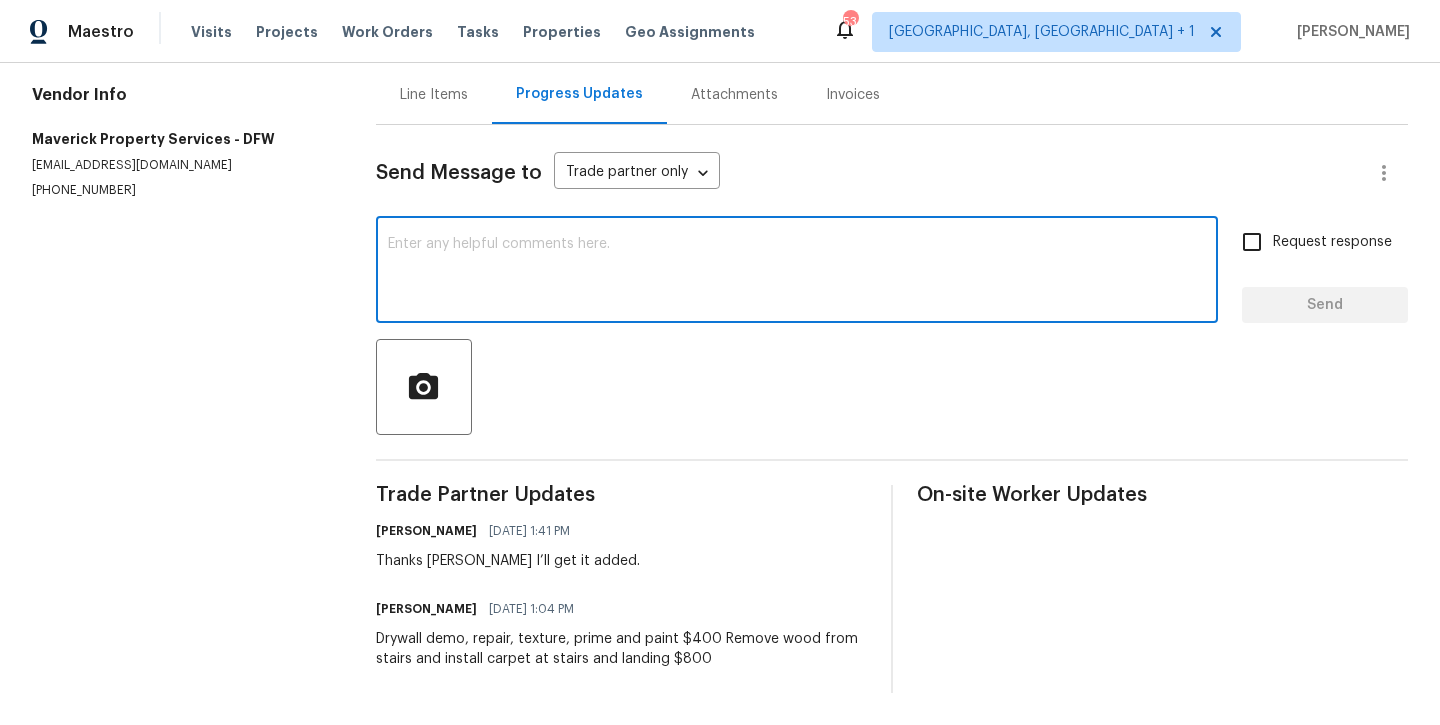 click at bounding box center (797, 272) 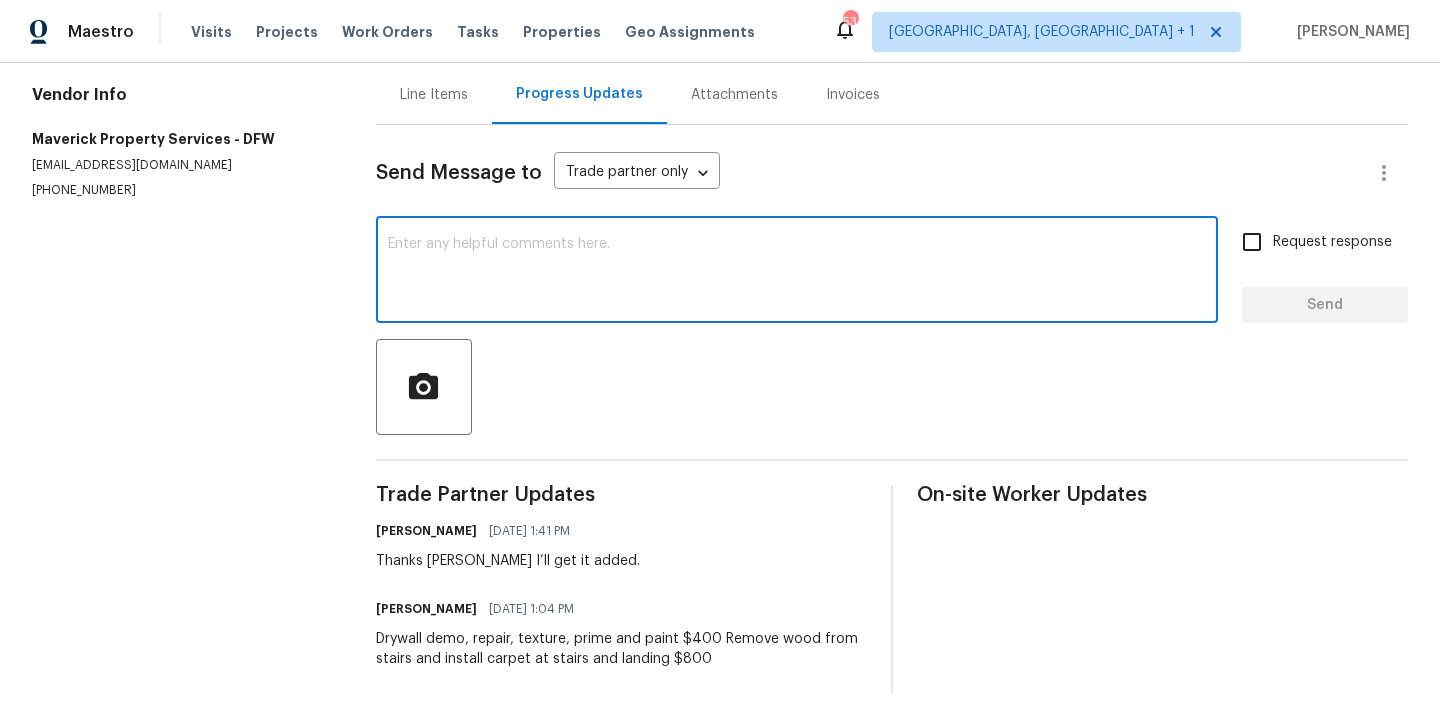 click at bounding box center [797, 272] 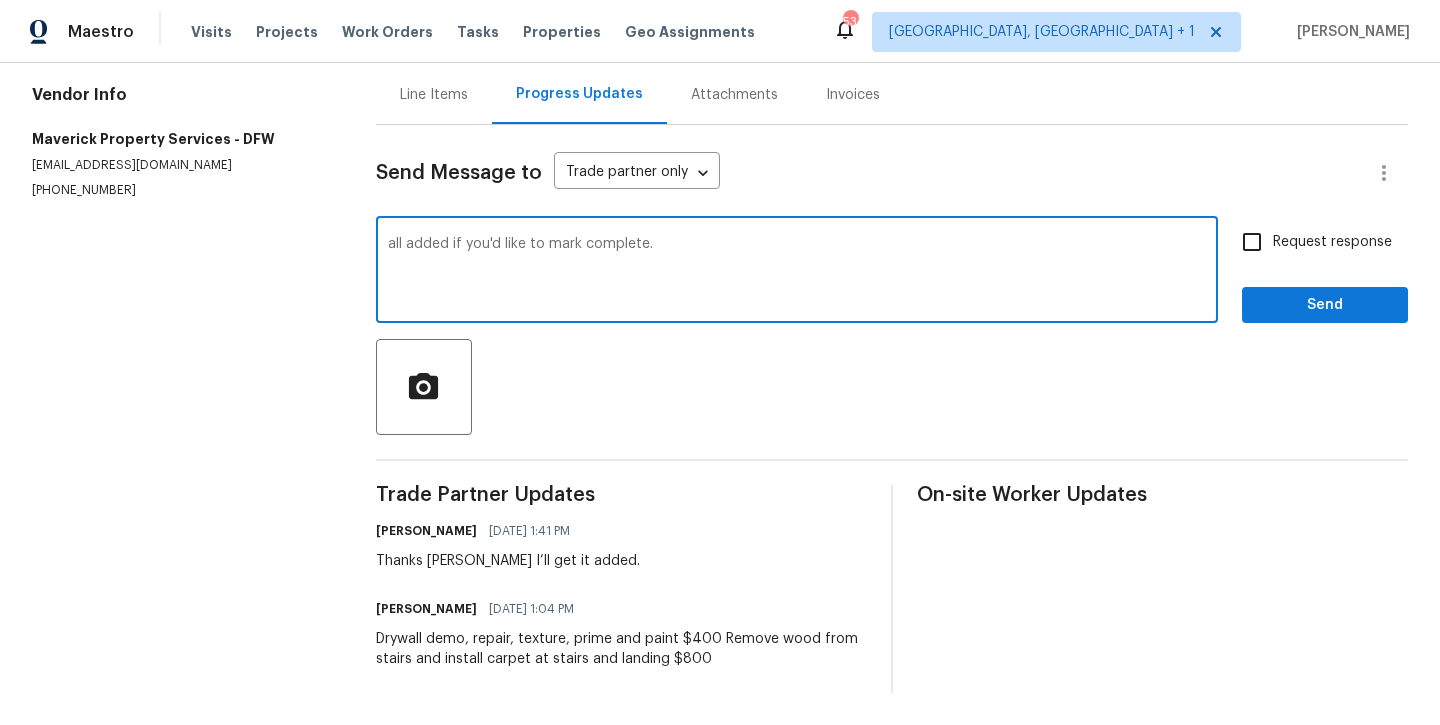 type on "all added if you'd like to mark complete." 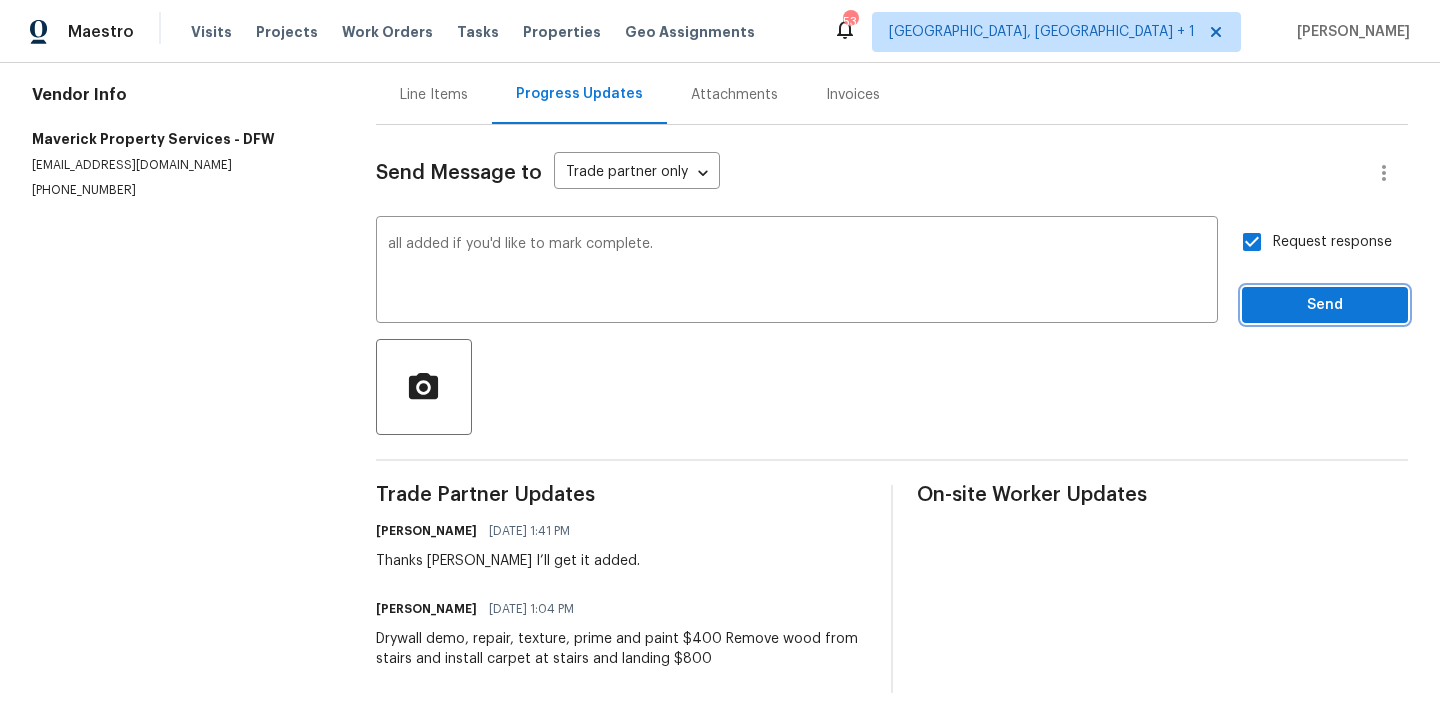 click on "Send" at bounding box center [1325, 305] 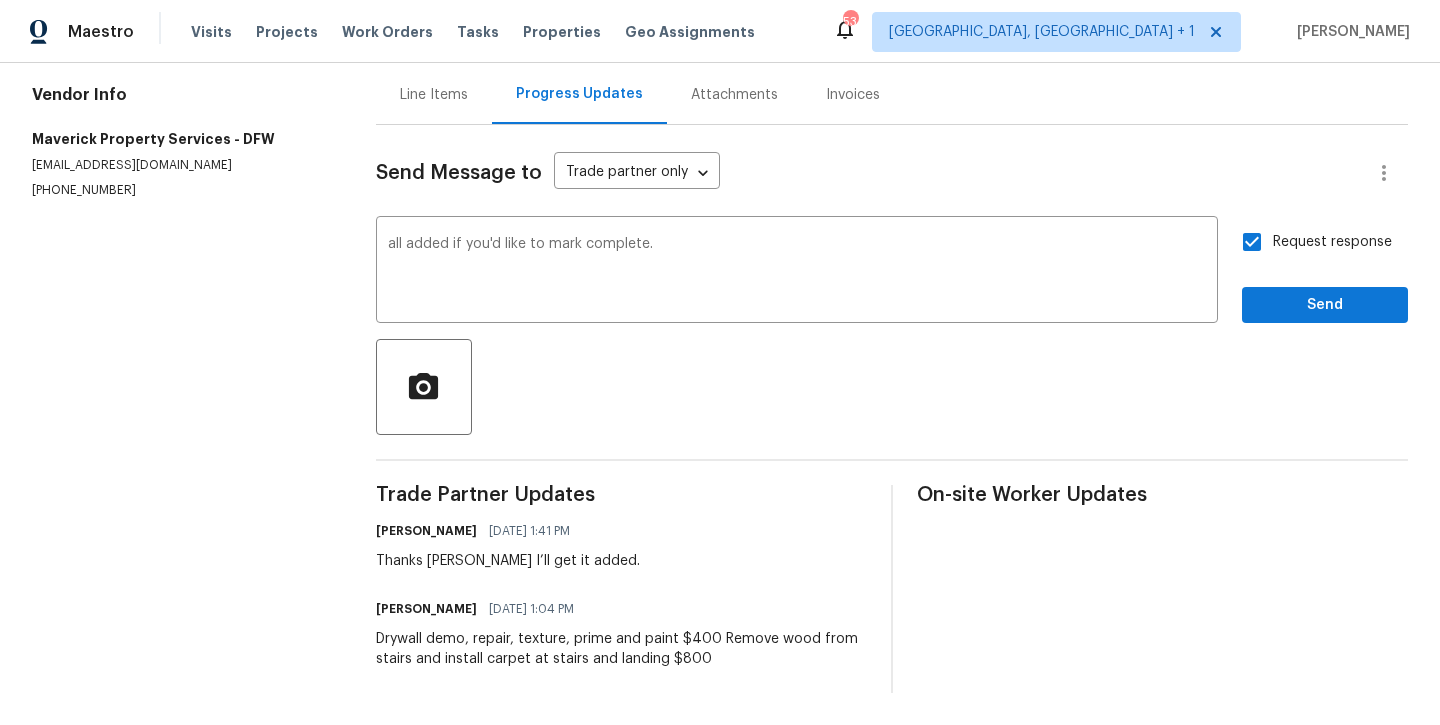 scroll, scrollTop: 23, scrollLeft: 0, axis: vertical 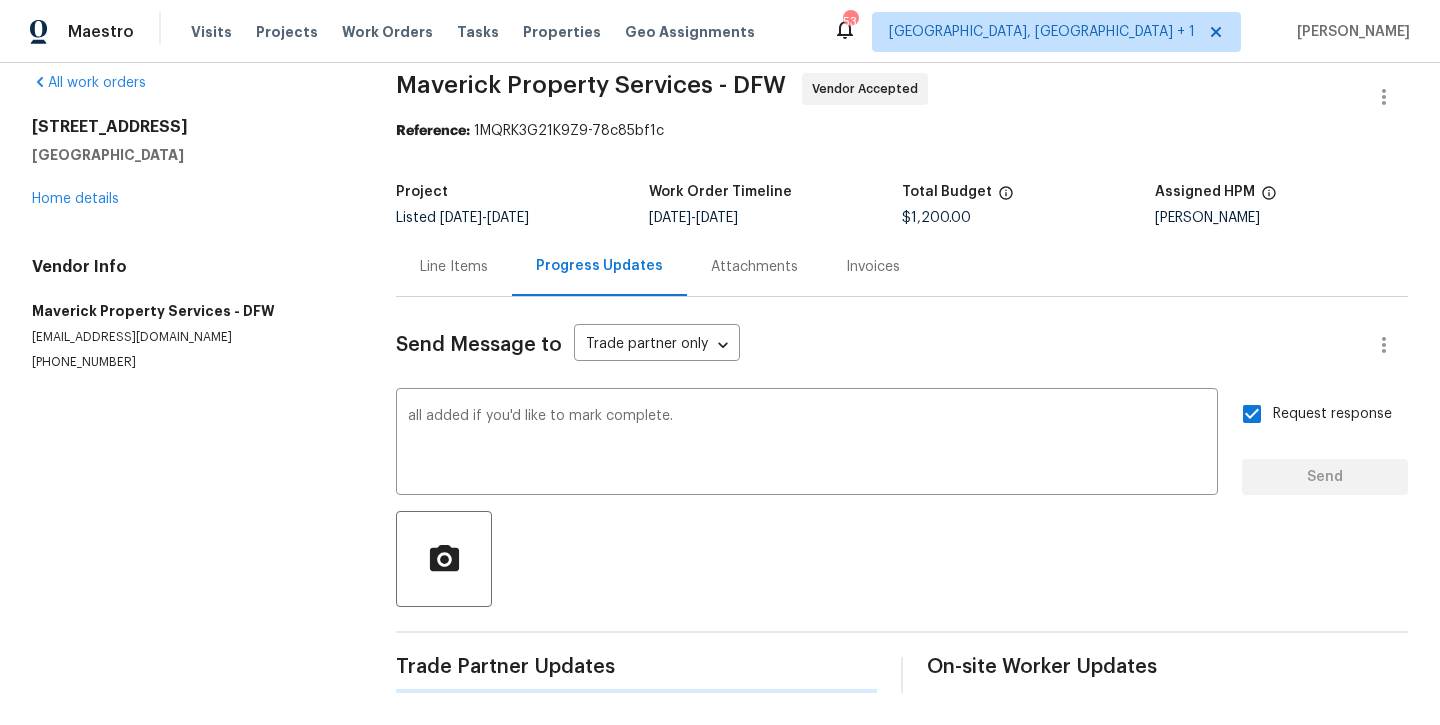 type 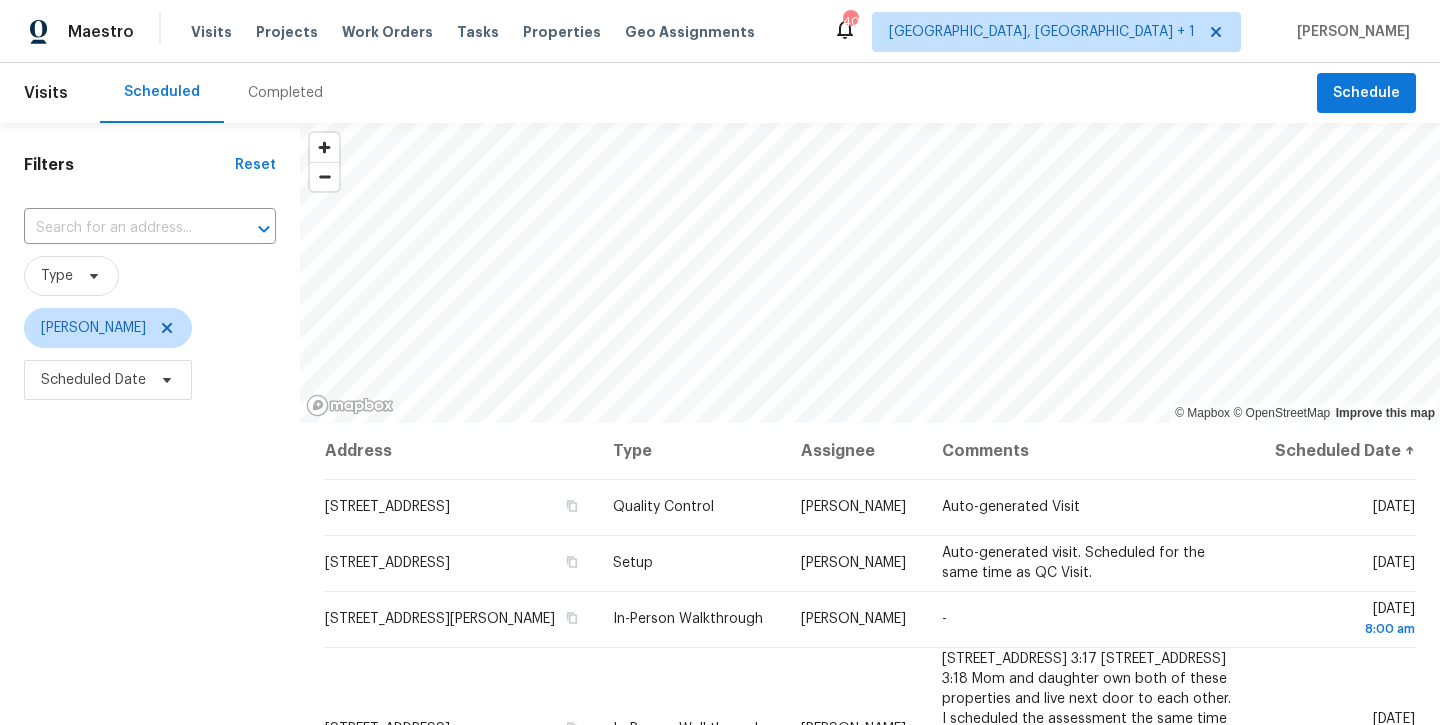 scroll, scrollTop: 0, scrollLeft: 0, axis: both 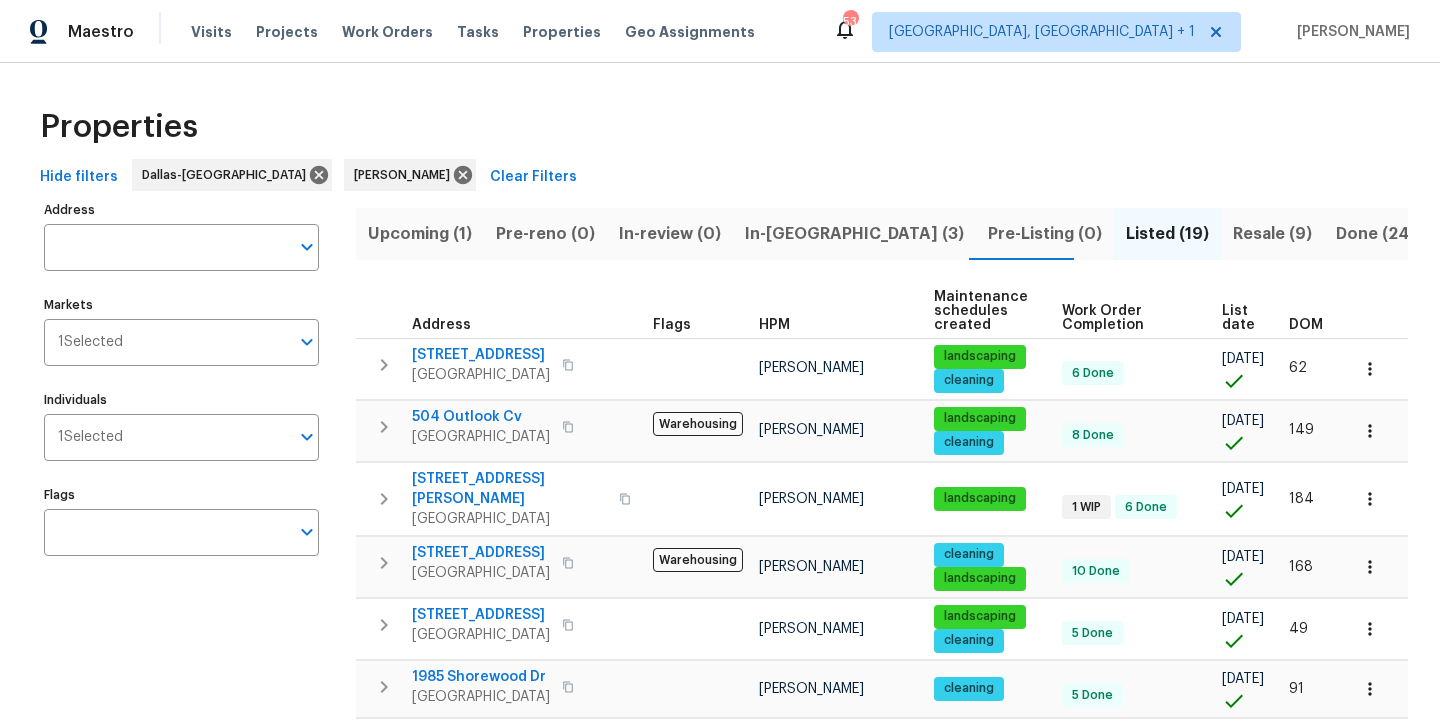 click on "Resale (9)" at bounding box center (1272, 234) 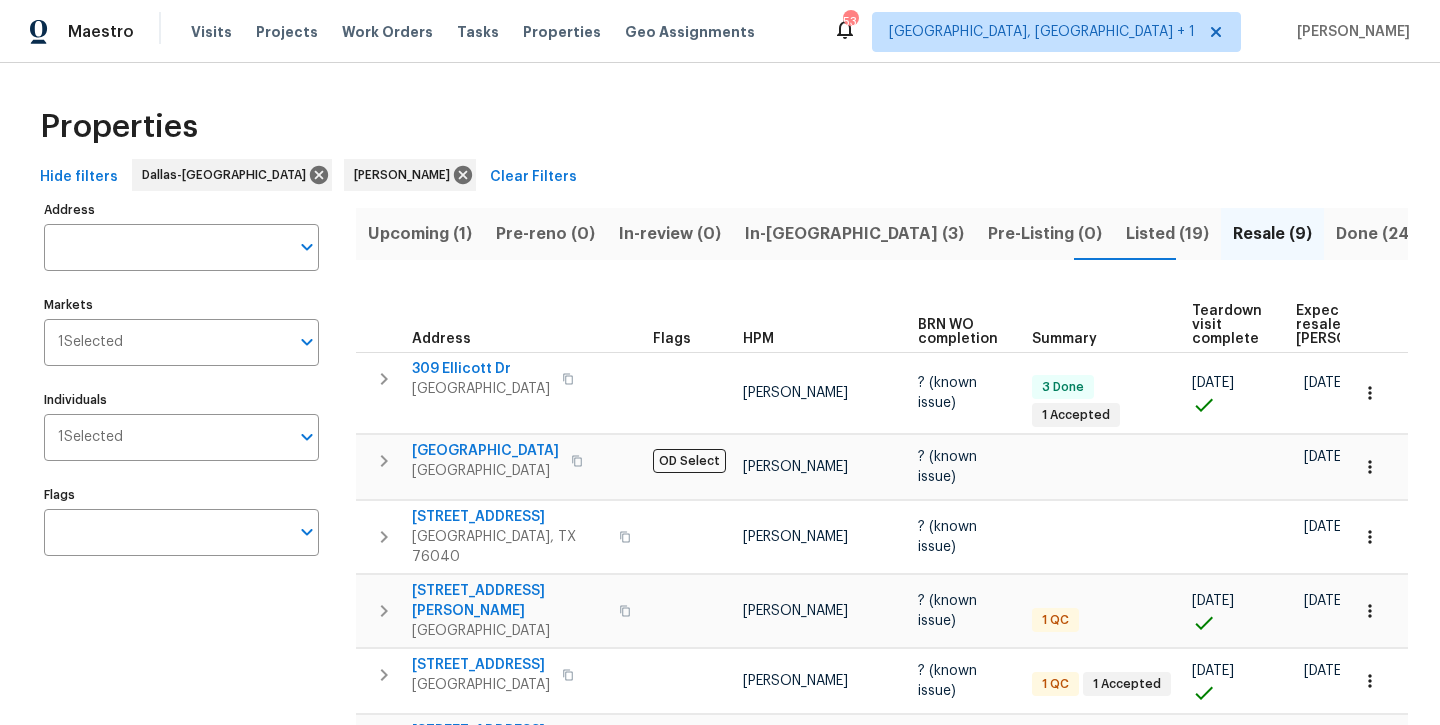 click on "In-reno (3)" at bounding box center [854, 234] 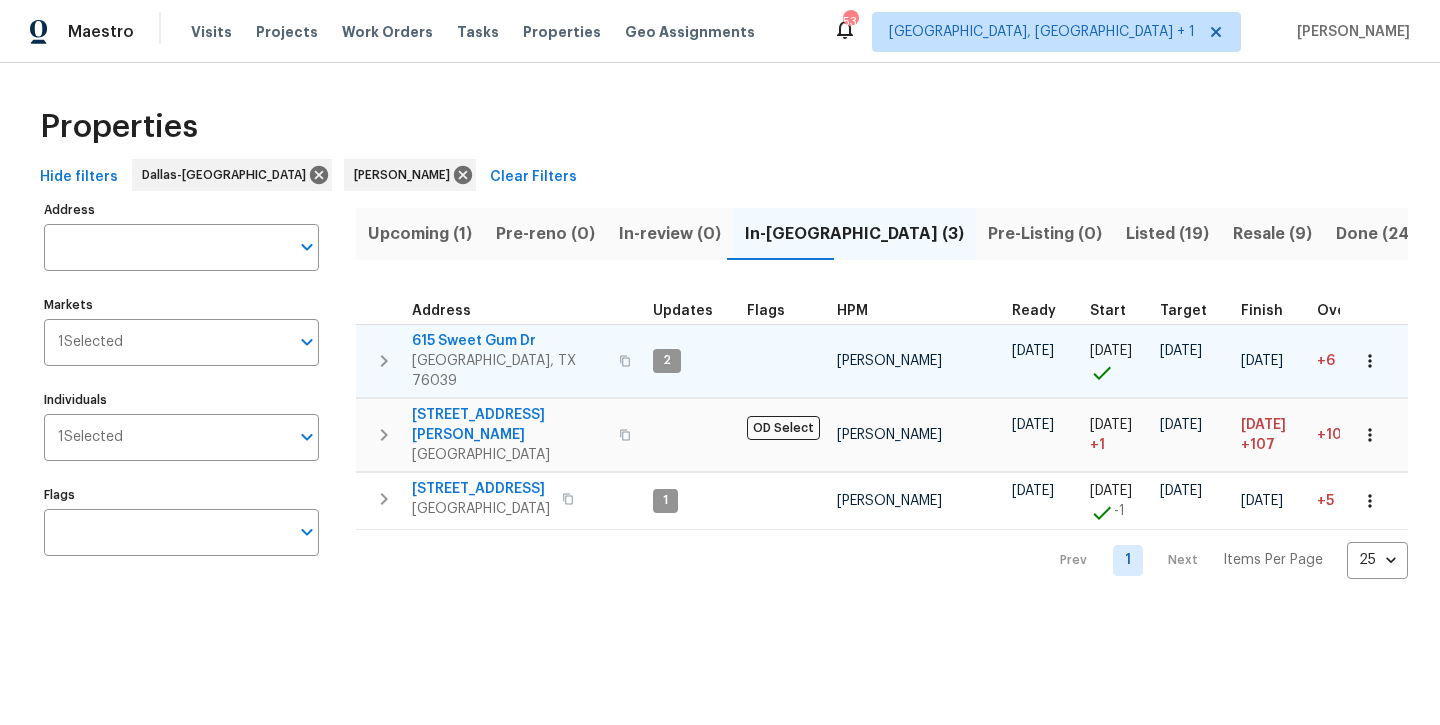 scroll, scrollTop: 0, scrollLeft: 0, axis: both 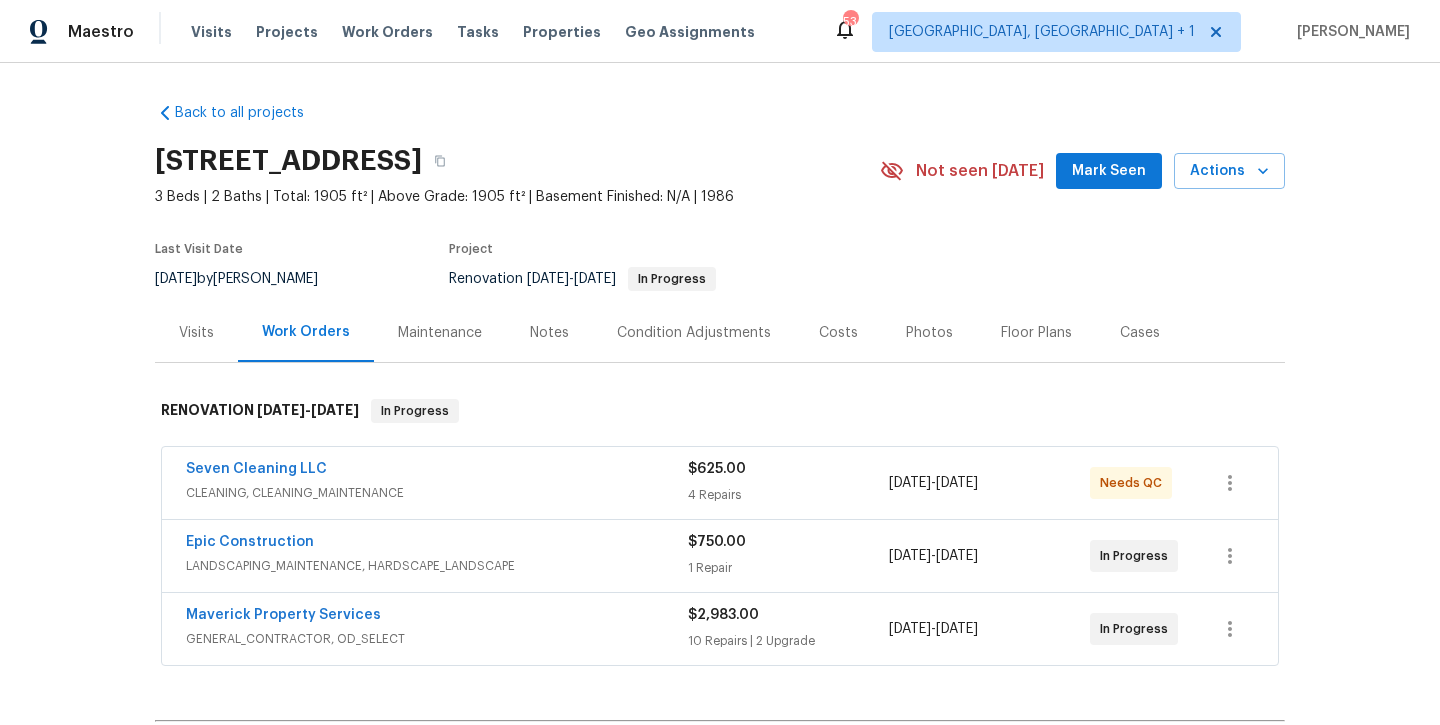 click on "Mark Seen" at bounding box center [1109, 171] 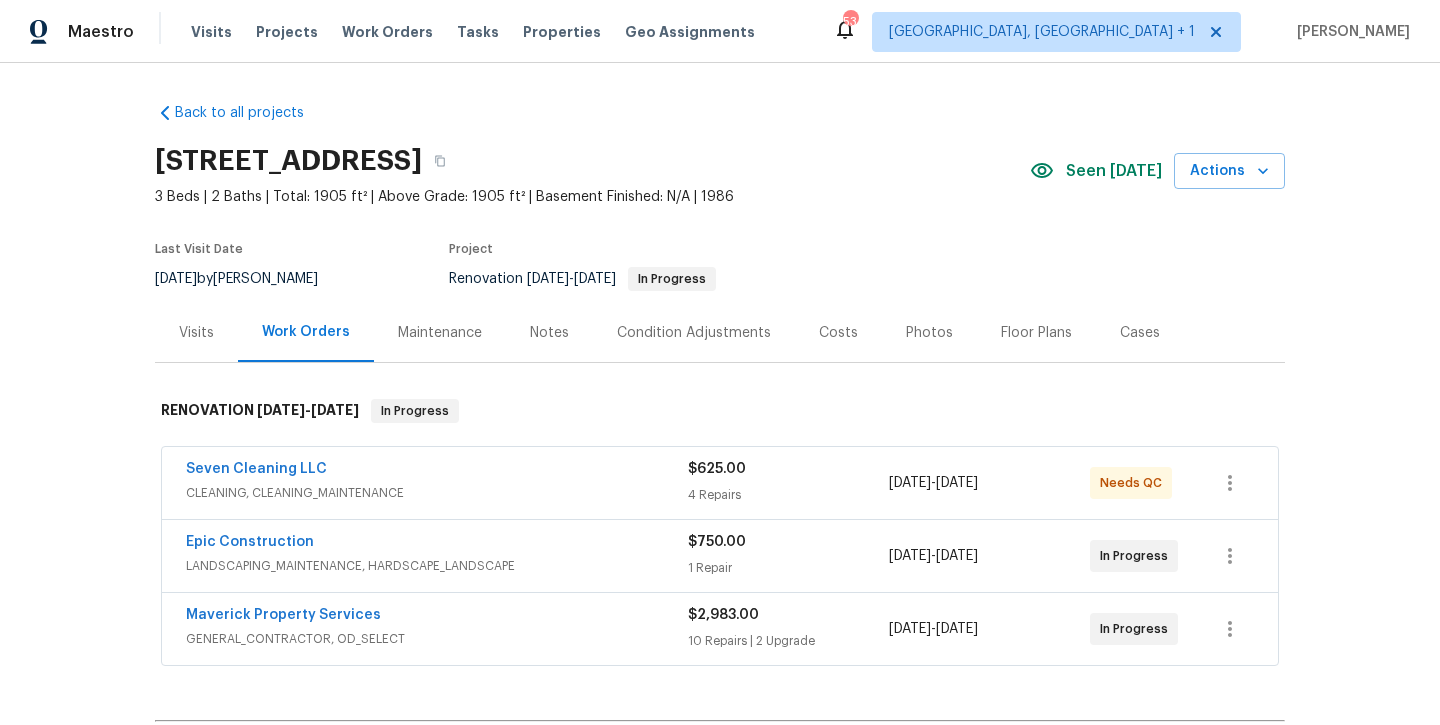 click on "Notes" at bounding box center (549, 333) 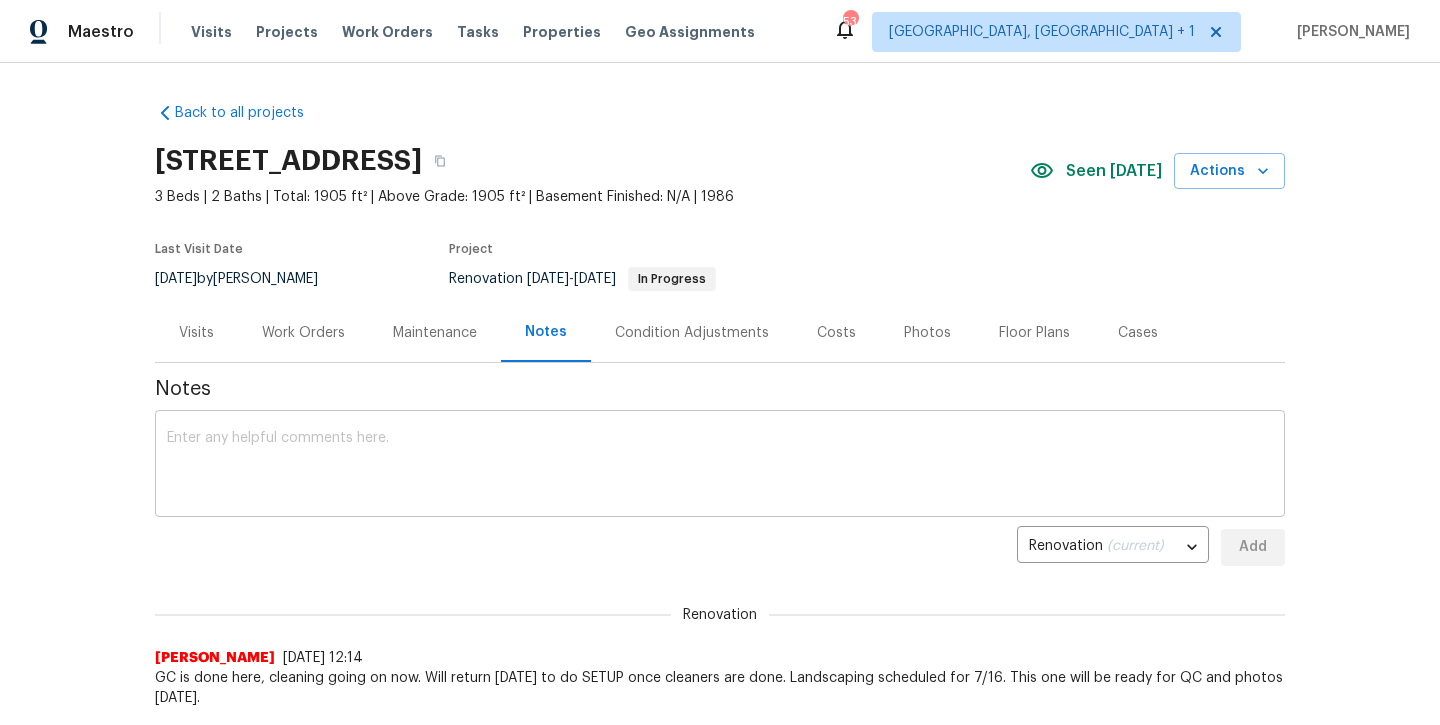 click at bounding box center [720, 466] 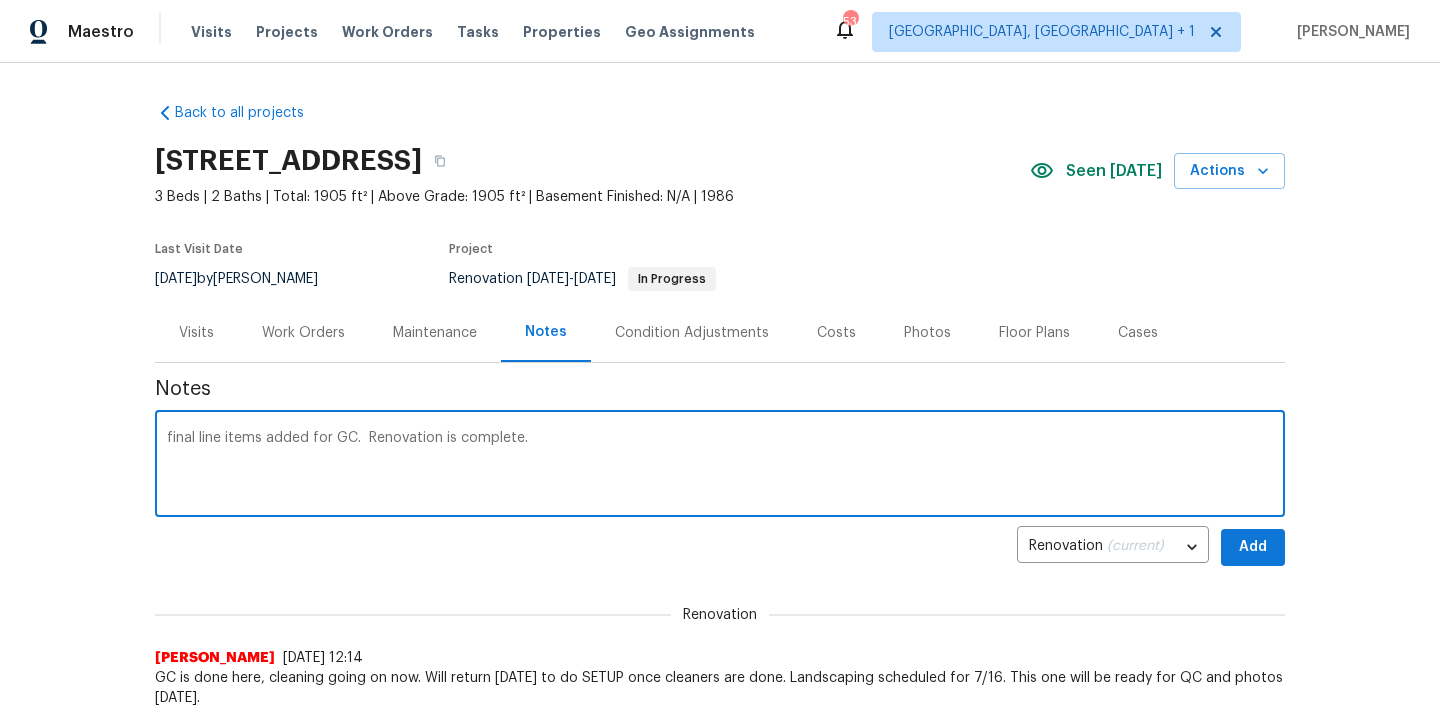 type on "final line items added for GC.  Renovation is complete." 